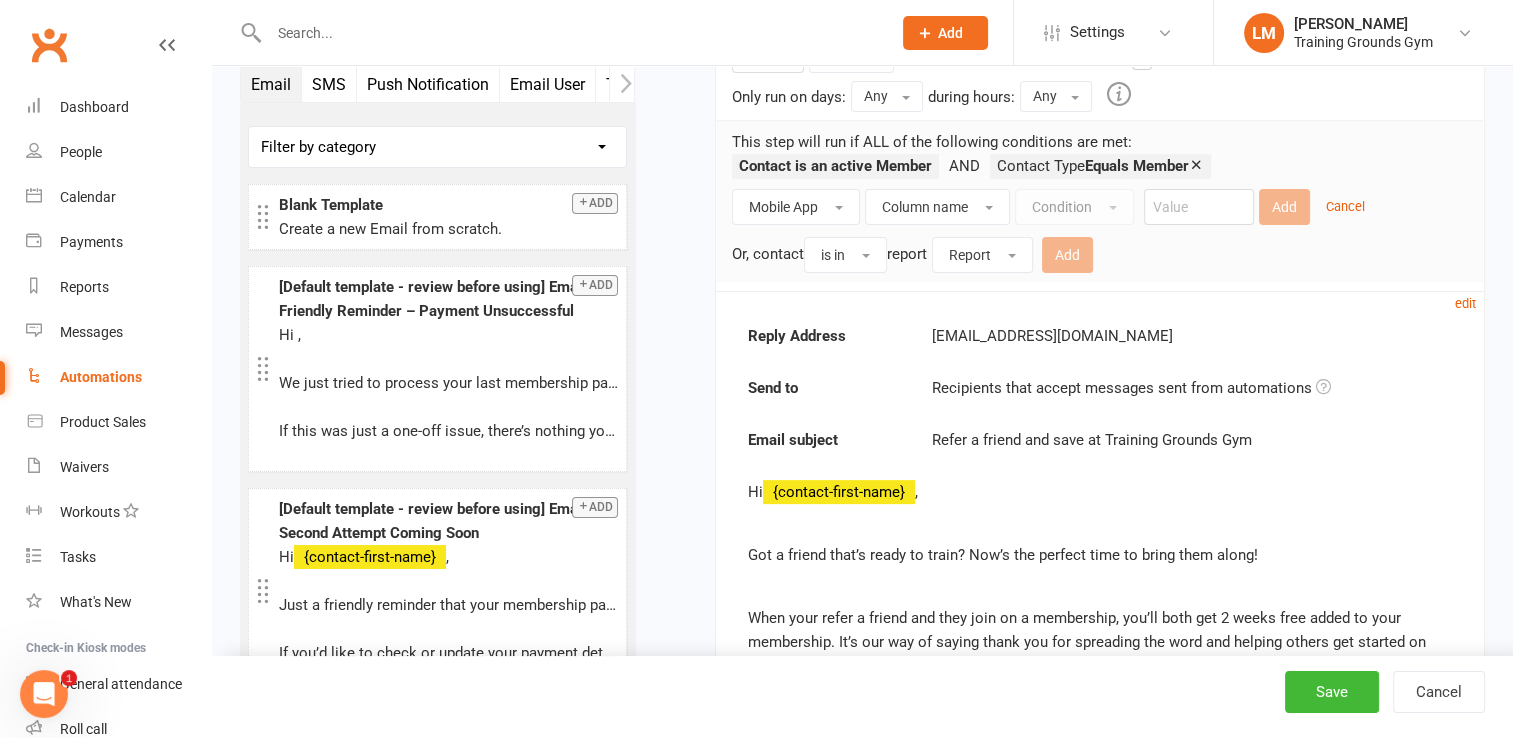 scroll, scrollTop: 0, scrollLeft: 0, axis: both 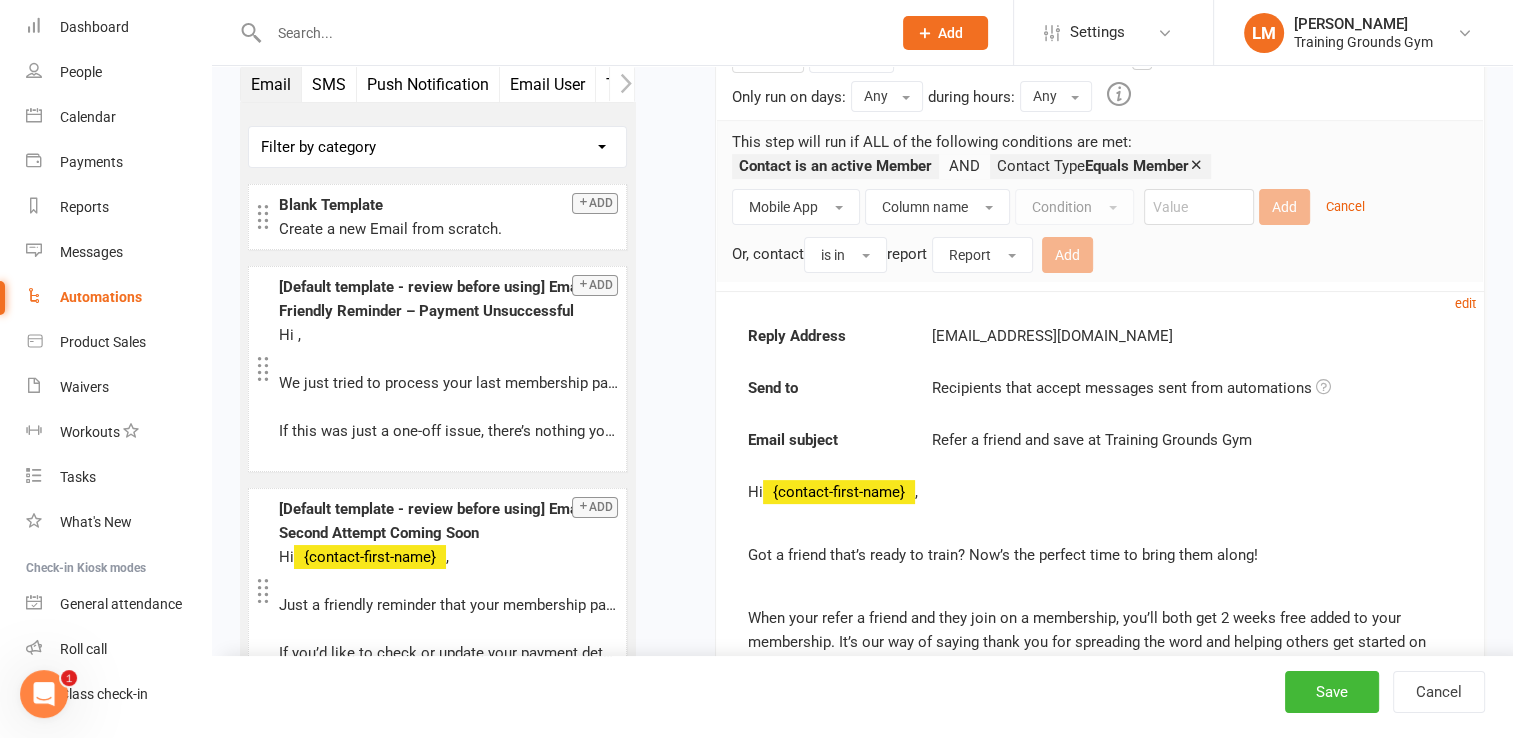 click at bounding box center (570, 33) 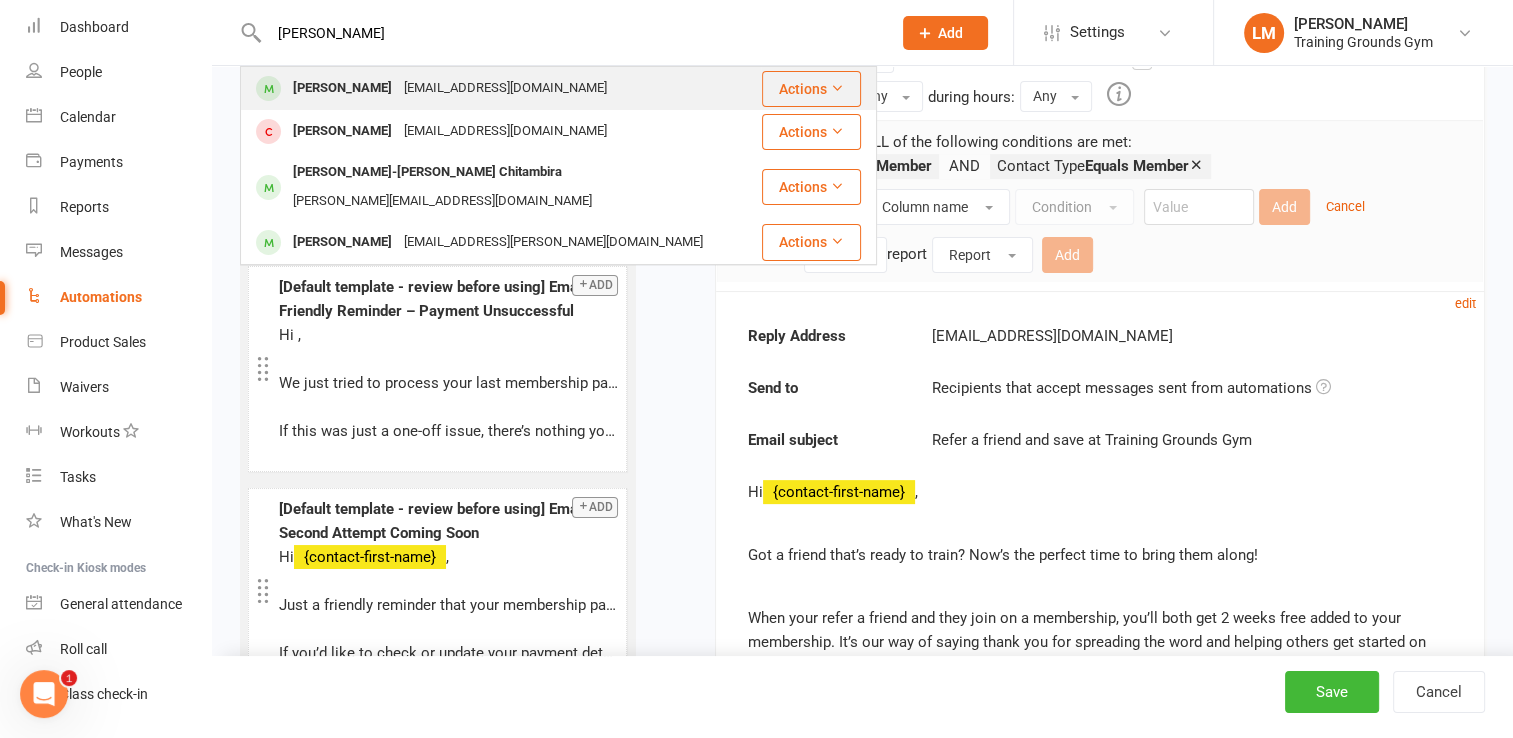 type on "[PERSON_NAME]" 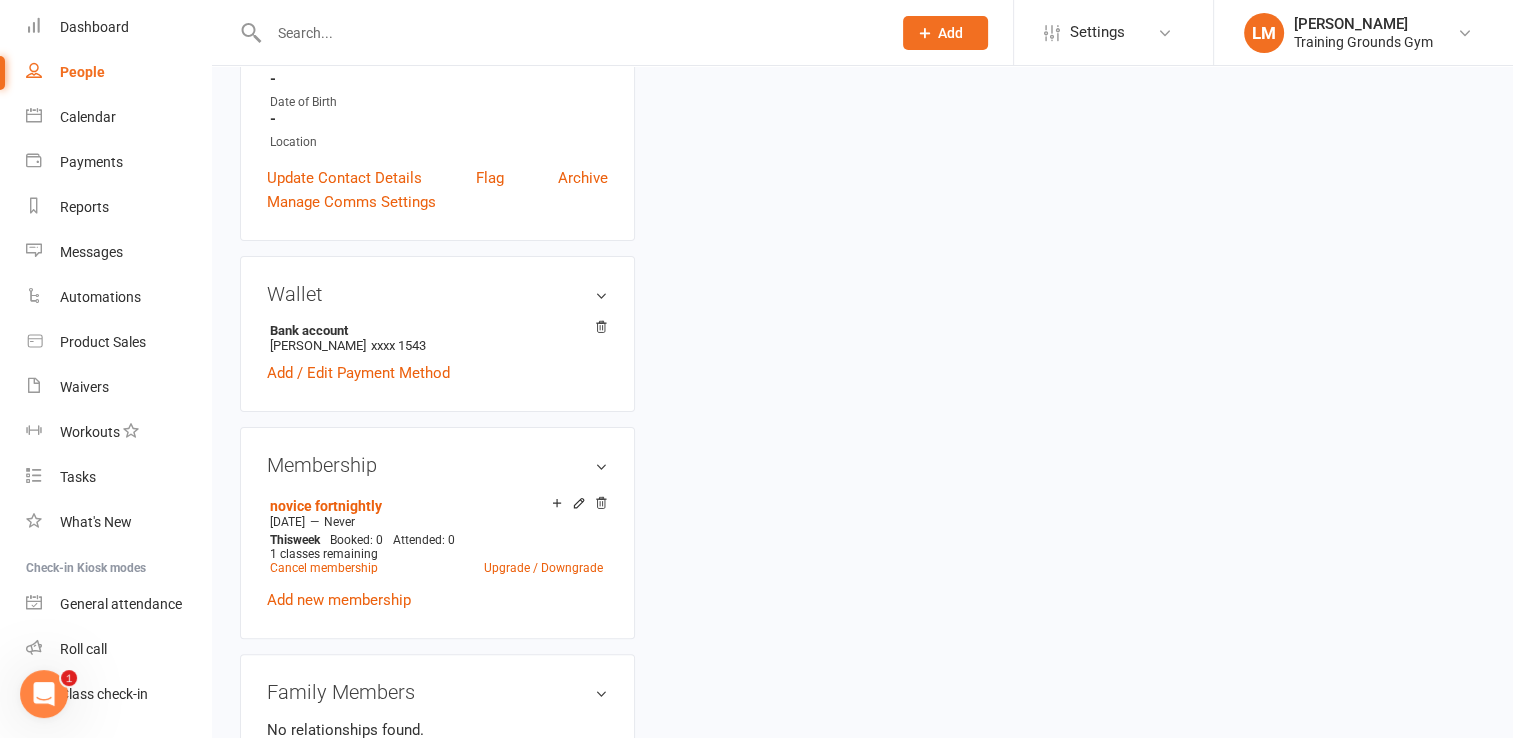 scroll, scrollTop: 0, scrollLeft: 0, axis: both 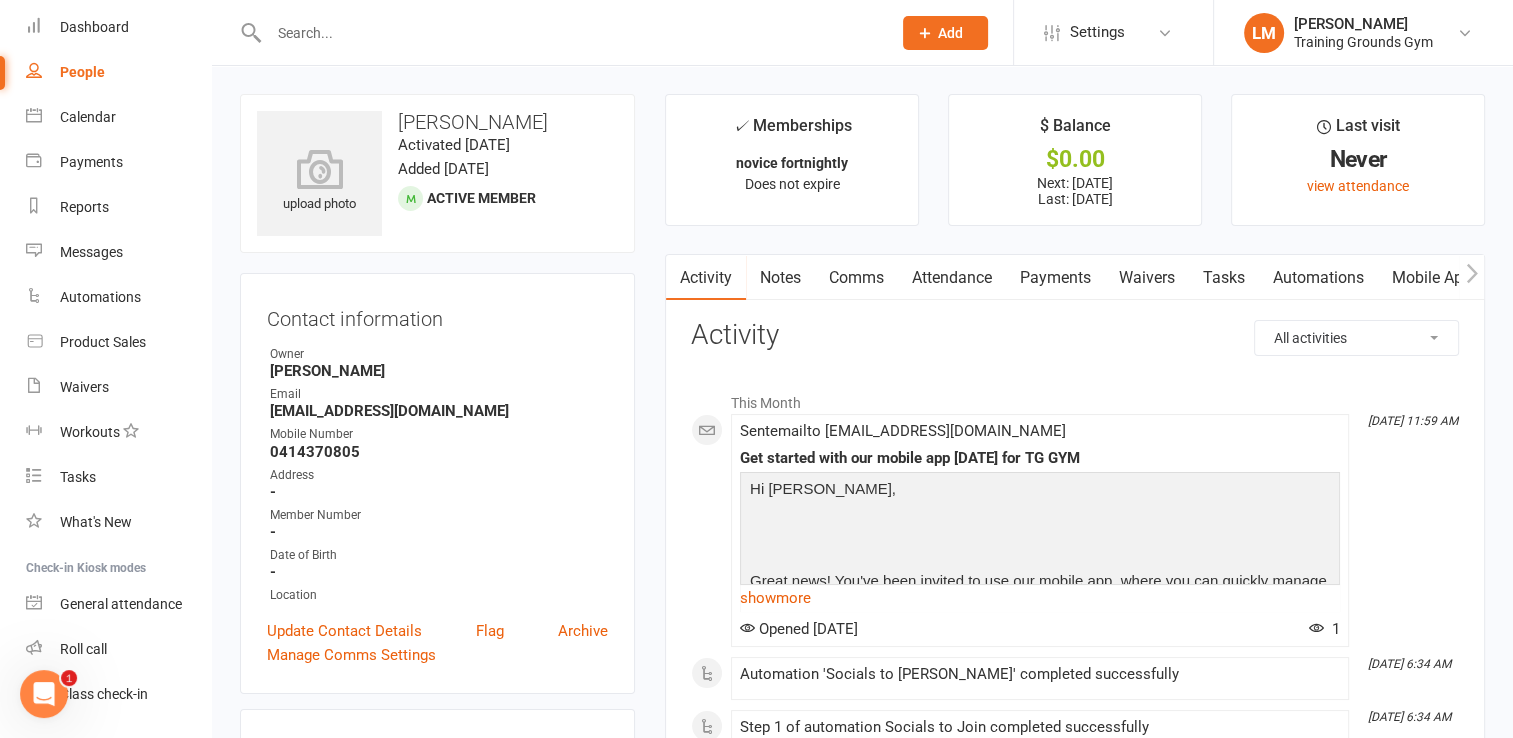 click on "Mobile App" at bounding box center (1432, 278) 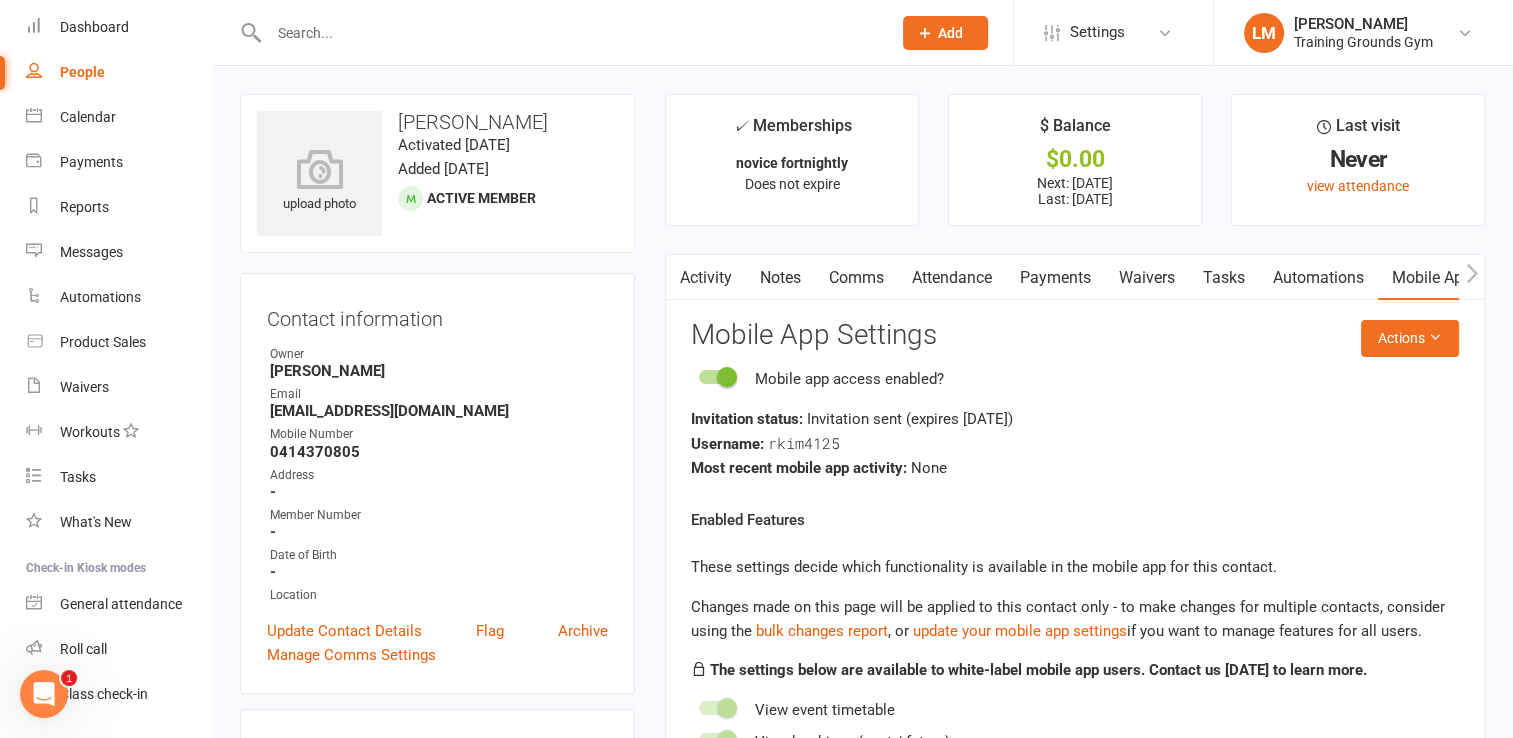 click on "Activity" at bounding box center [706, 278] 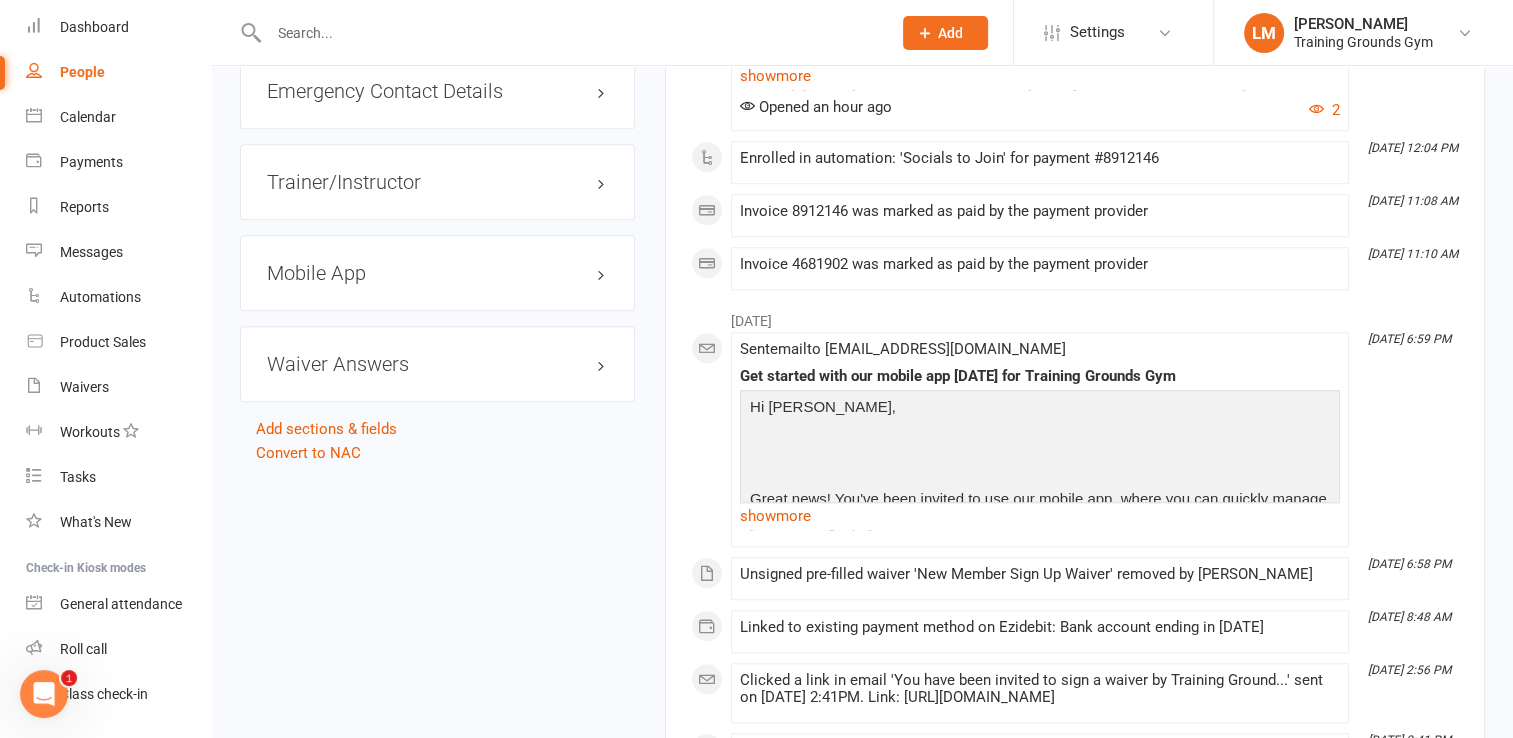 scroll, scrollTop: 1884, scrollLeft: 0, axis: vertical 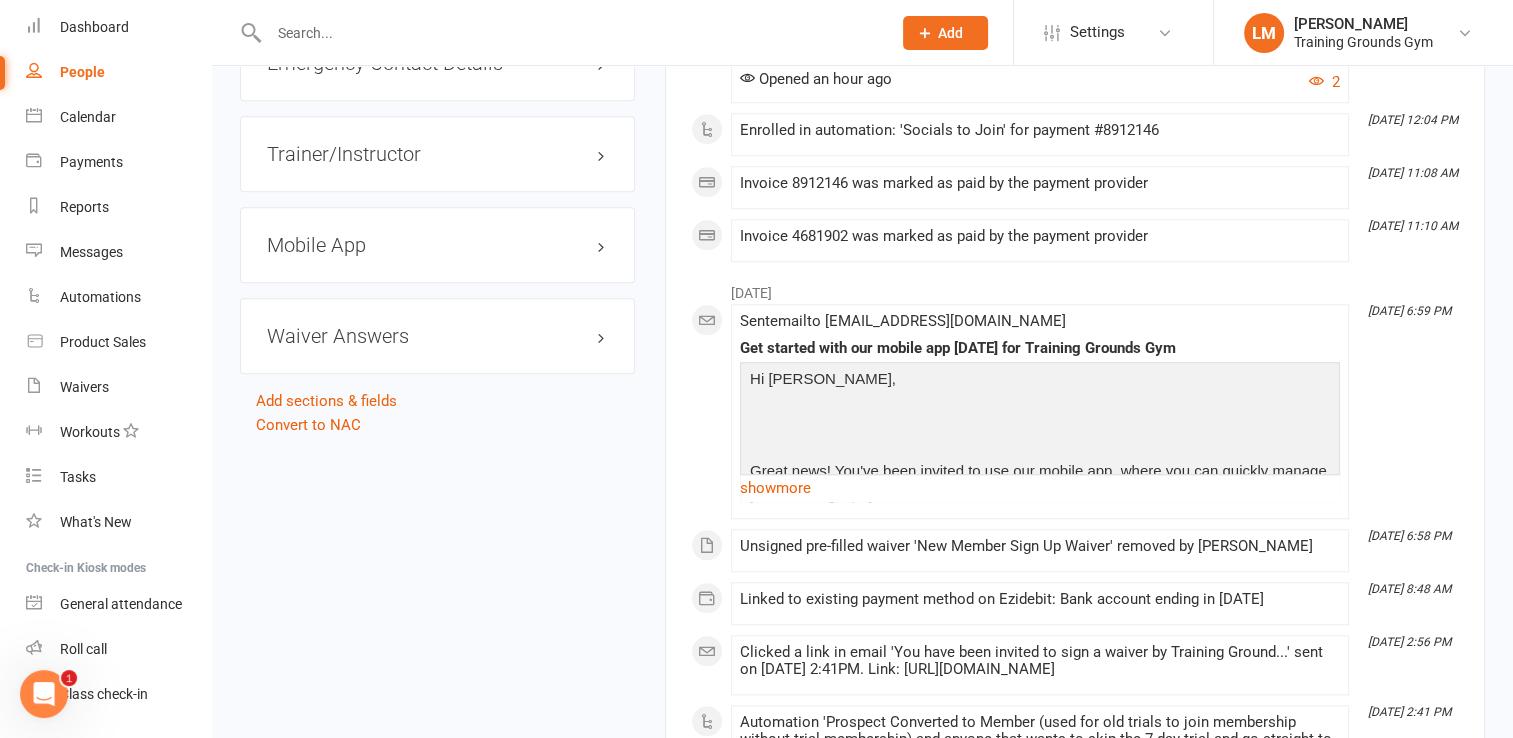 click at bounding box center [570, 33] 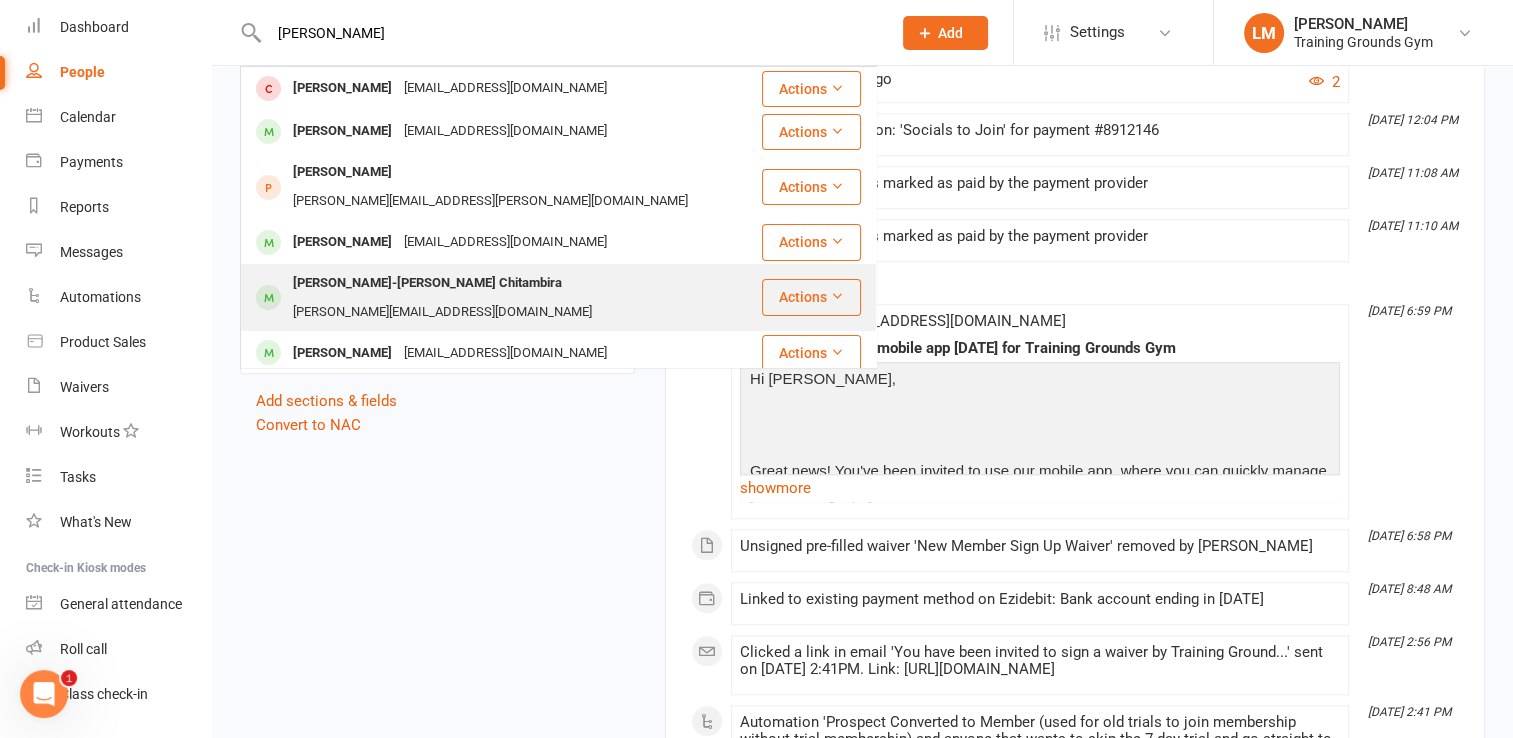 type on "[PERSON_NAME]" 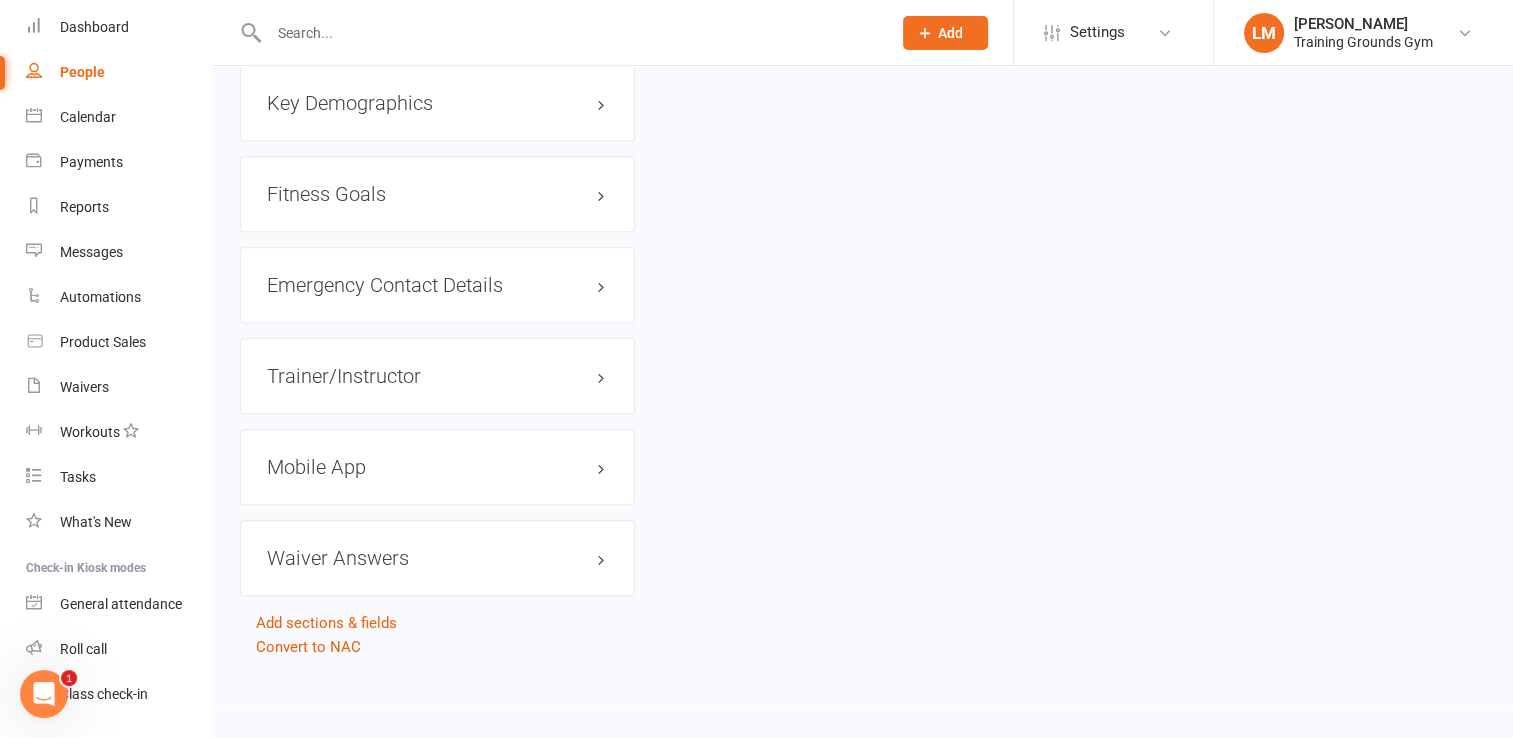 scroll, scrollTop: 0, scrollLeft: 0, axis: both 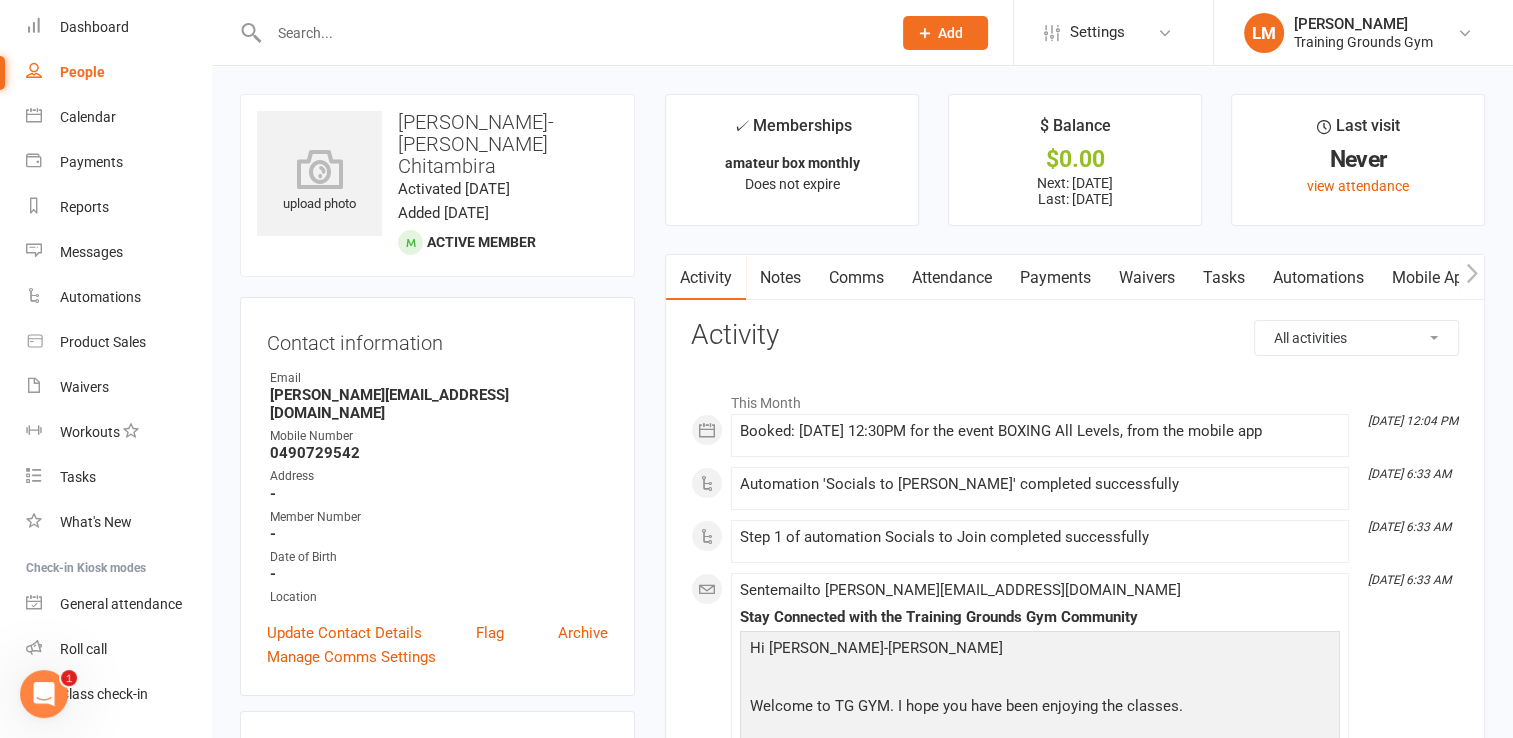 click on "This Month" at bounding box center (1075, 398) 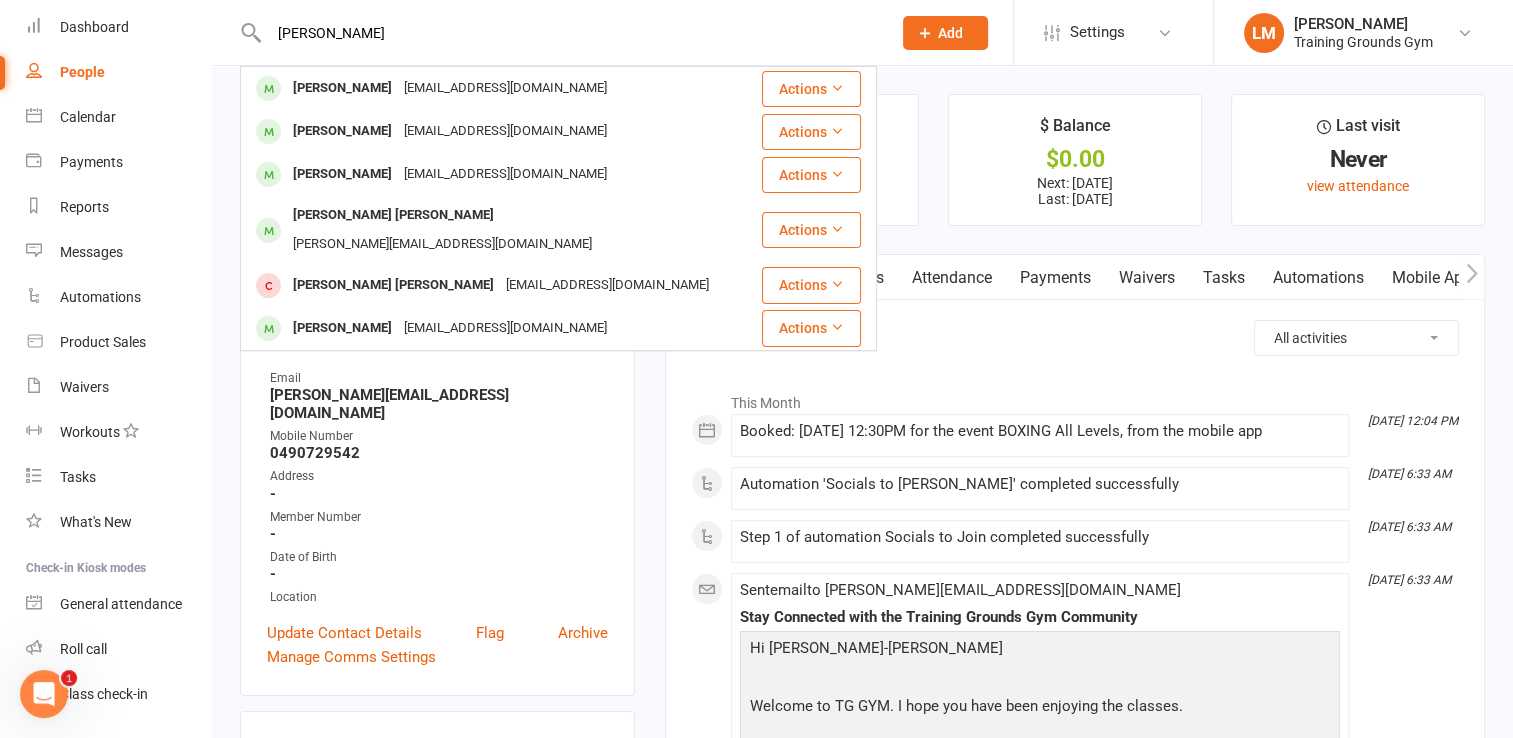 type on "[PERSON_NAME]" 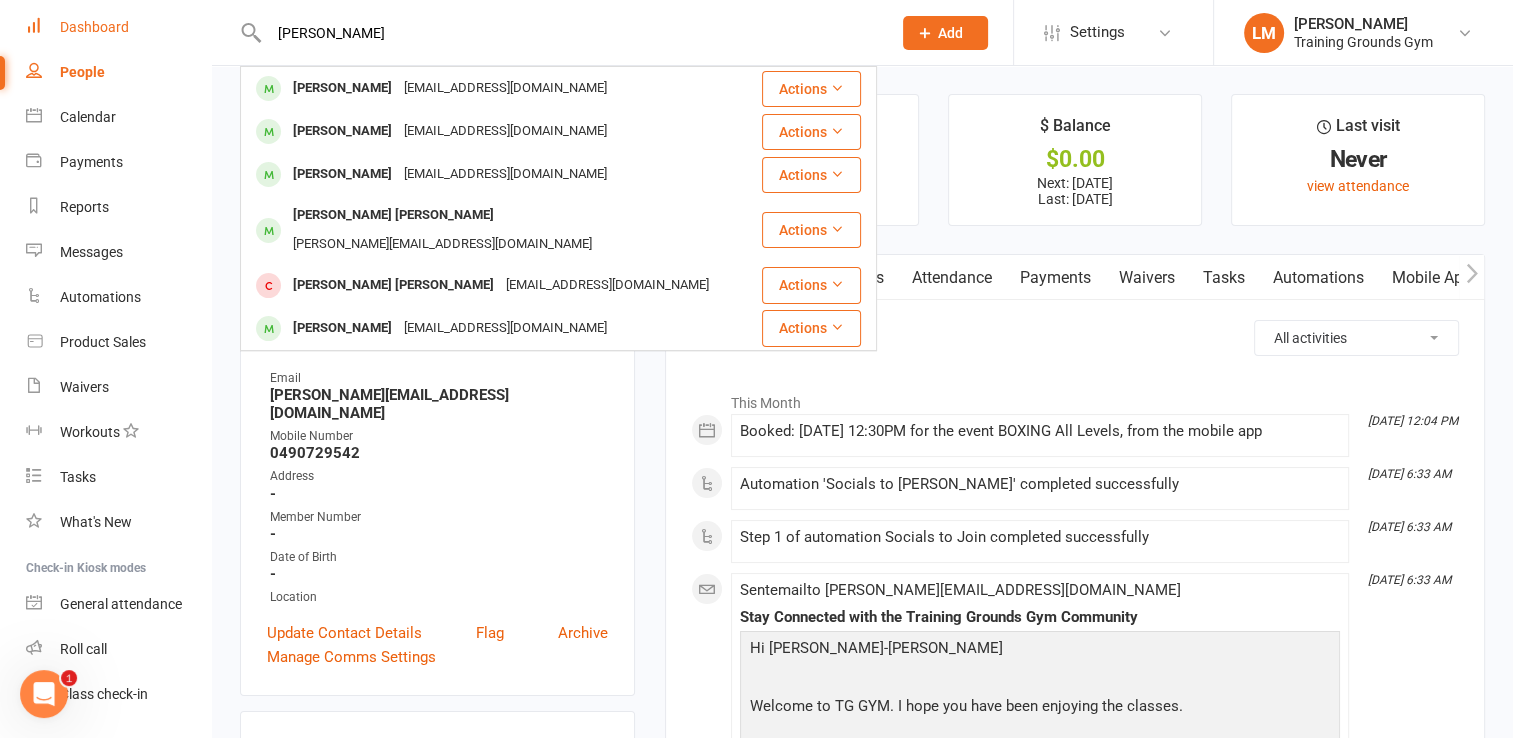 click on "Dashboard" at bounding box center [94, 27] 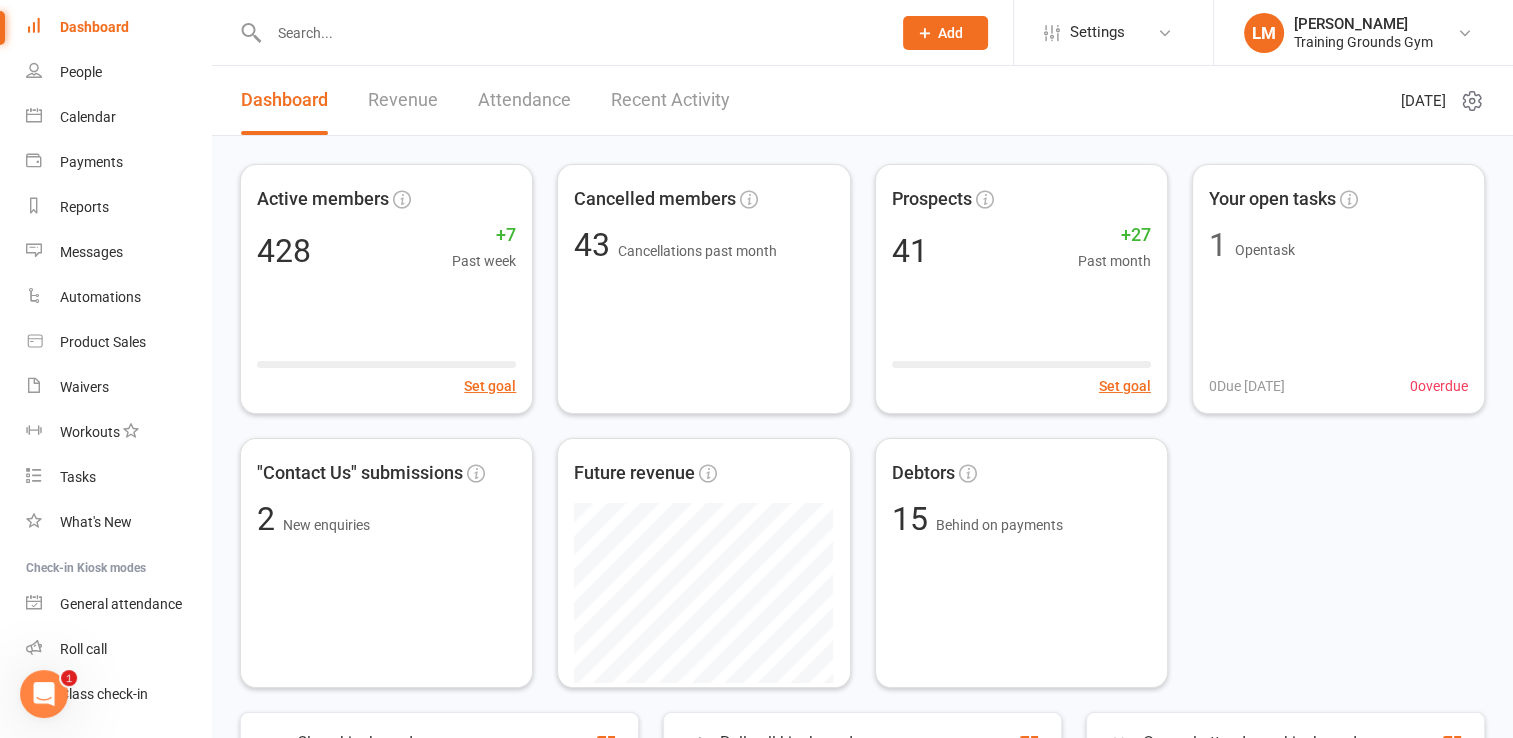 click at bounding box center (570, 33) 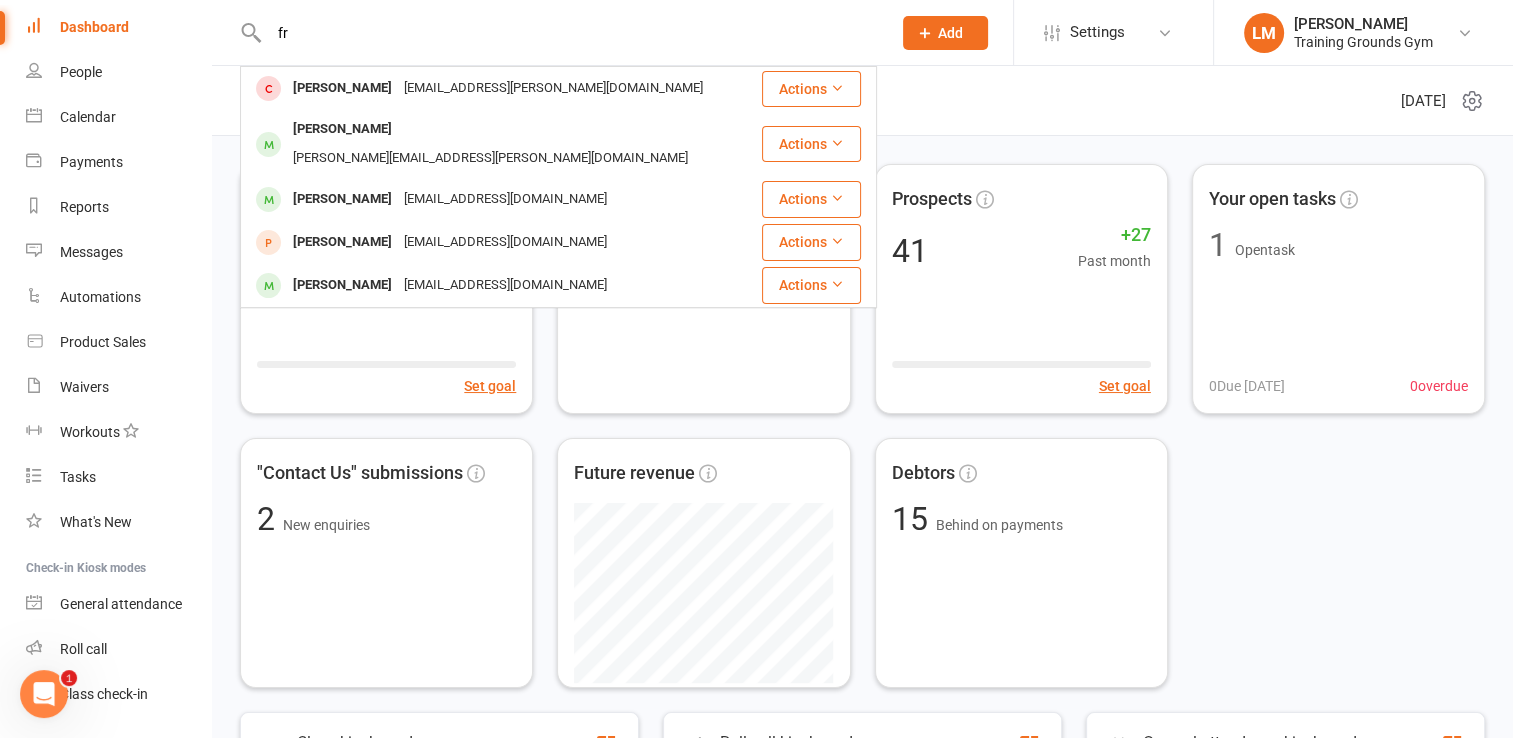 type on "f" 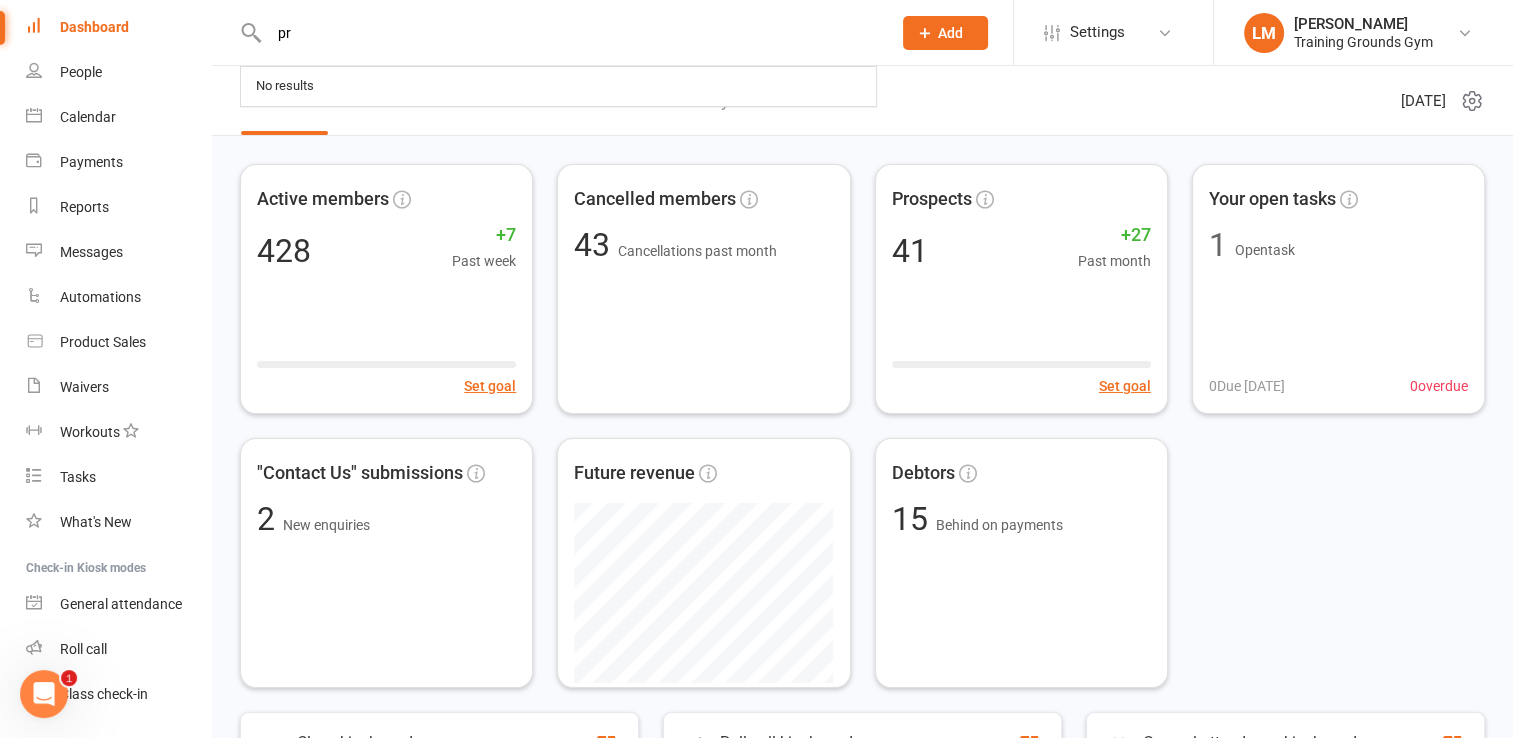 type on "p" 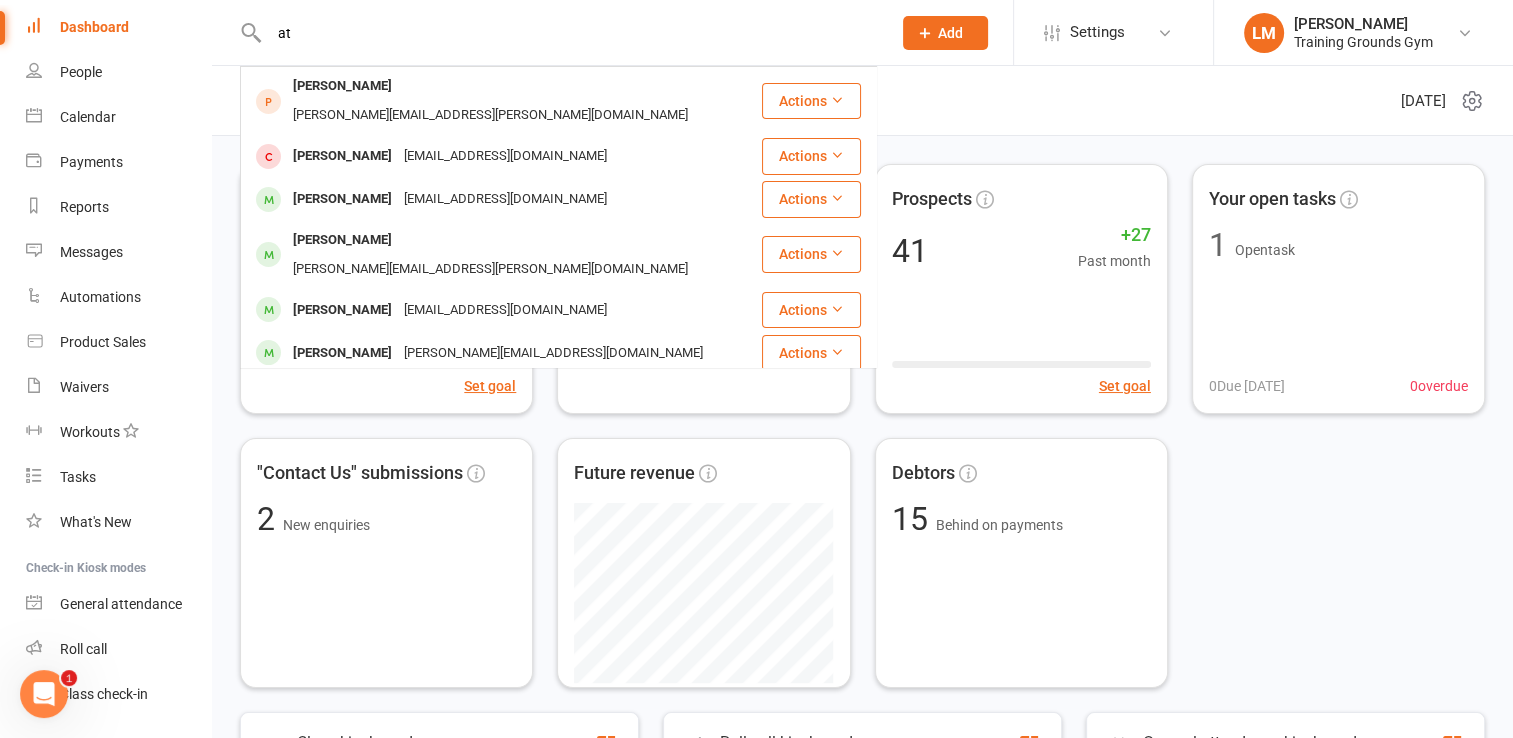 type on "a" 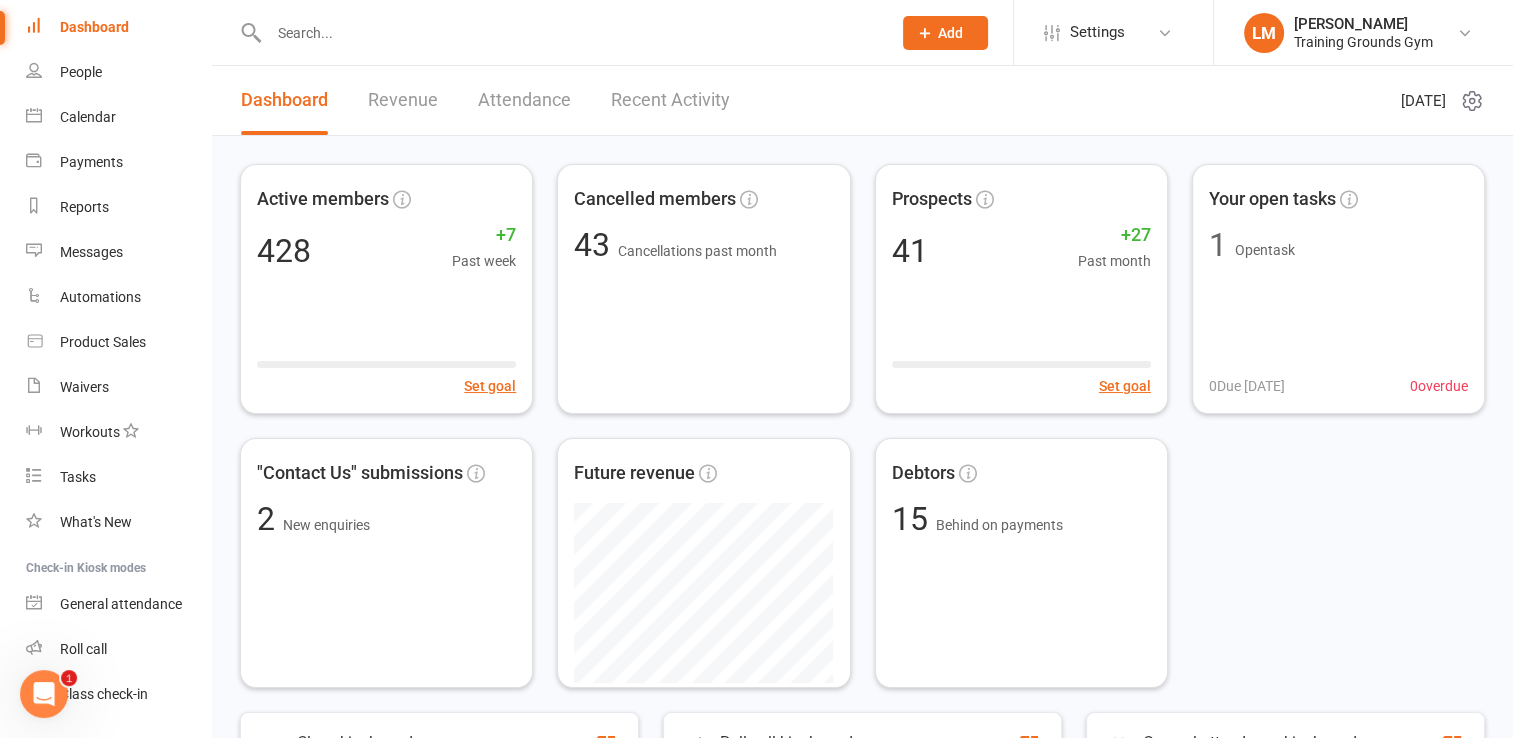 paste on "[EMAIL_ADDRESS][DOMAIN_NAME]" 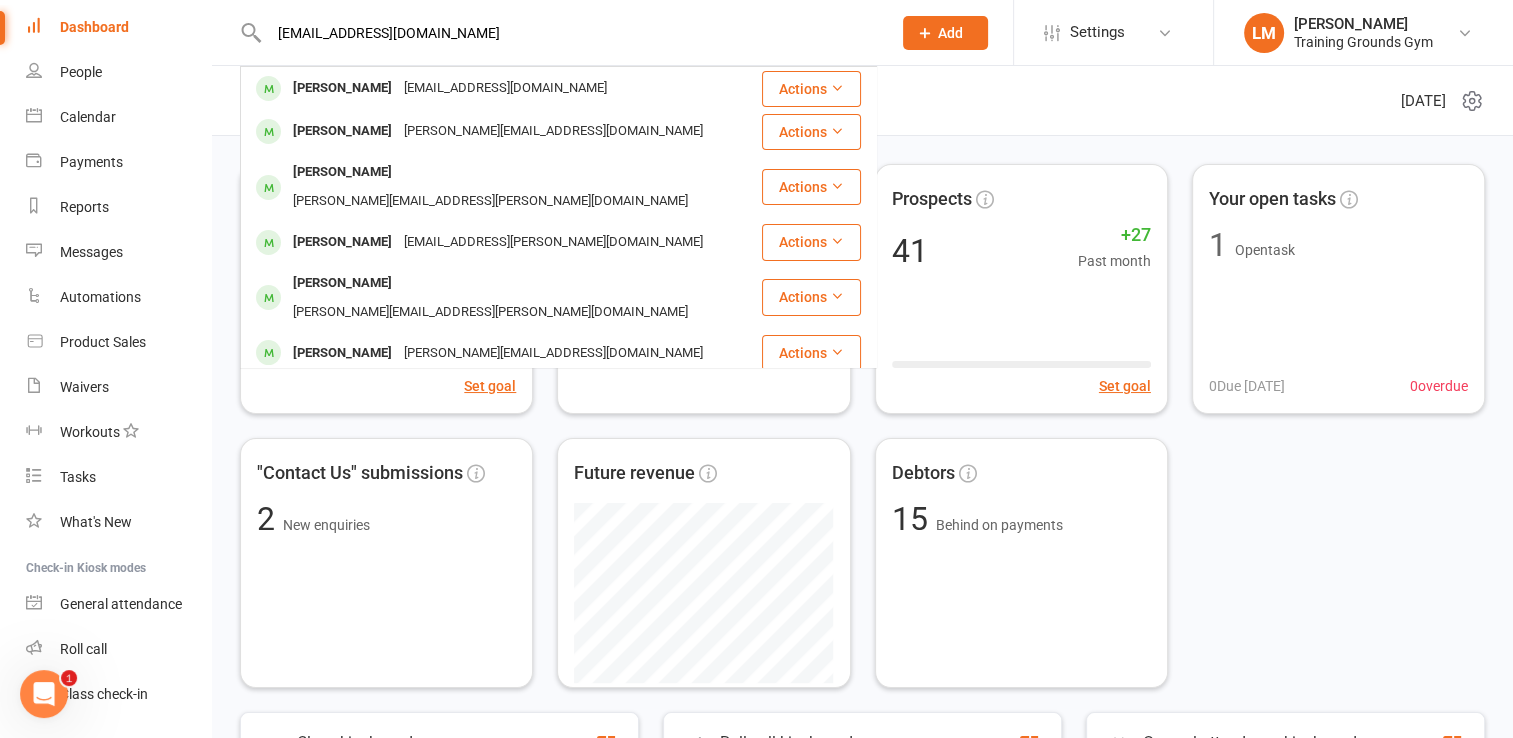 type on "[EMAIL_ADDRESS][DOMAIN_NAME]" 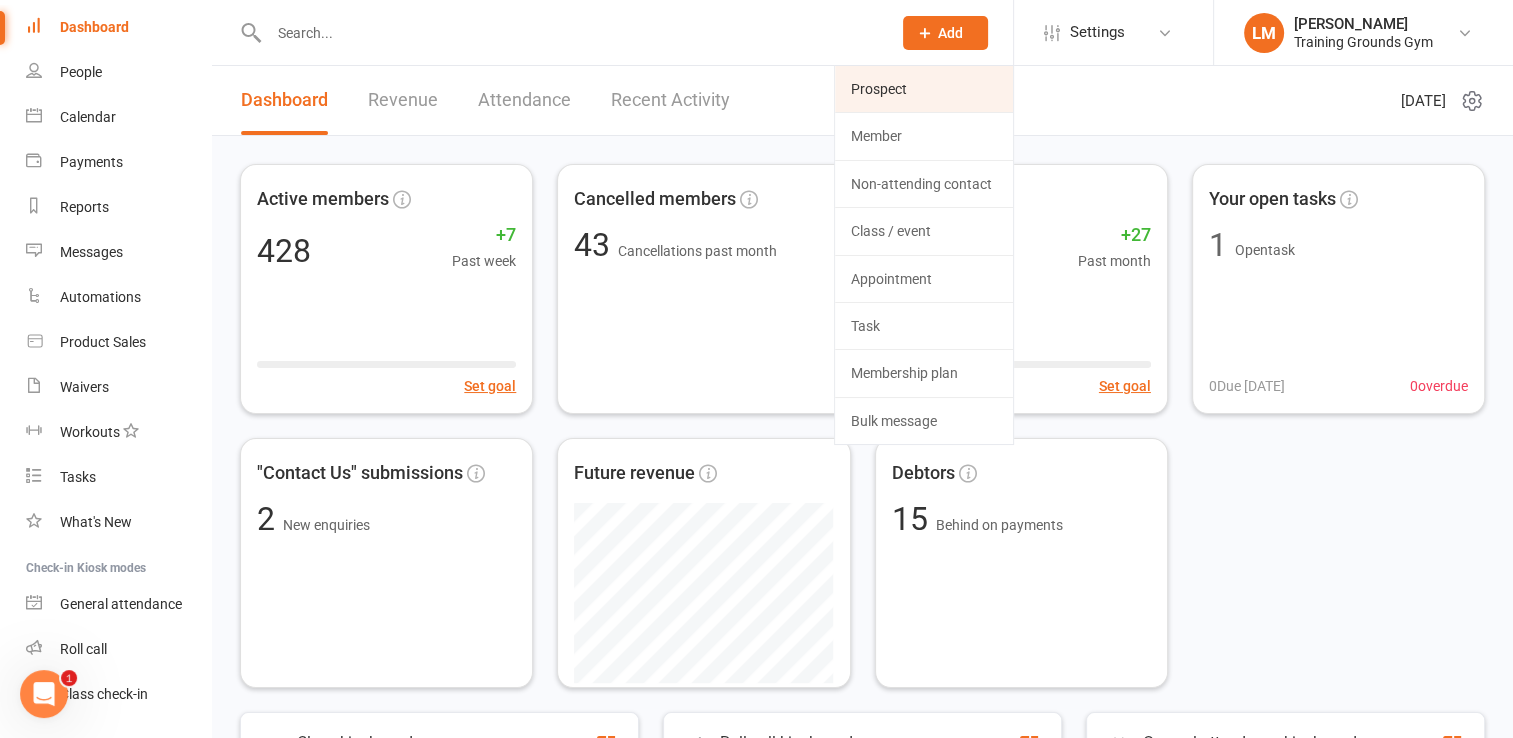 click on "Prospect" 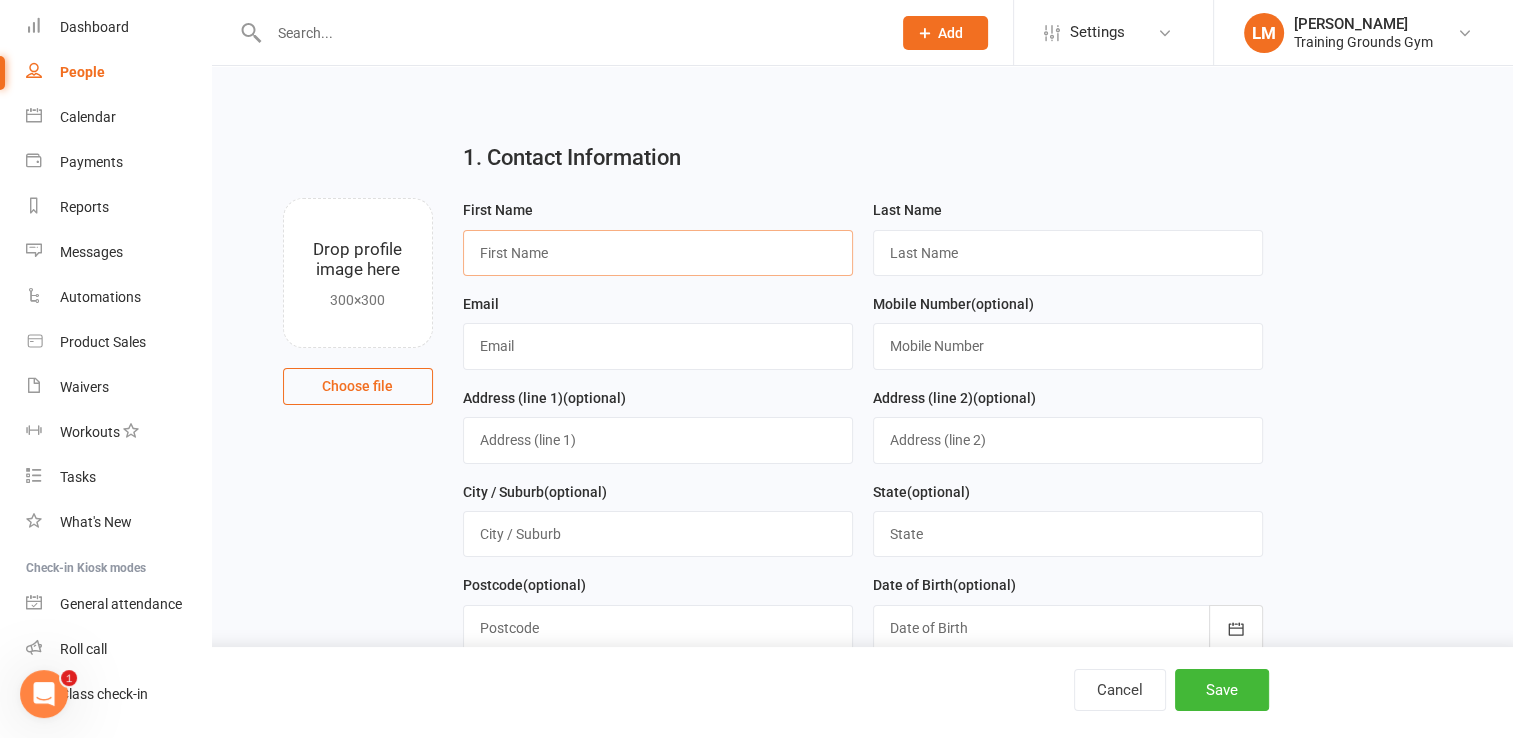 click at bounding box center [658, 253] 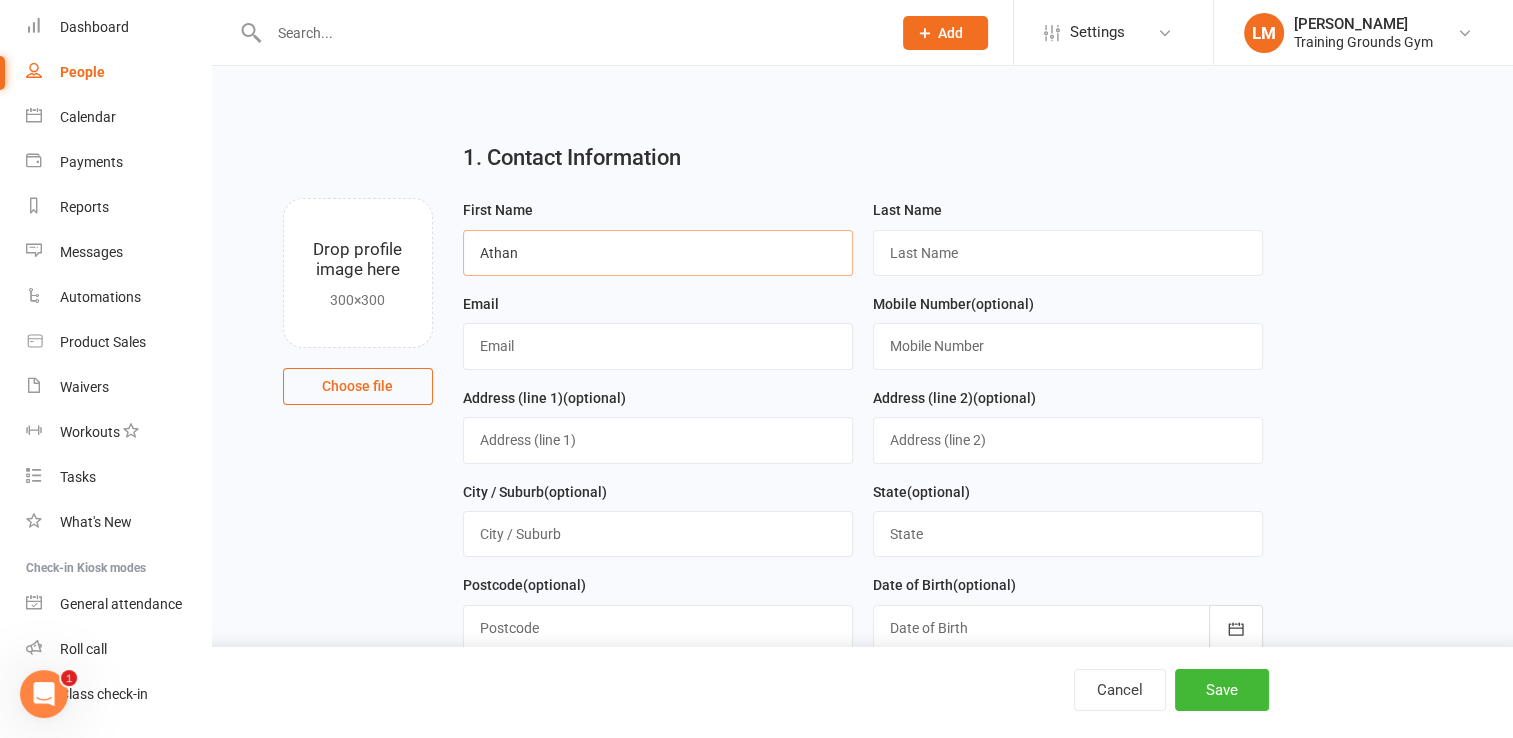 type on "Athan" 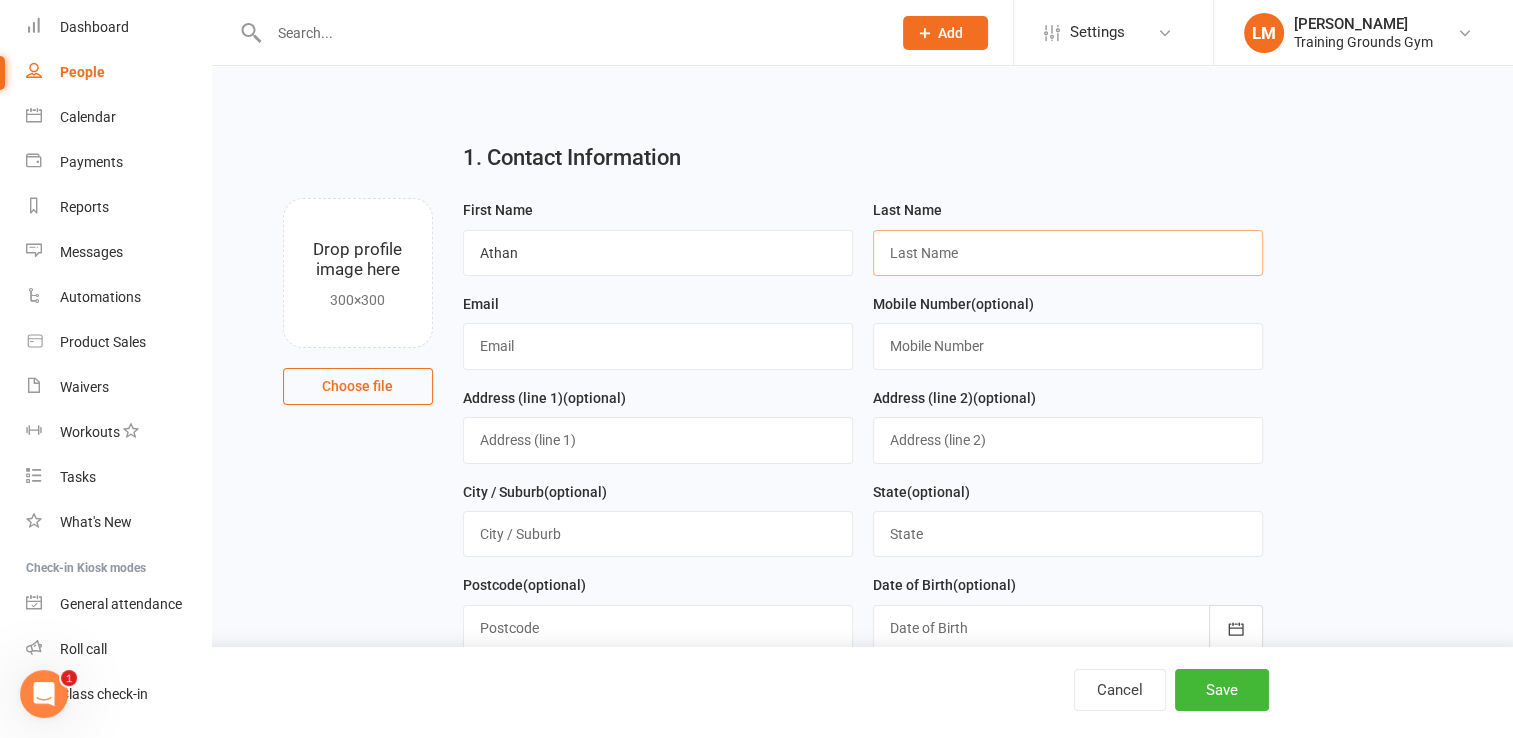 paste on "Prodromou" 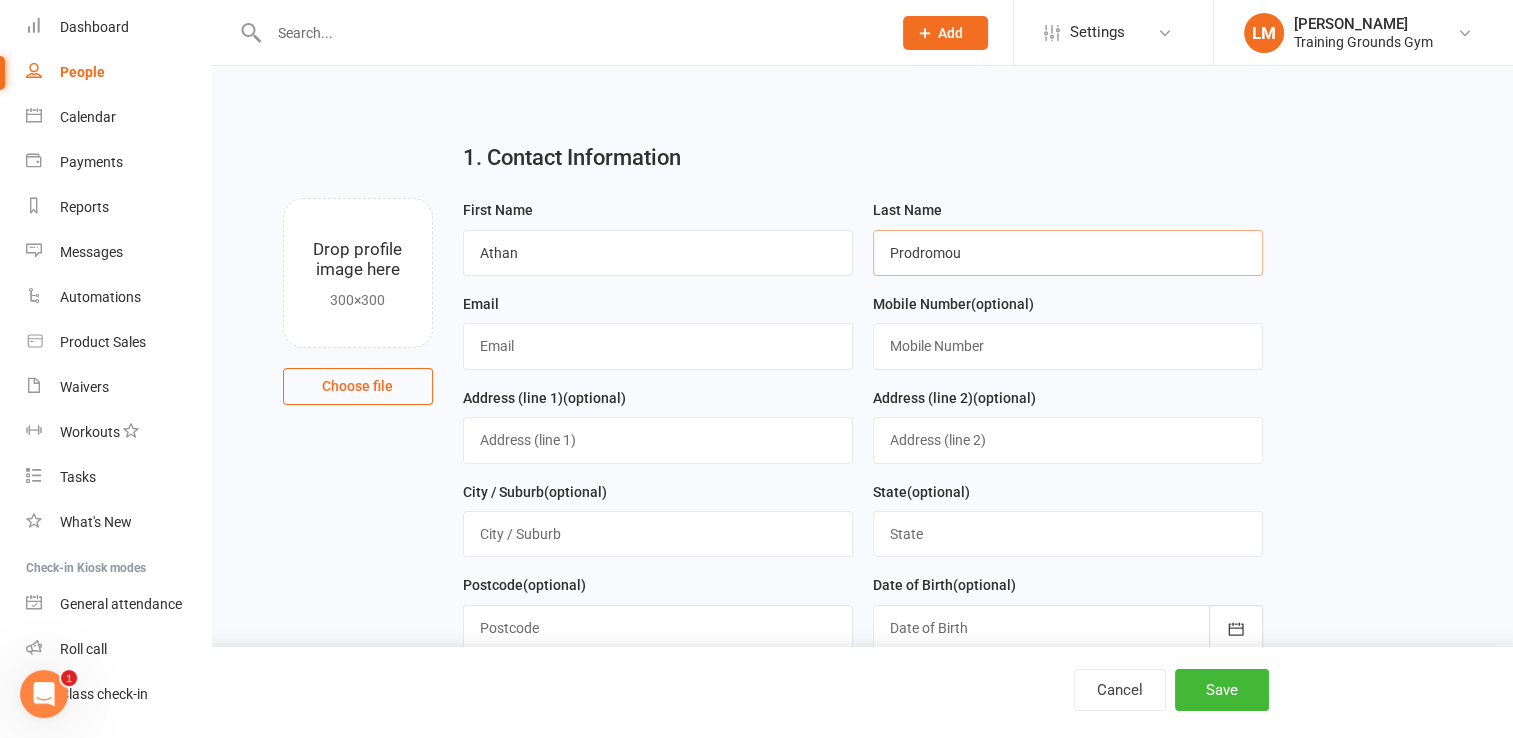 type on "Prodromou" 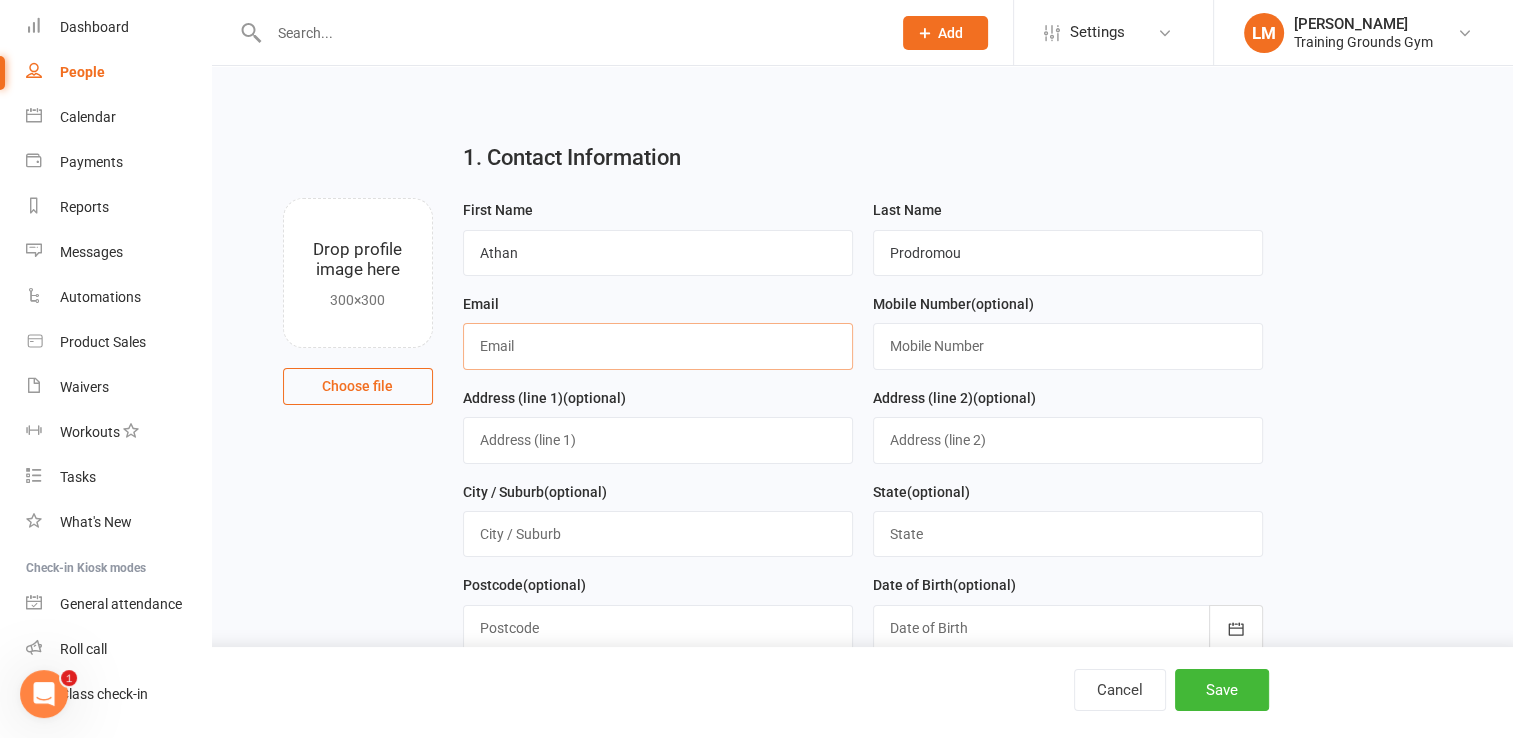 click at bounding box center [658, 346] 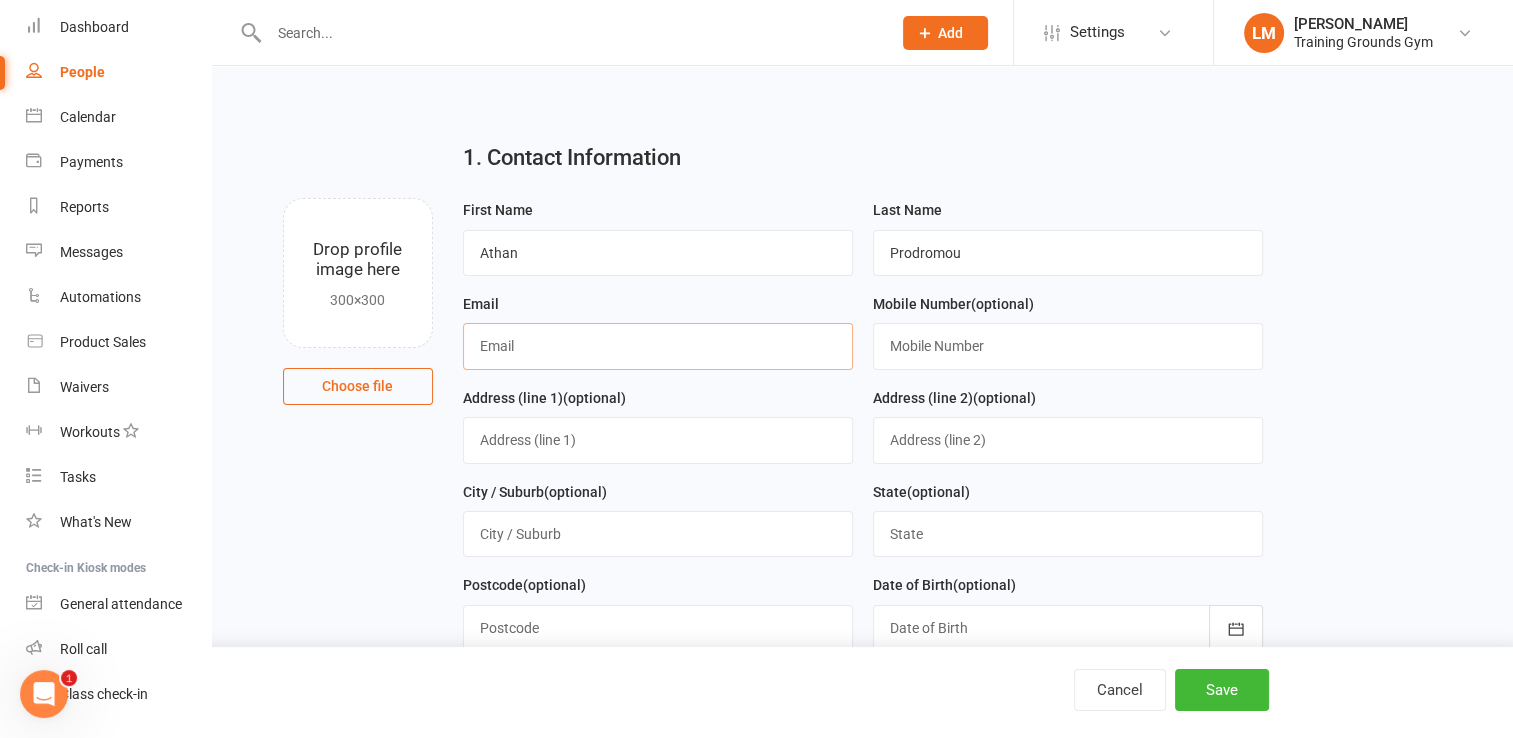 paste on "[EMAIL_ADDRESS][DOMAIN_NAME]" 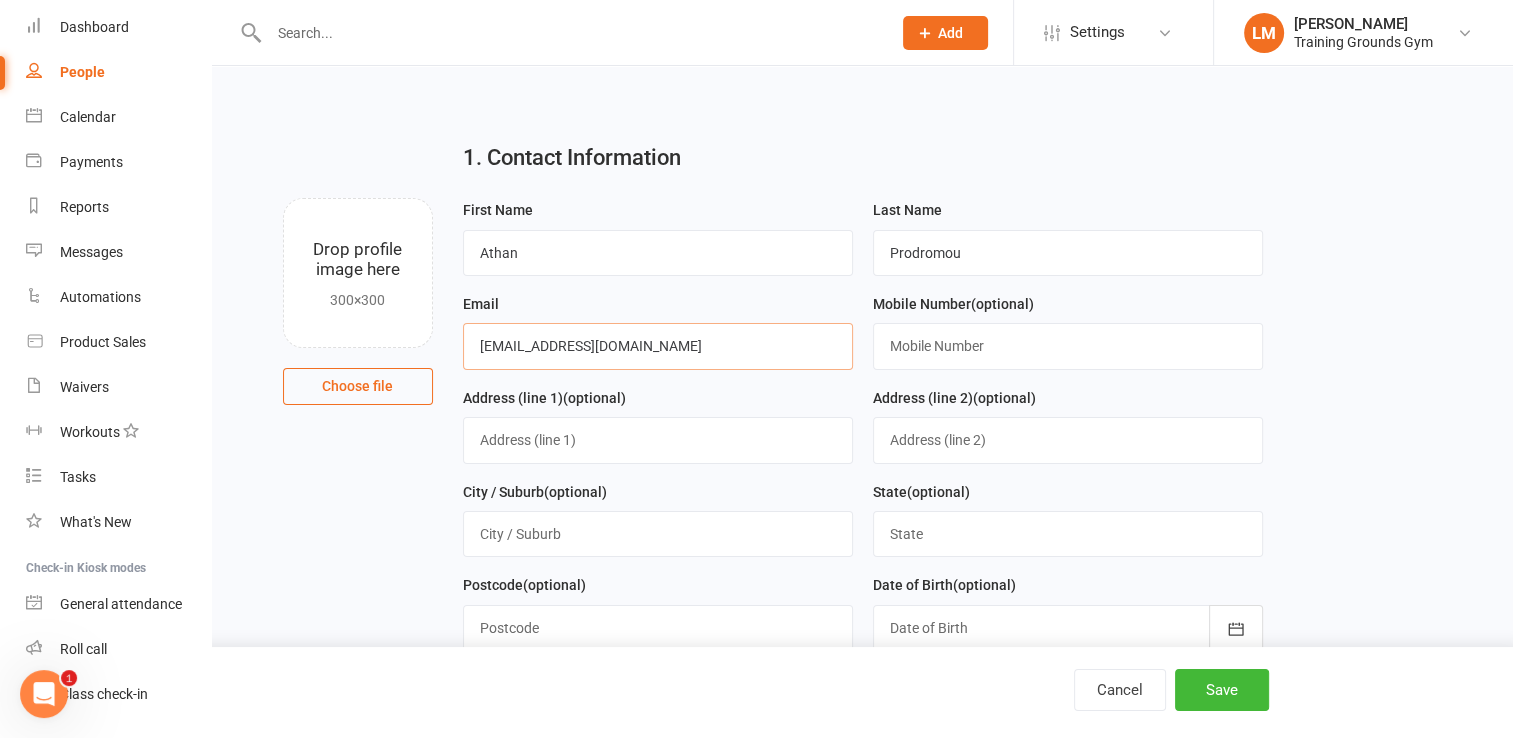 type on "[EMAIL_ADDRESS][DOMAIN_NAME]" 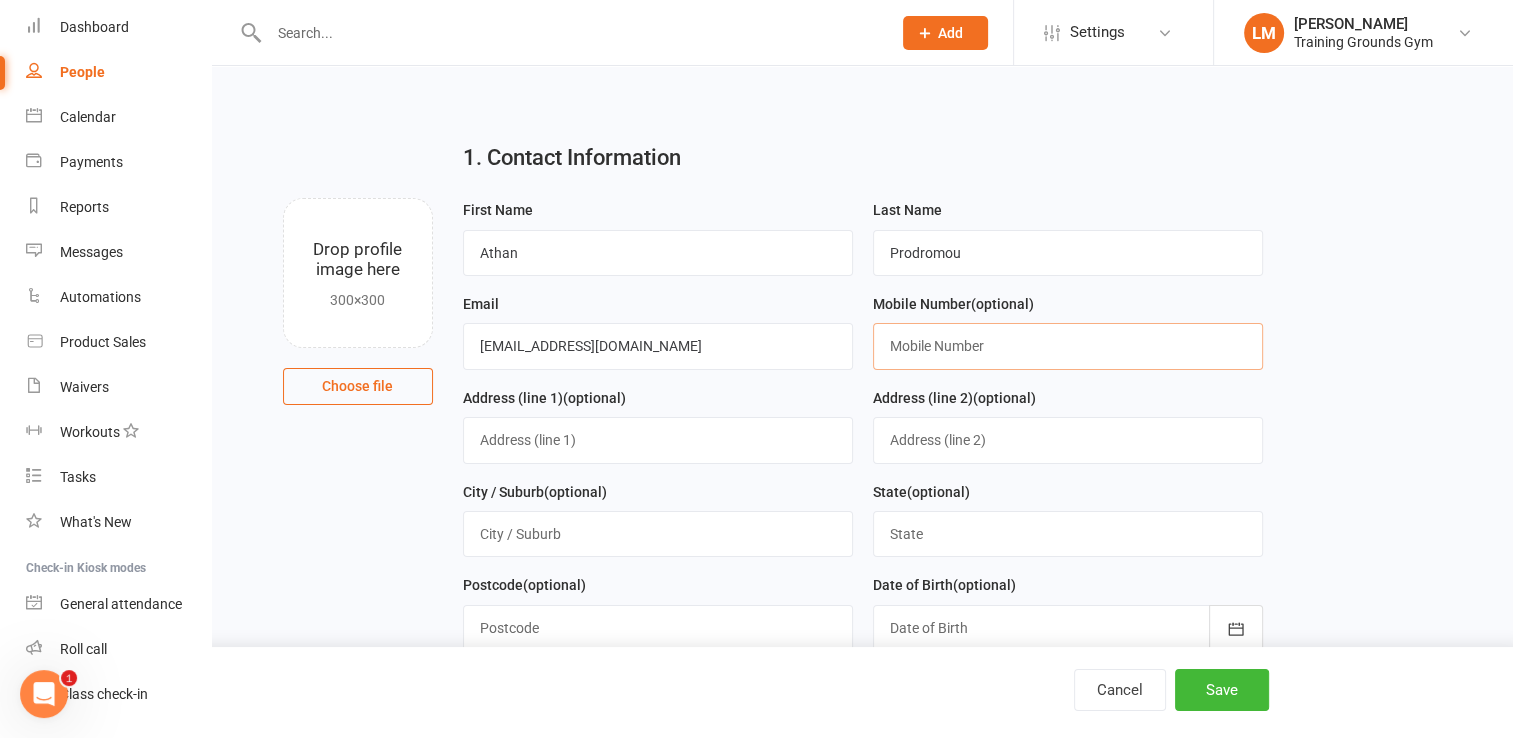 paste on "0412190222" 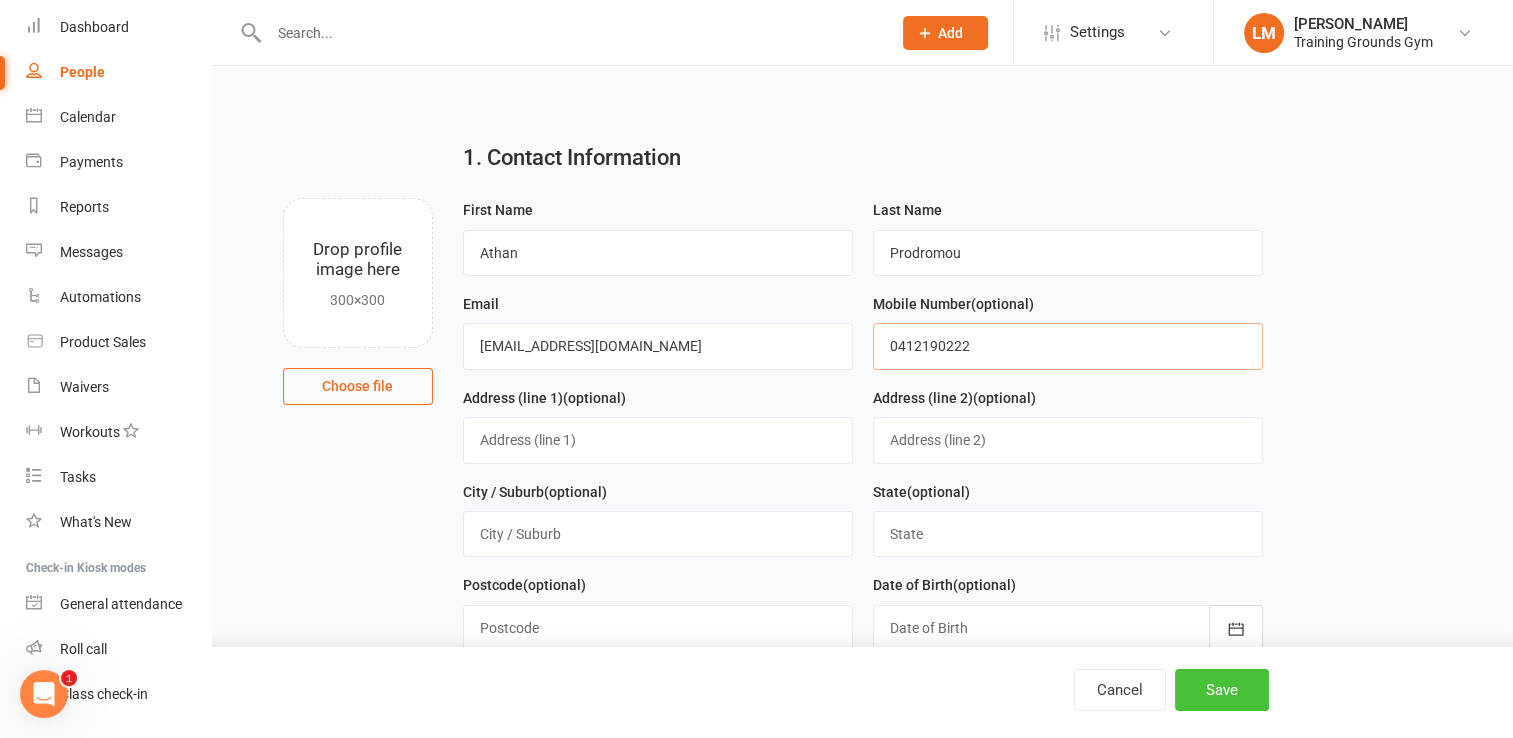 type on "0412190222" 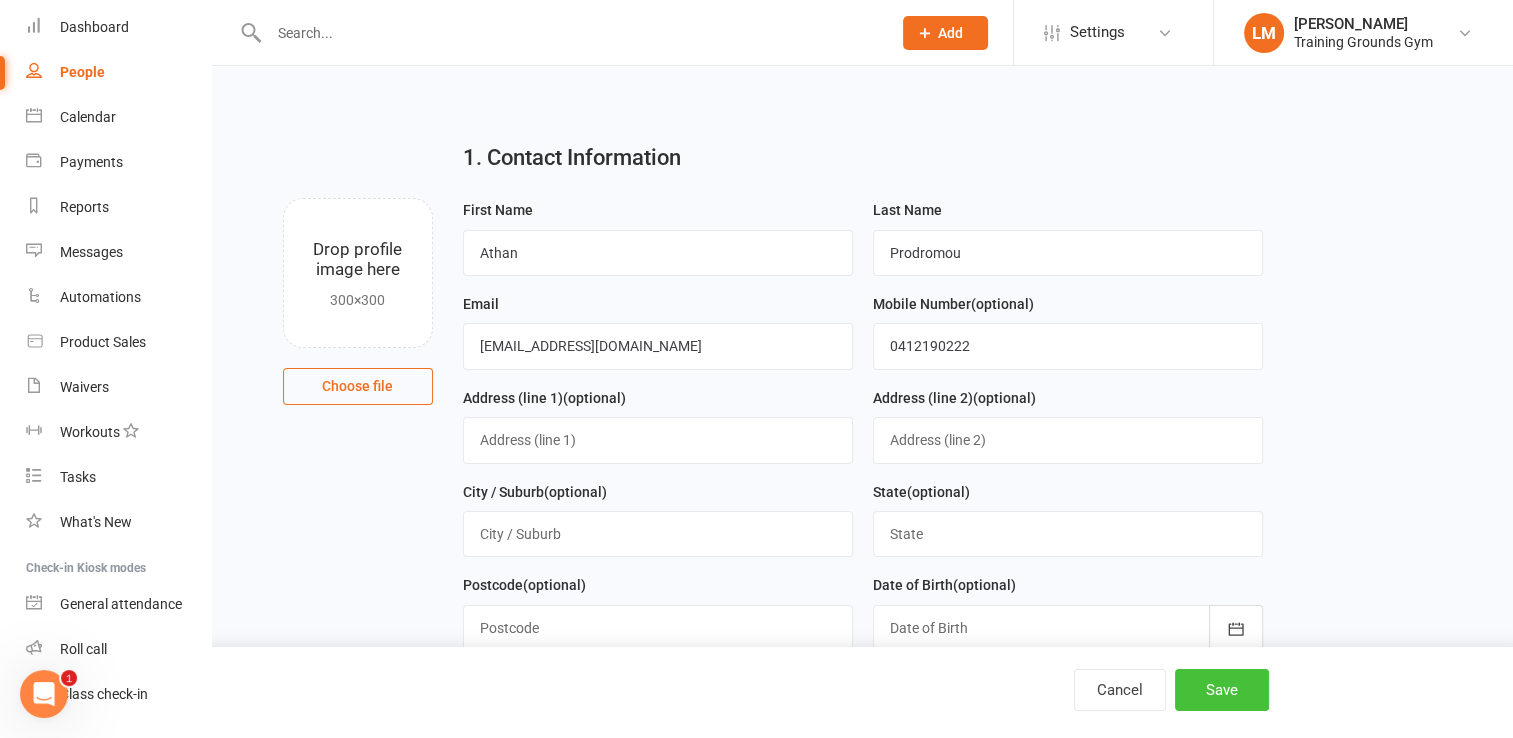 click on "Save" at bounding box center [1222, 690] 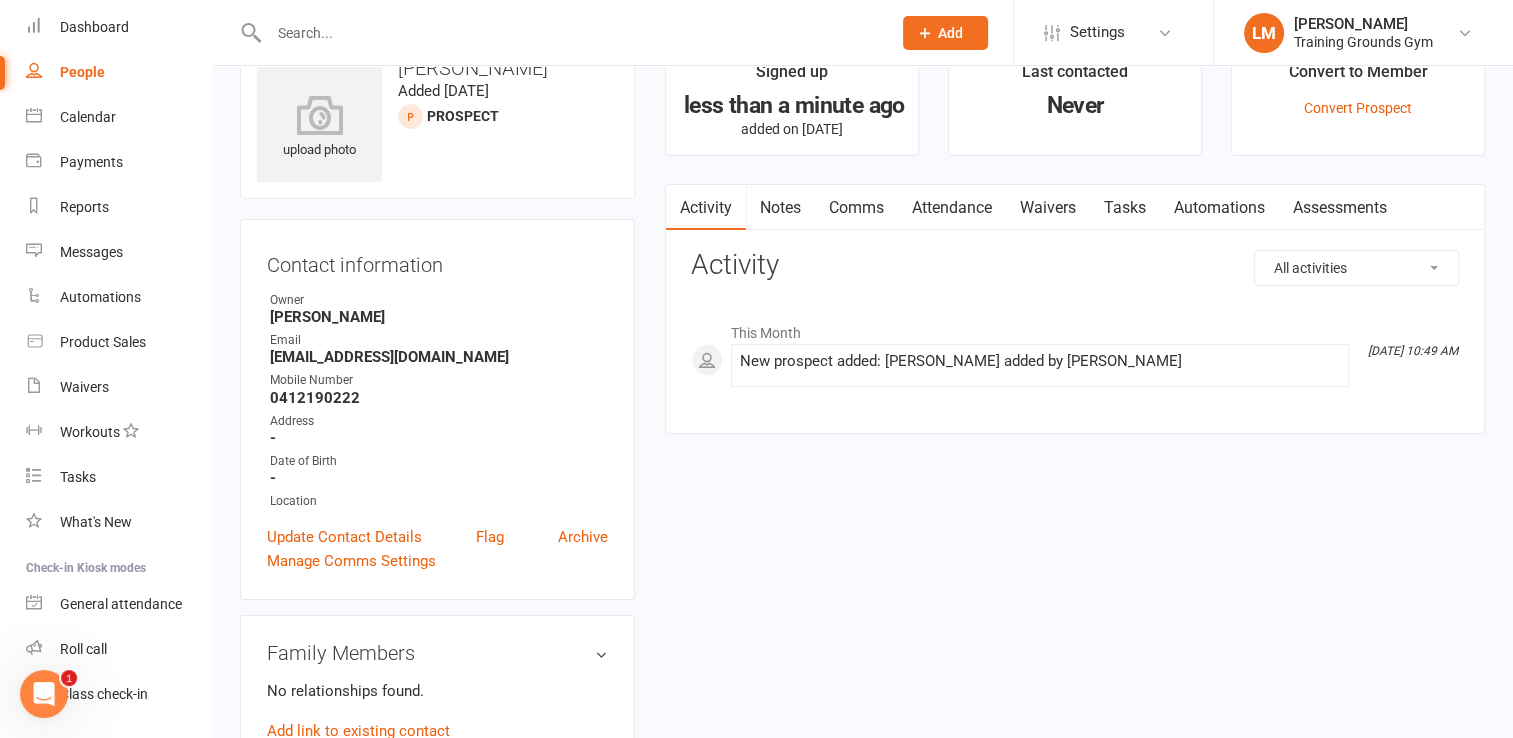 scroll, scrollTop: 0, scrollLeft: 0, axis: both 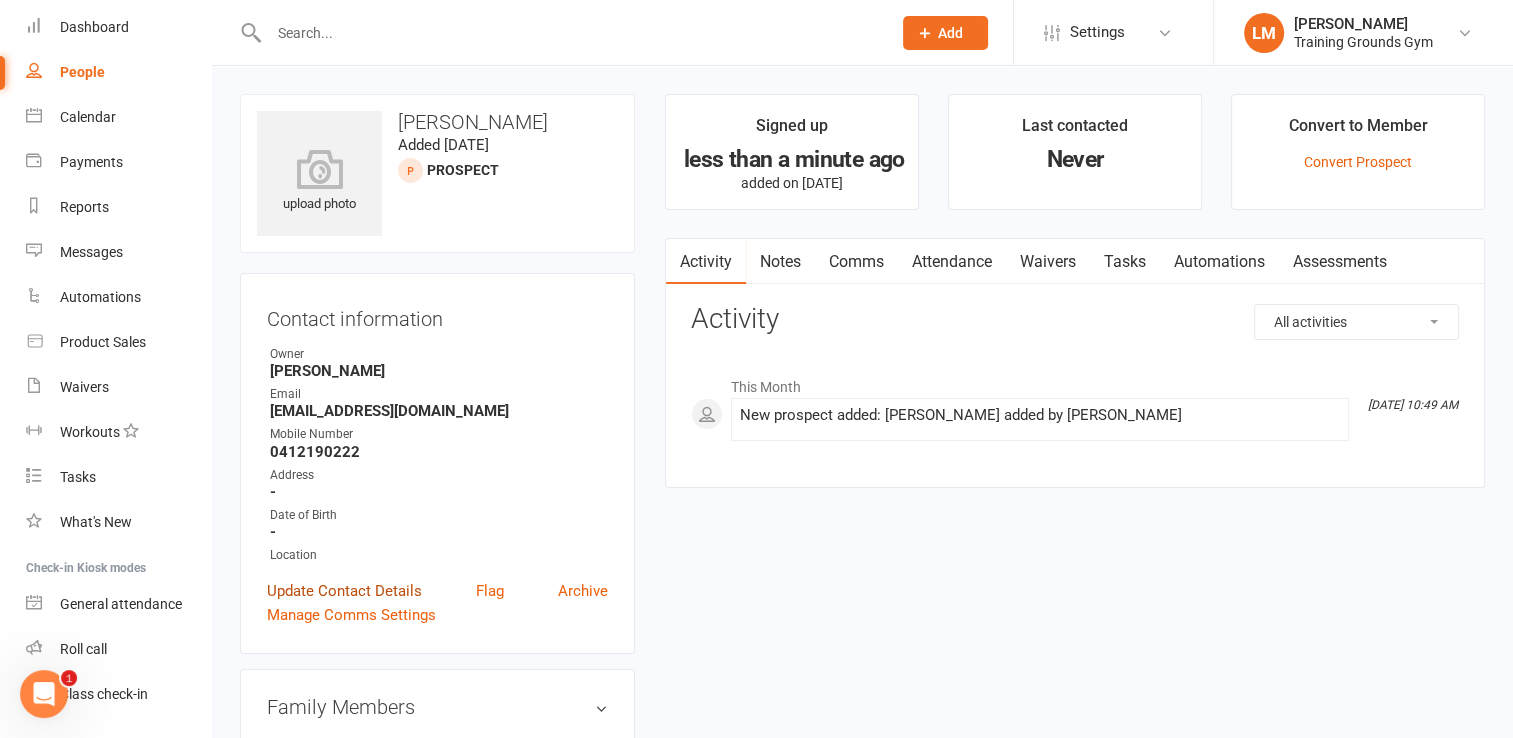 click on "Update Contact Details" at bounding box center [344, 591] 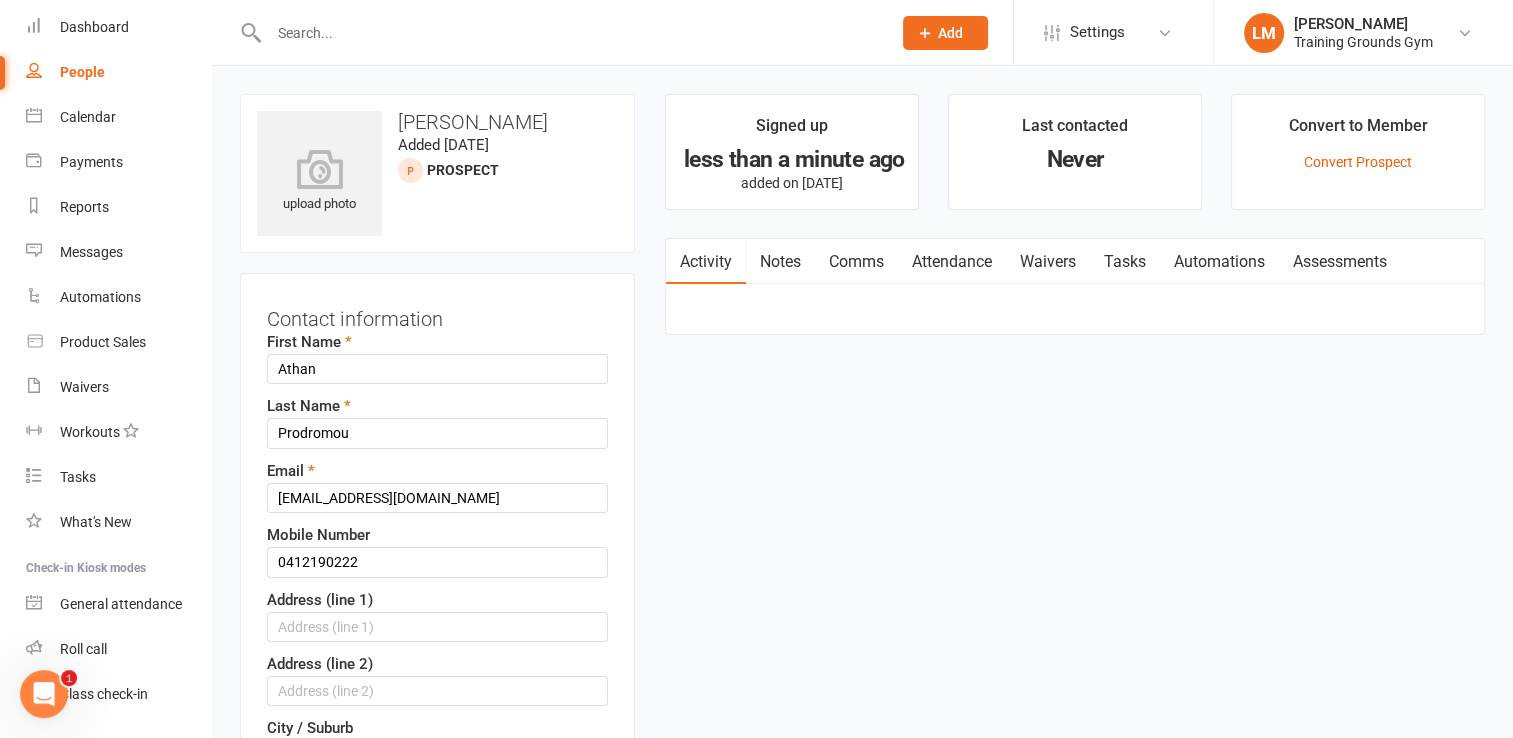 scroll, scrollTop: 94, scrollLeft: 0, axis: vertical 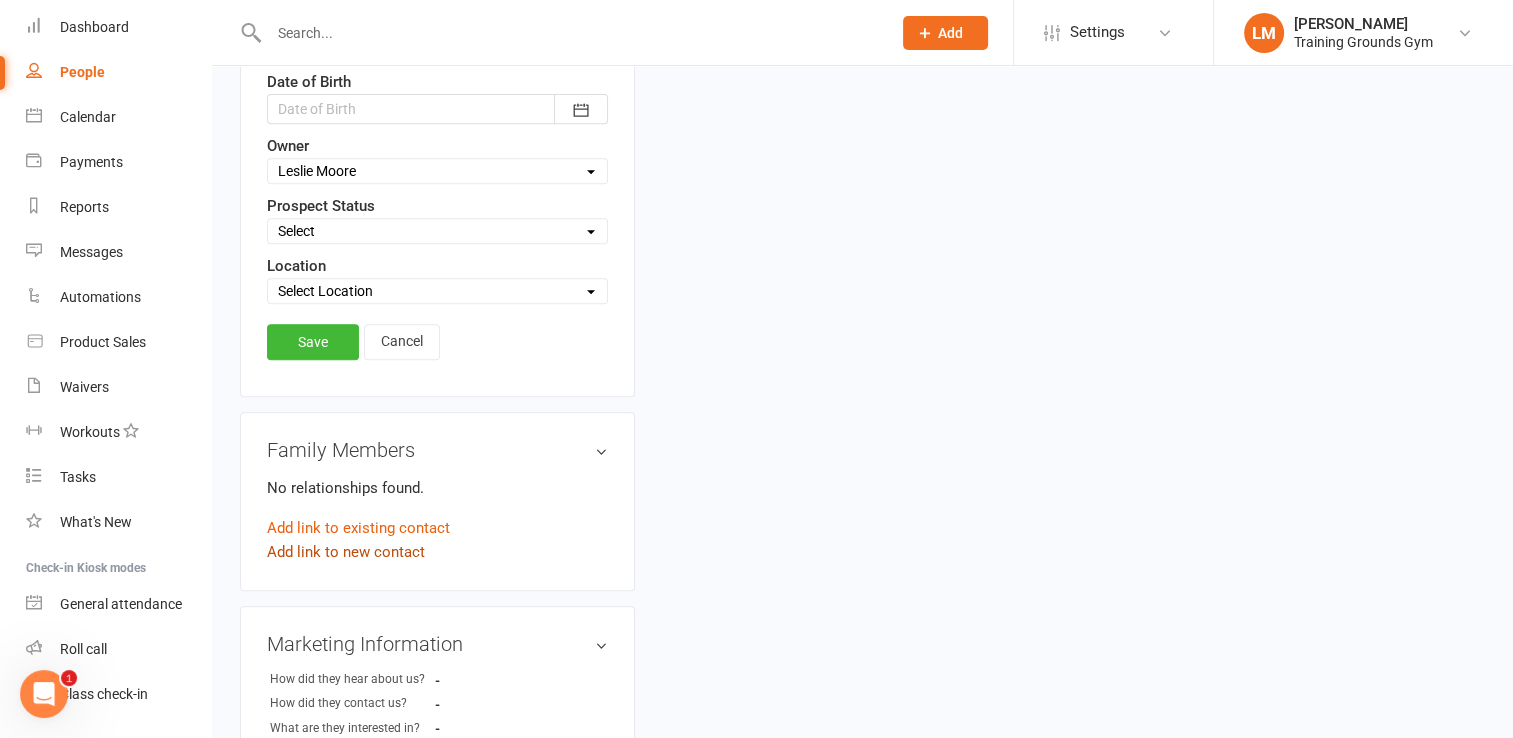 click on "Add link to new contact" at bounding box center (346, 552) 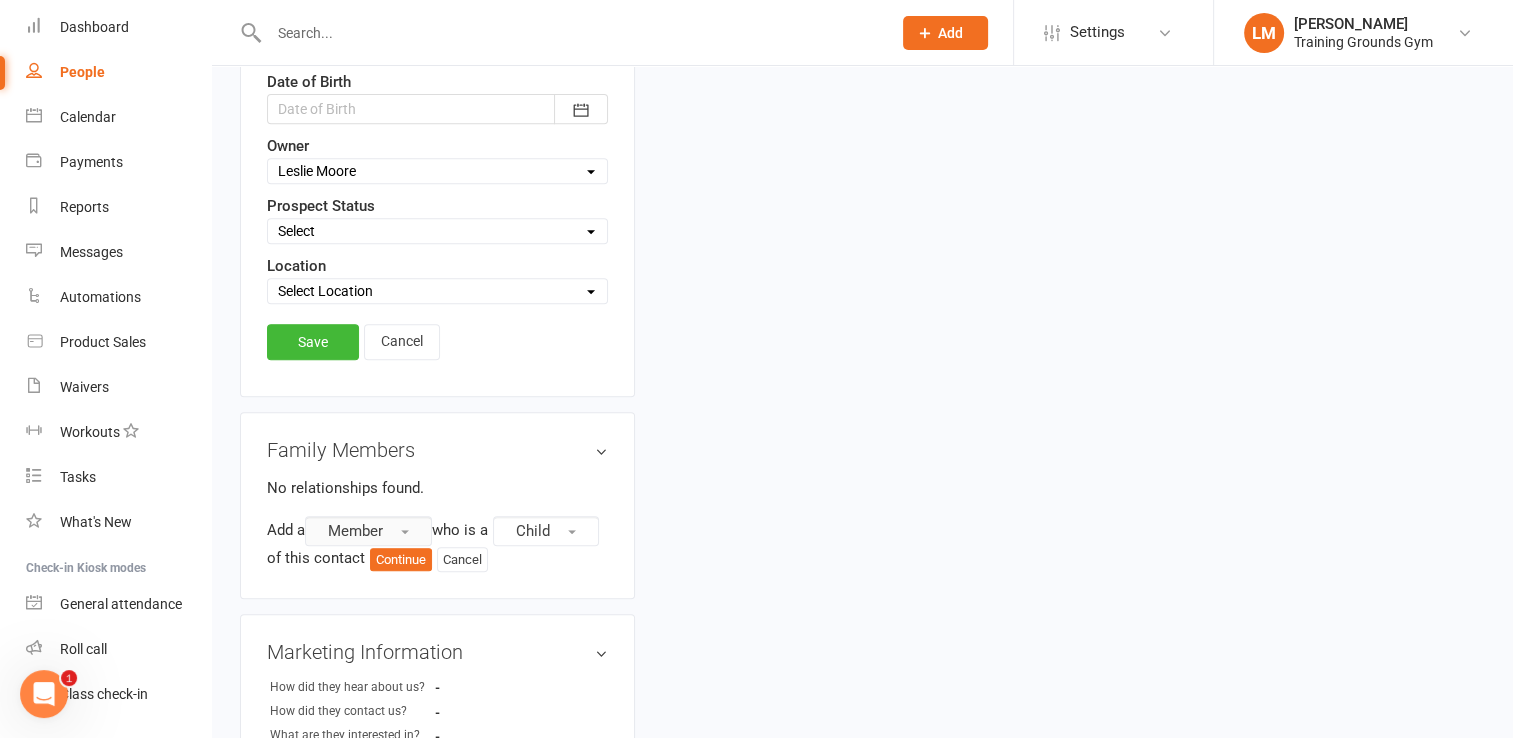 click on "Member" at bounding box center [355, 531] 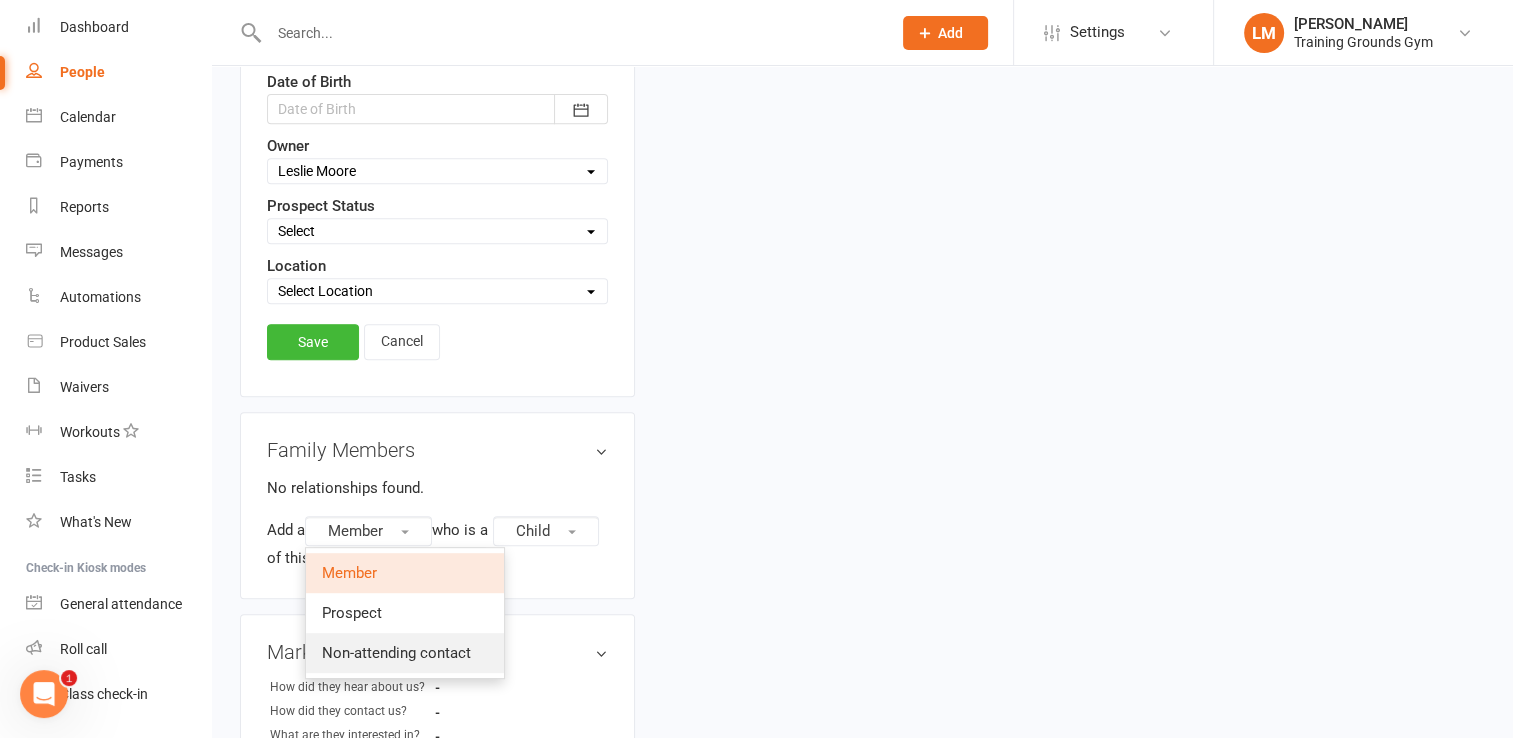 click on "Non-attending contact" at bounding box center (396, 653) 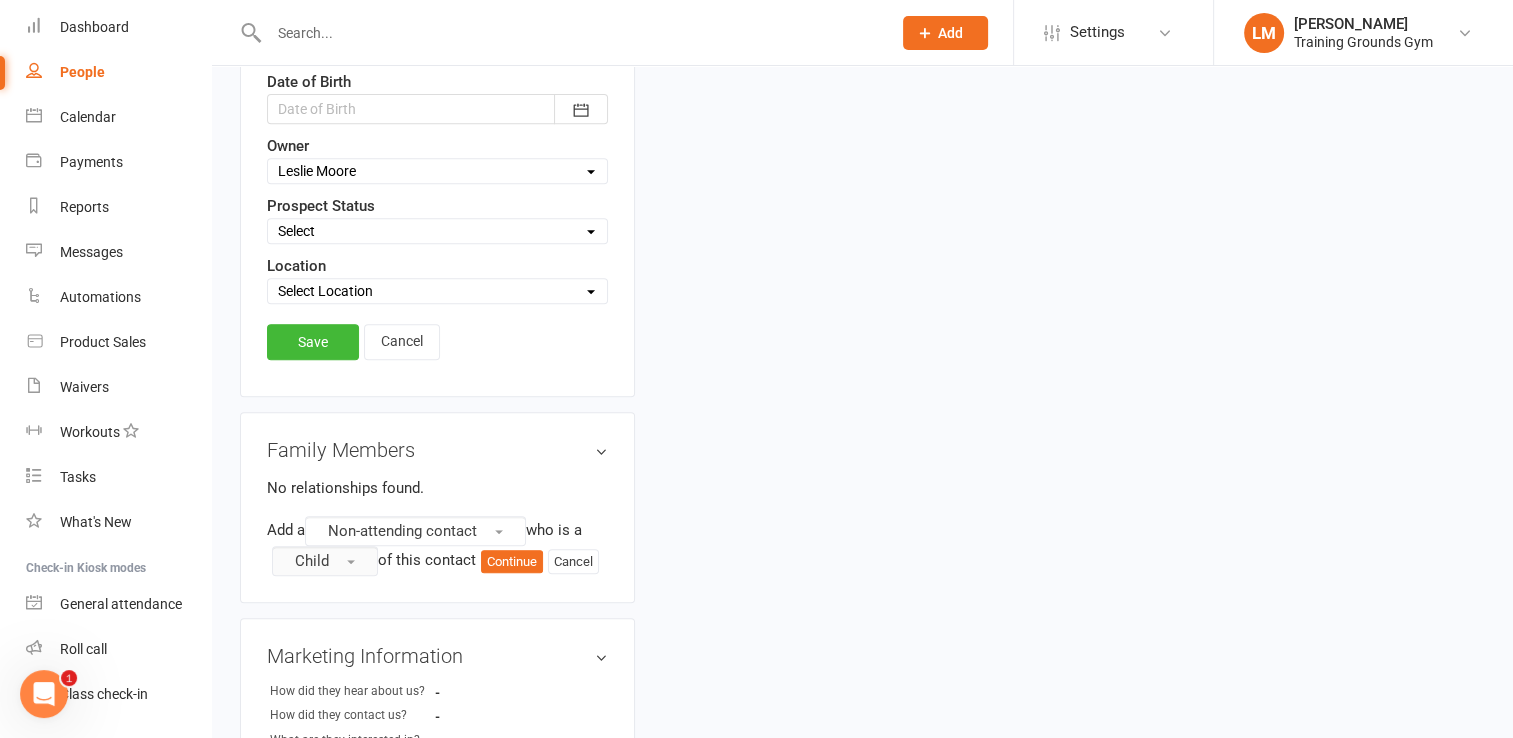 click on "Child" at bounding box center [312, 561] 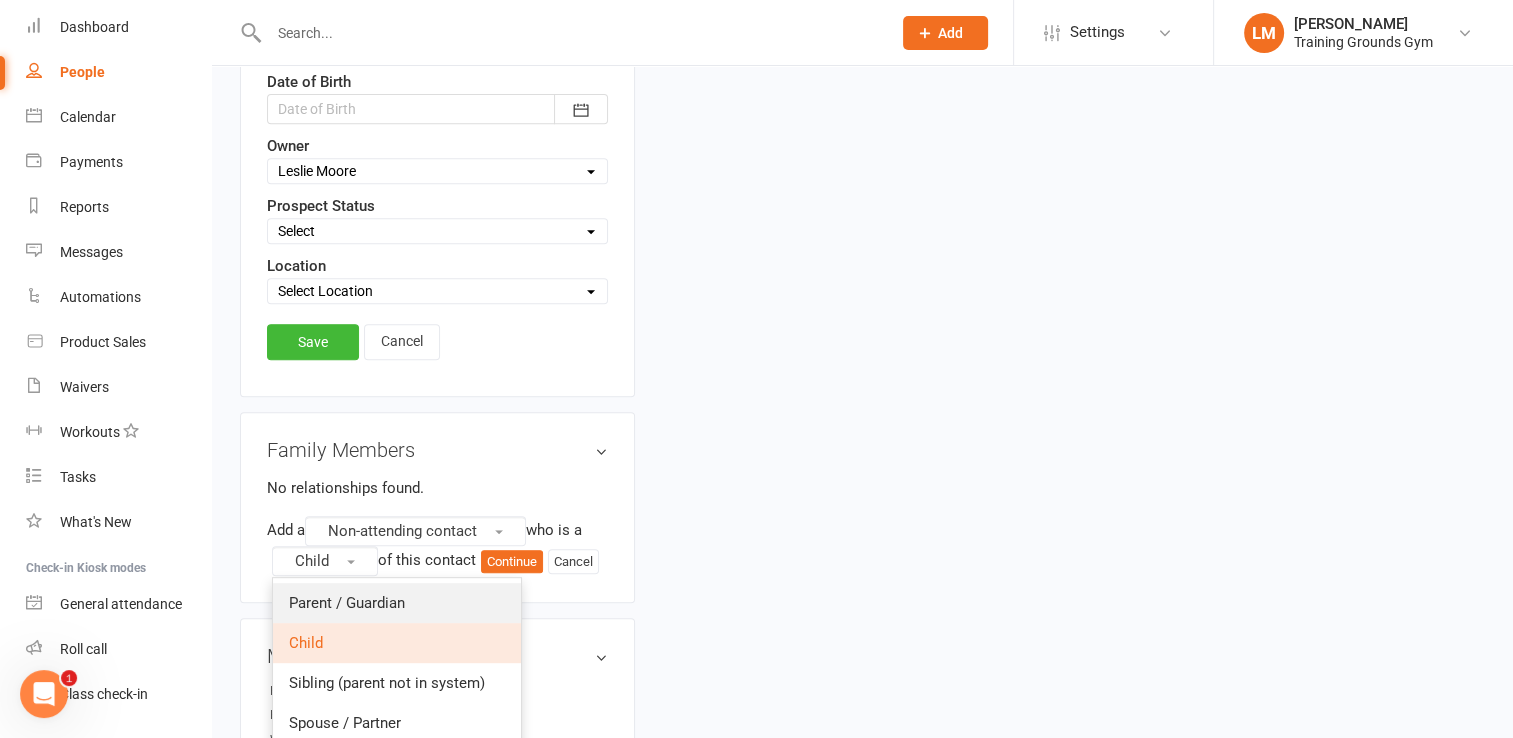 click on "Parent / Guardian" at bounding box center (347, 603) 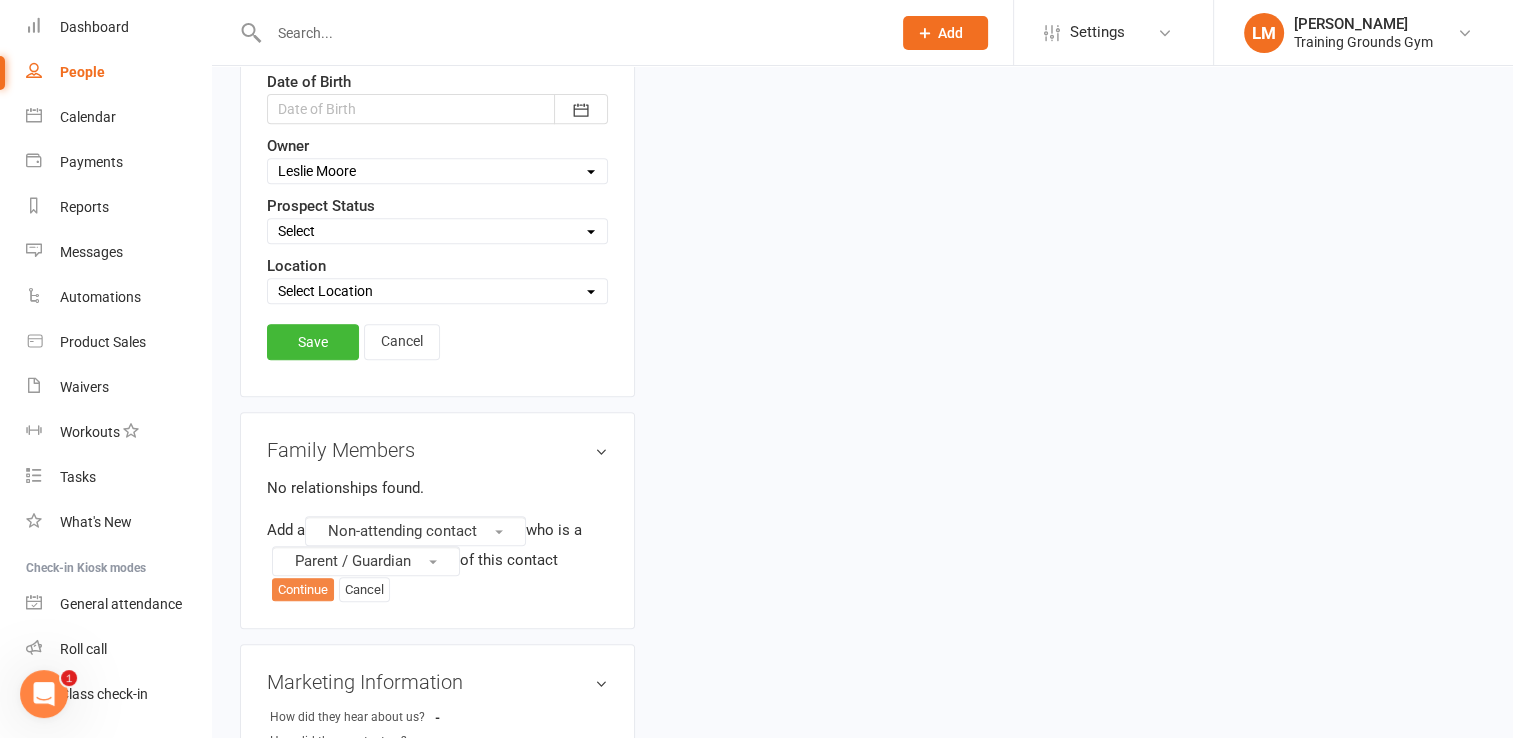 click on "Continue" at bounding box center (303, 590) 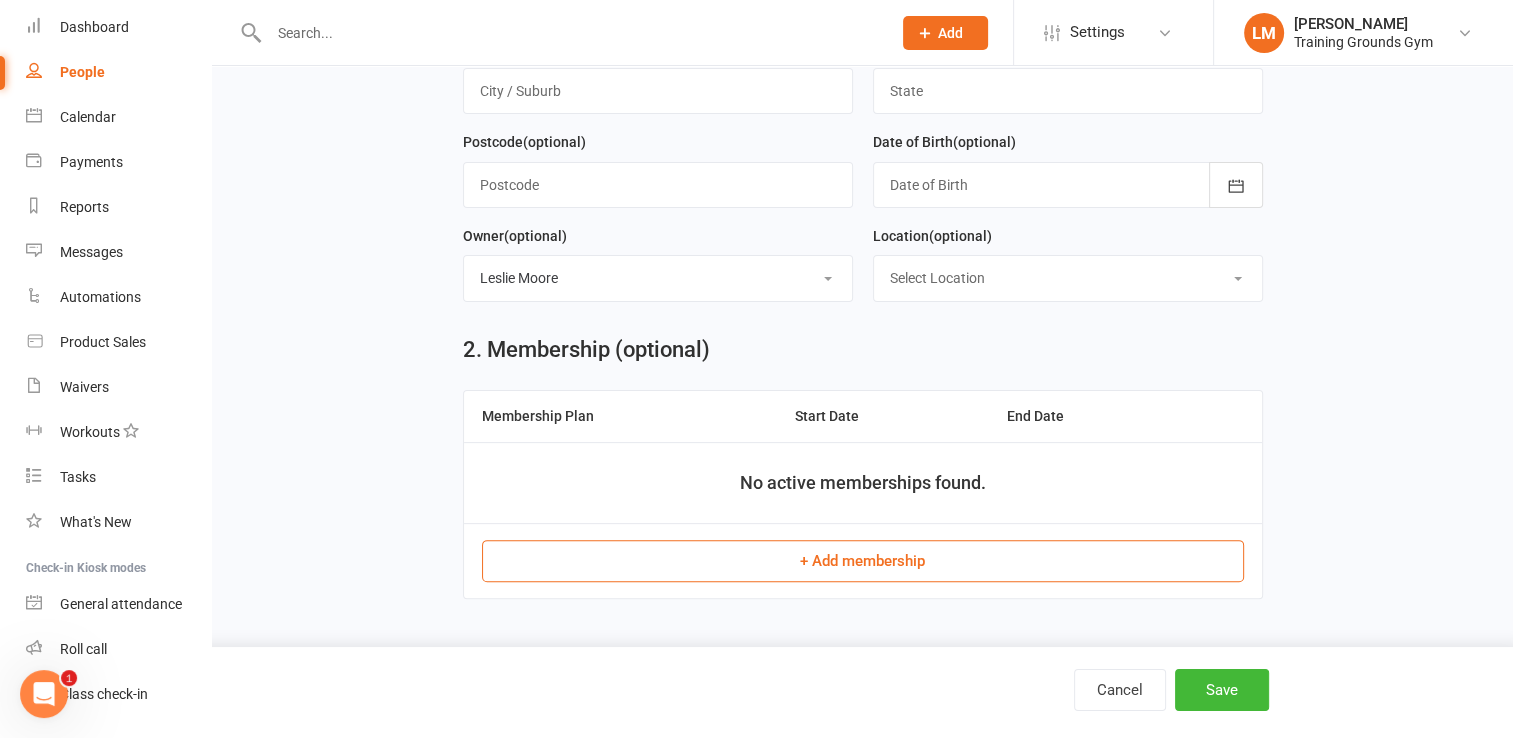 scroll, scrollTop: 0, scrollLeft: 0, axis: both 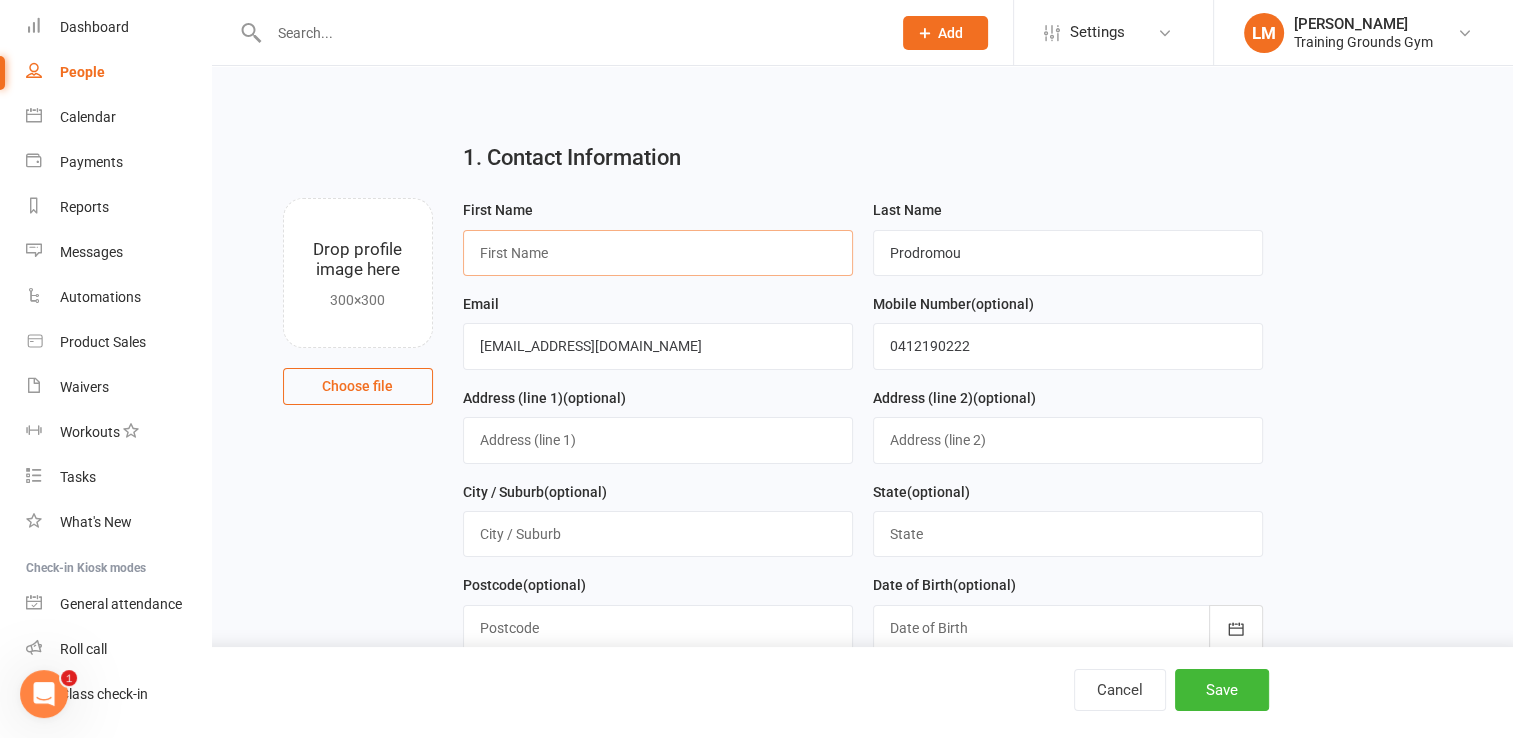 click at bounding box center [658, 253] 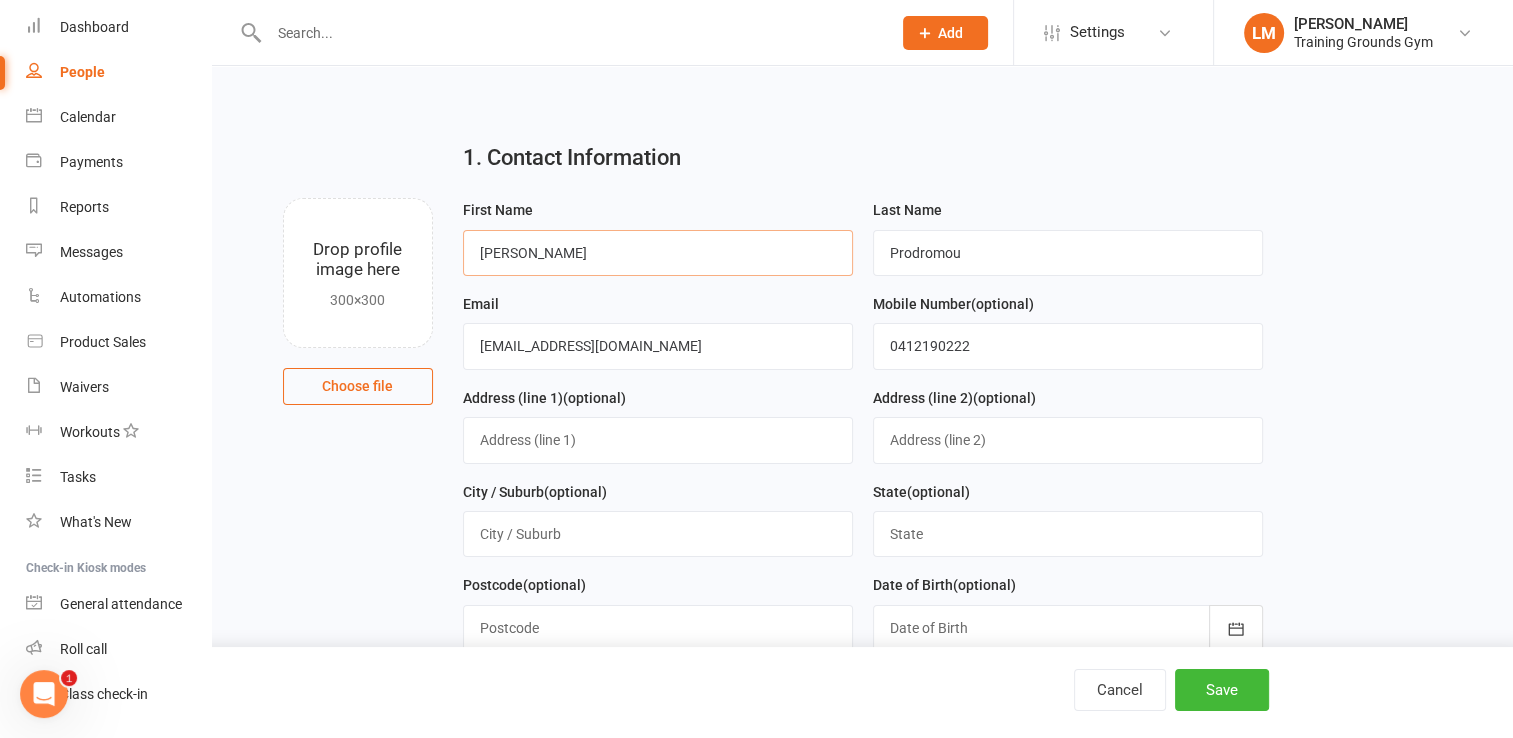 type on "[PERSON_NAME]" 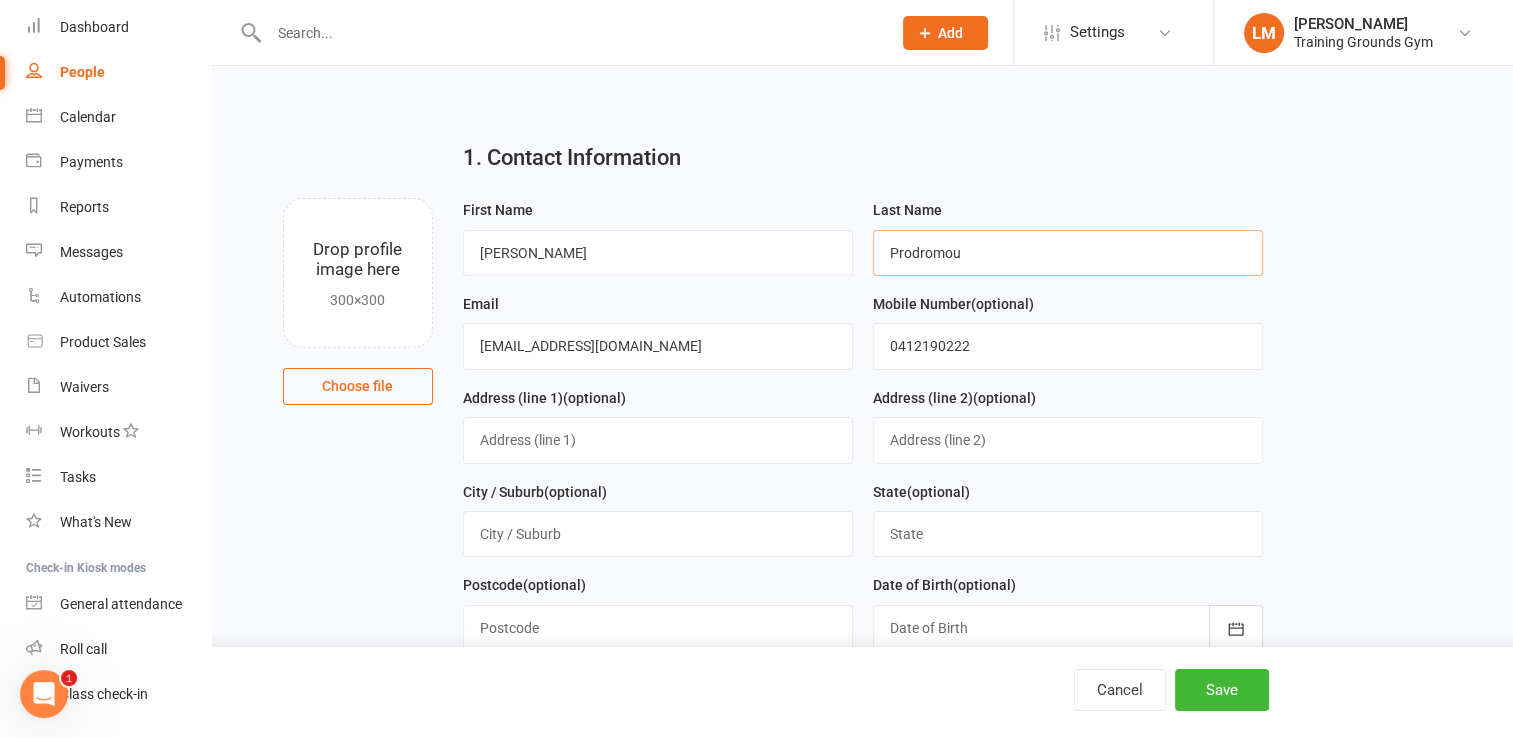 paste on "[PERSON_NAME]-" 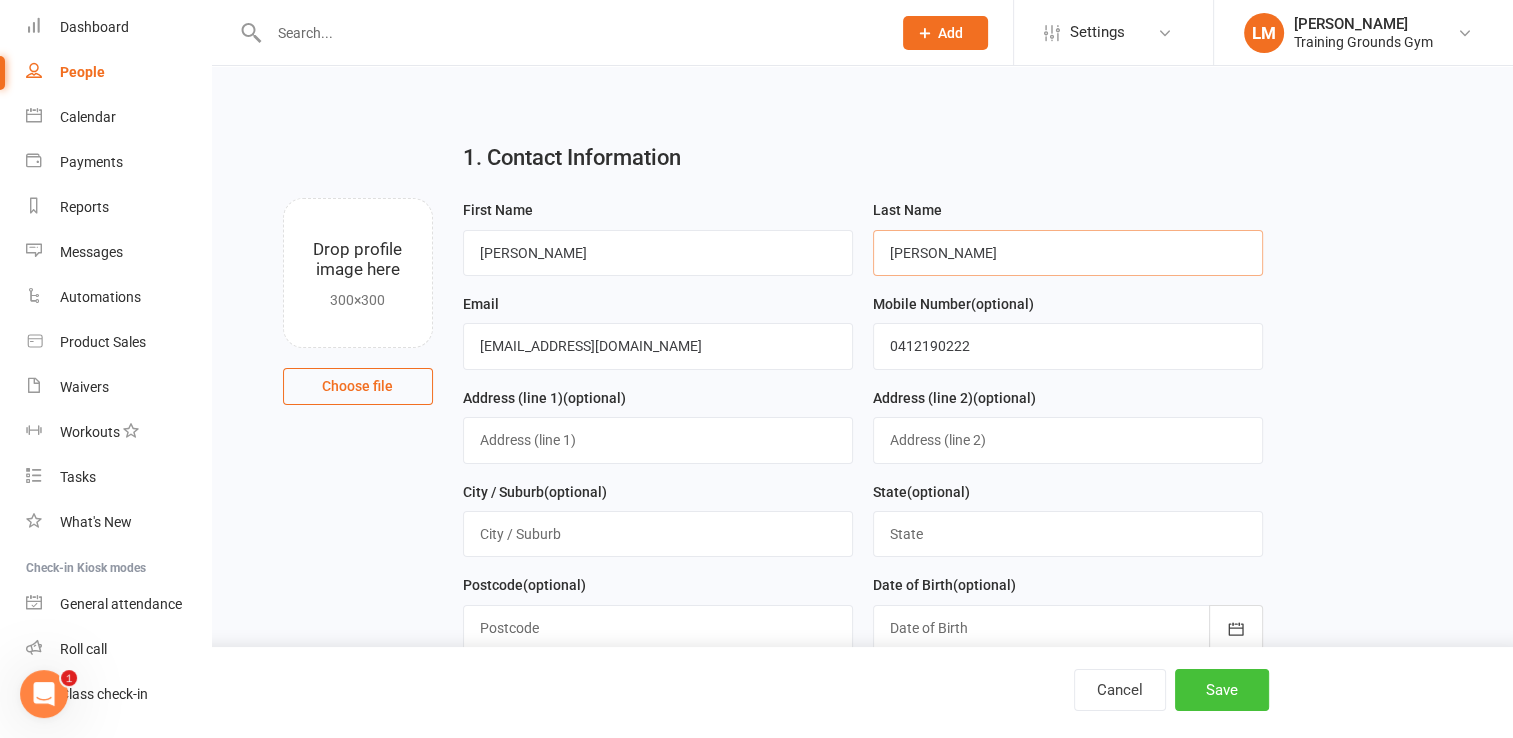 type on "[PERSON_NAME]" 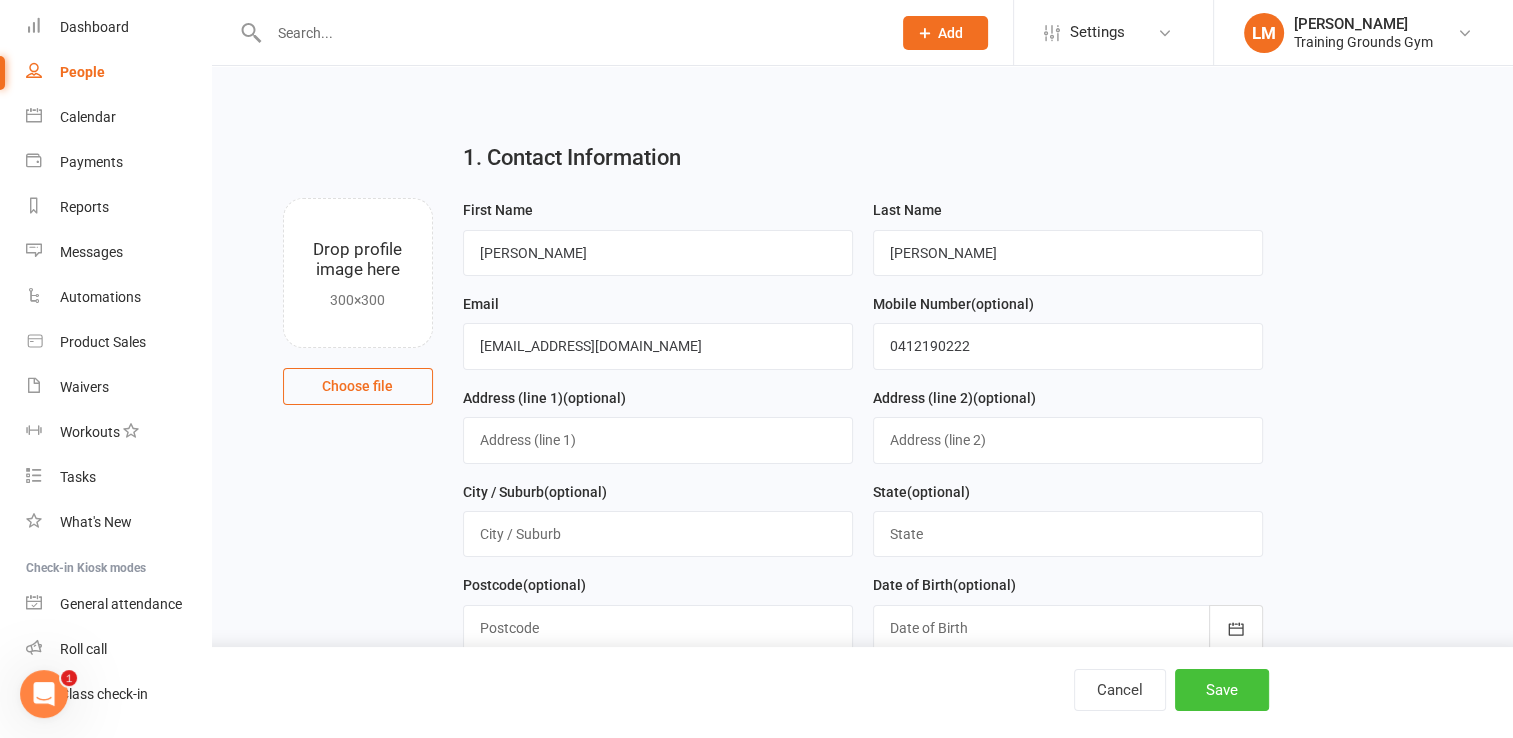 click on "Save" at bounding box center [1222, 690] 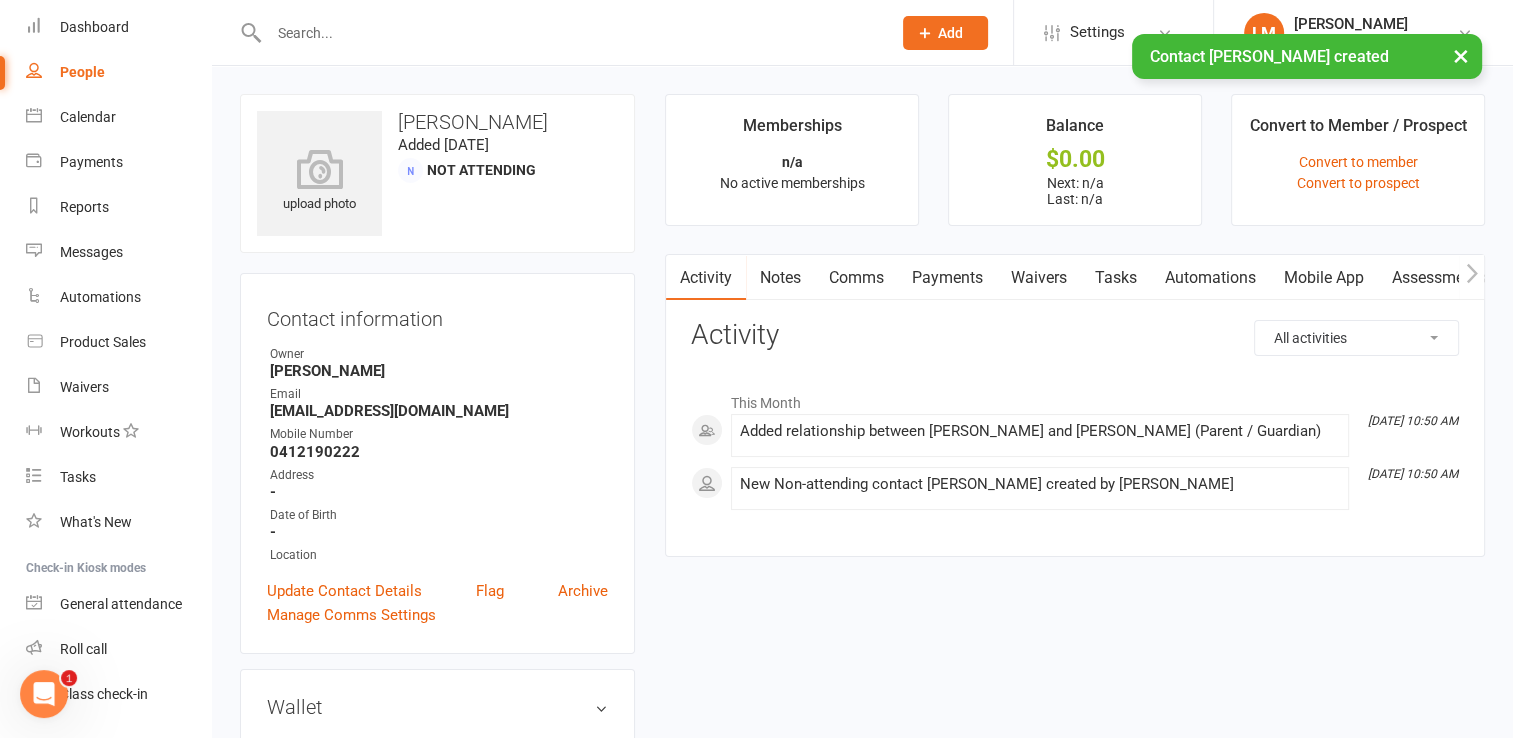 click on "Waivers" at bounding box center (1039, 278) 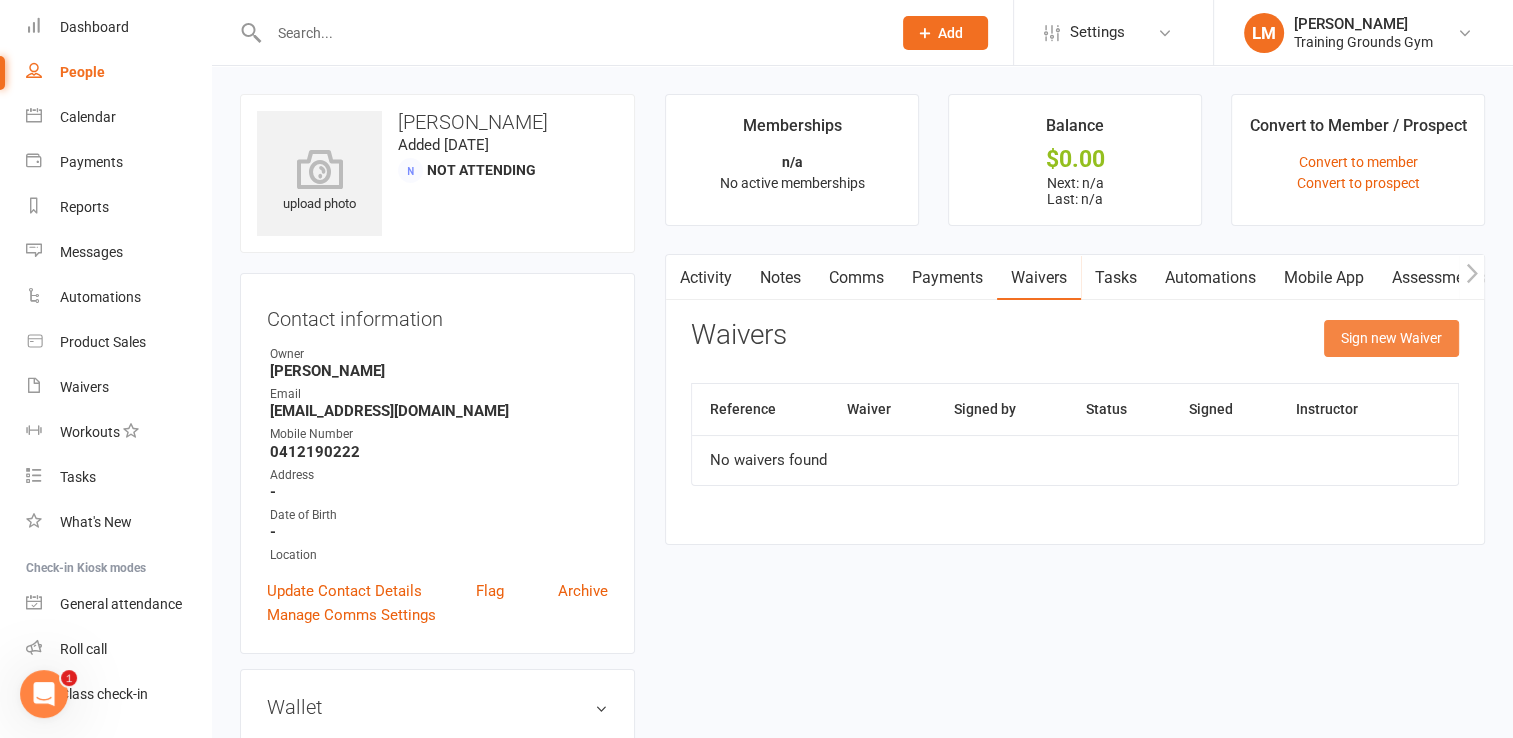 click on "Sign new Waiver" at bounding box center (1391, 338) 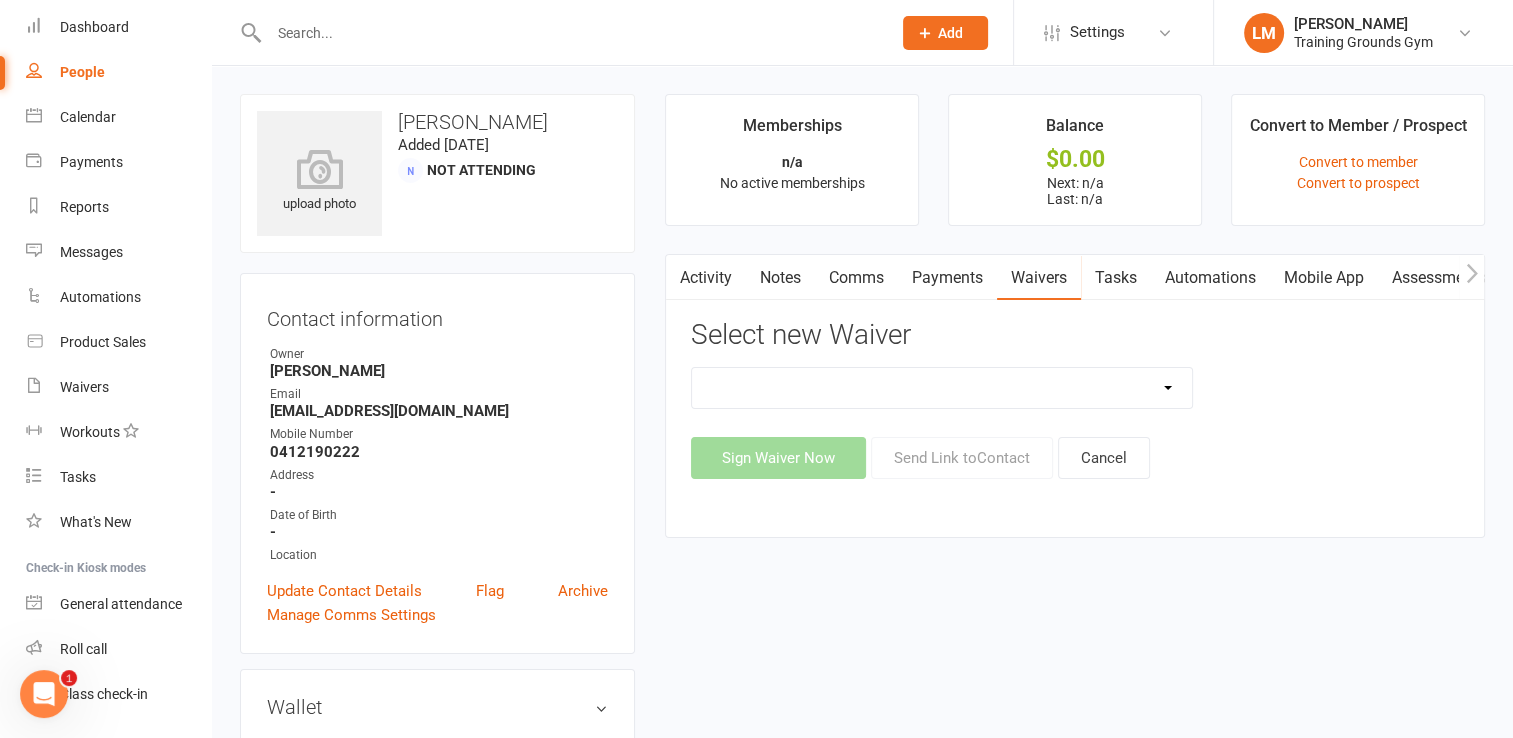 click on "New Member Sign Up Waiver for 16yrs plus & Adult Memberships Only Trial U16 Kids Waiver U18 Waiver for Parents/Guardian to complete for child to attend Waiver - For Existing Members only (Waiver release and T&Cs only) Waiver with option for free classes for Trial Basic and Trial Plus & Kids Classes" at bounding box center [942, 388] 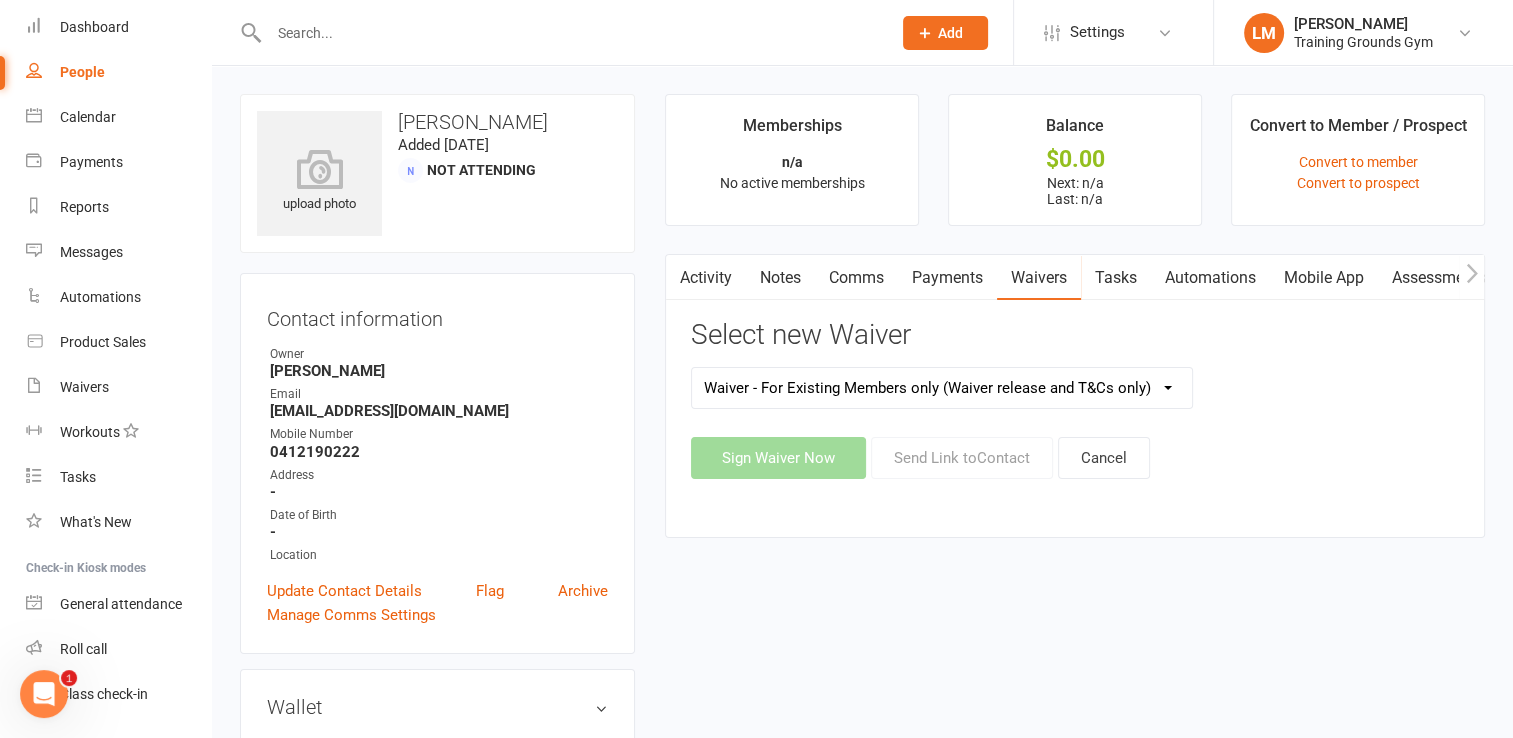 click on "New Member Sign Up Waiver for 16yrs plus & Adult Memberships Only Trial U16 Kids Waiver U18 Waiver for Parents/Guardian to complete for child to attend Waiver - For Existing Members only (Waiver release and T&Cs only) Waiver with option for free classes for Trial Basic and Trial Plus & Kids Classes" at bounding box center [942, 388] 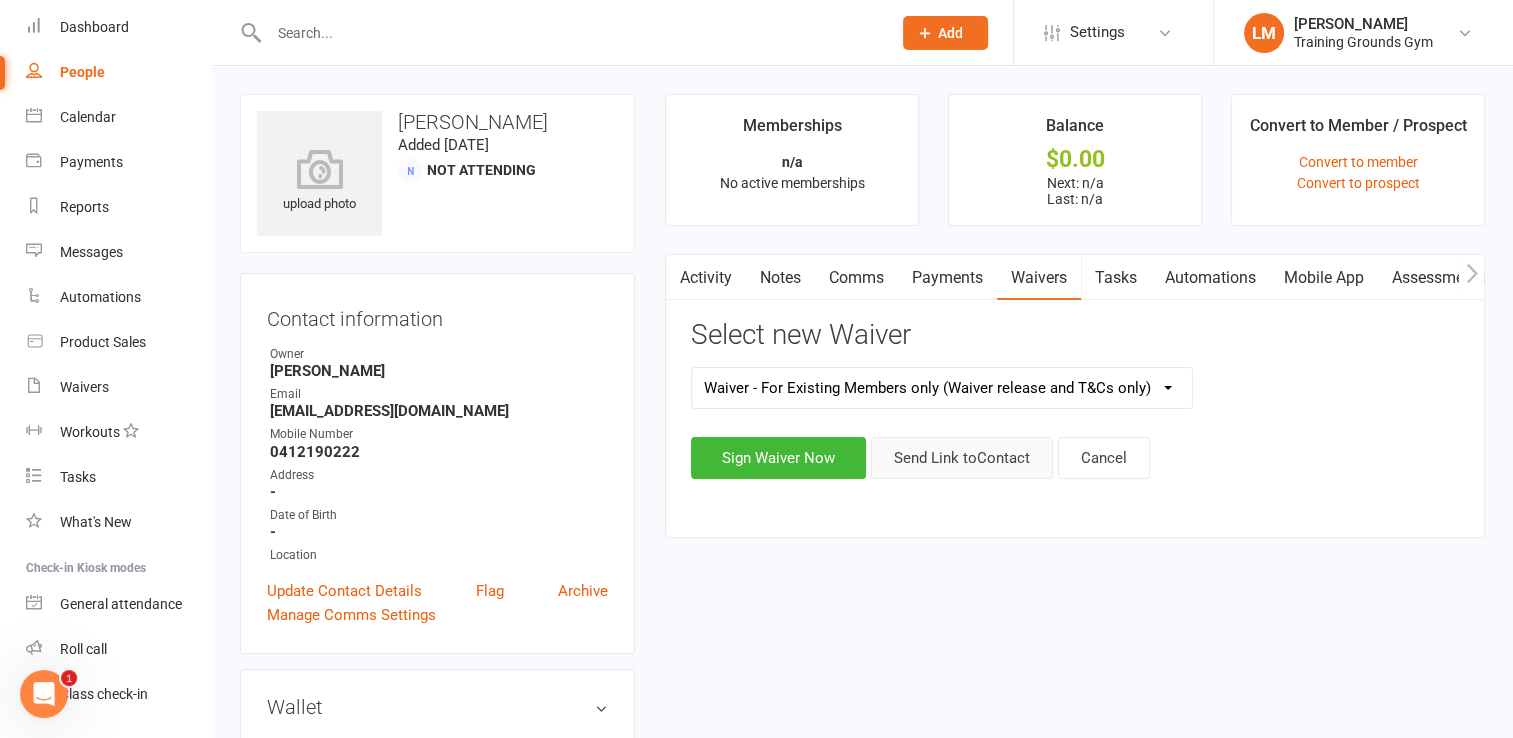click on "Send Link to  Contact" at bounding box center [962, 458] 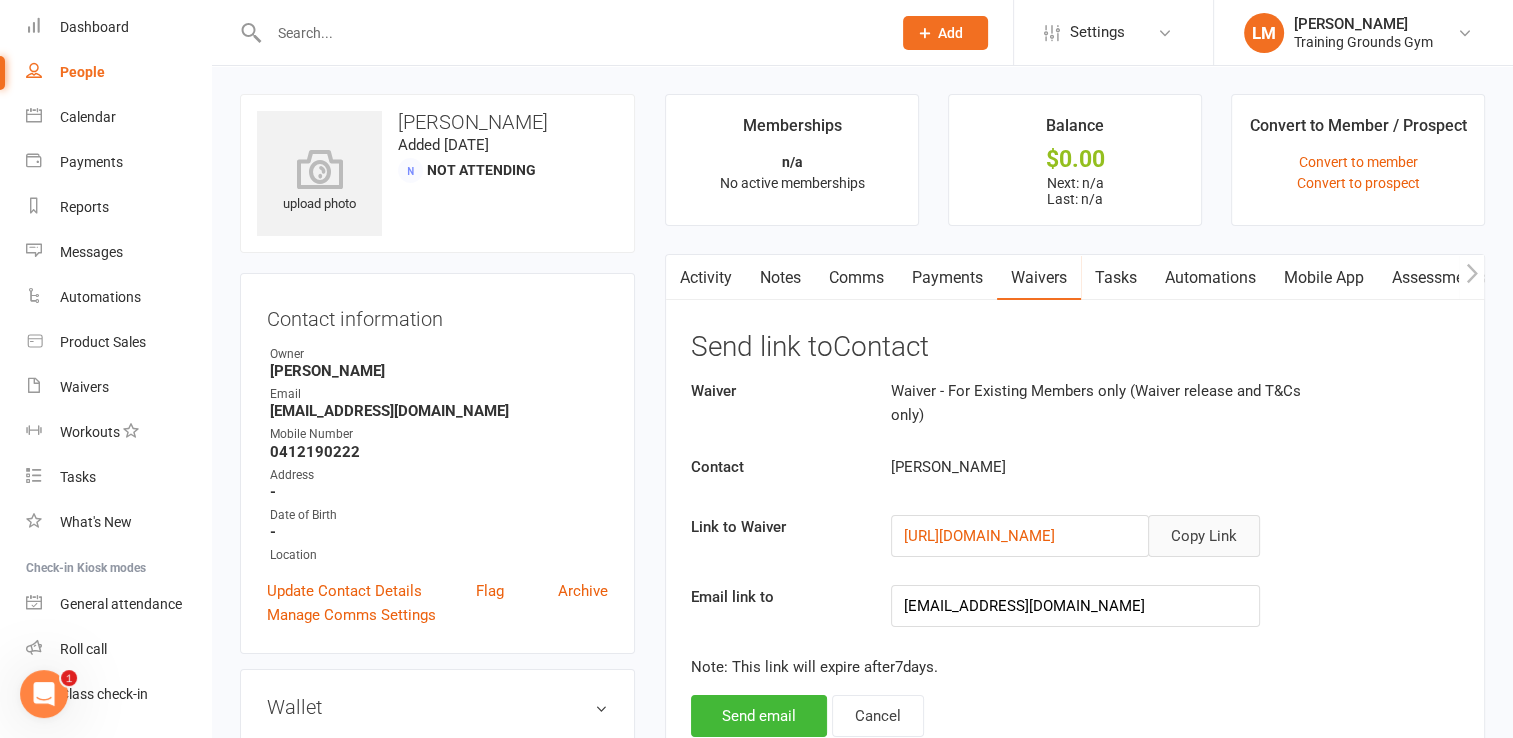 click on "Copy Link" at bounding box center (1204, 536) 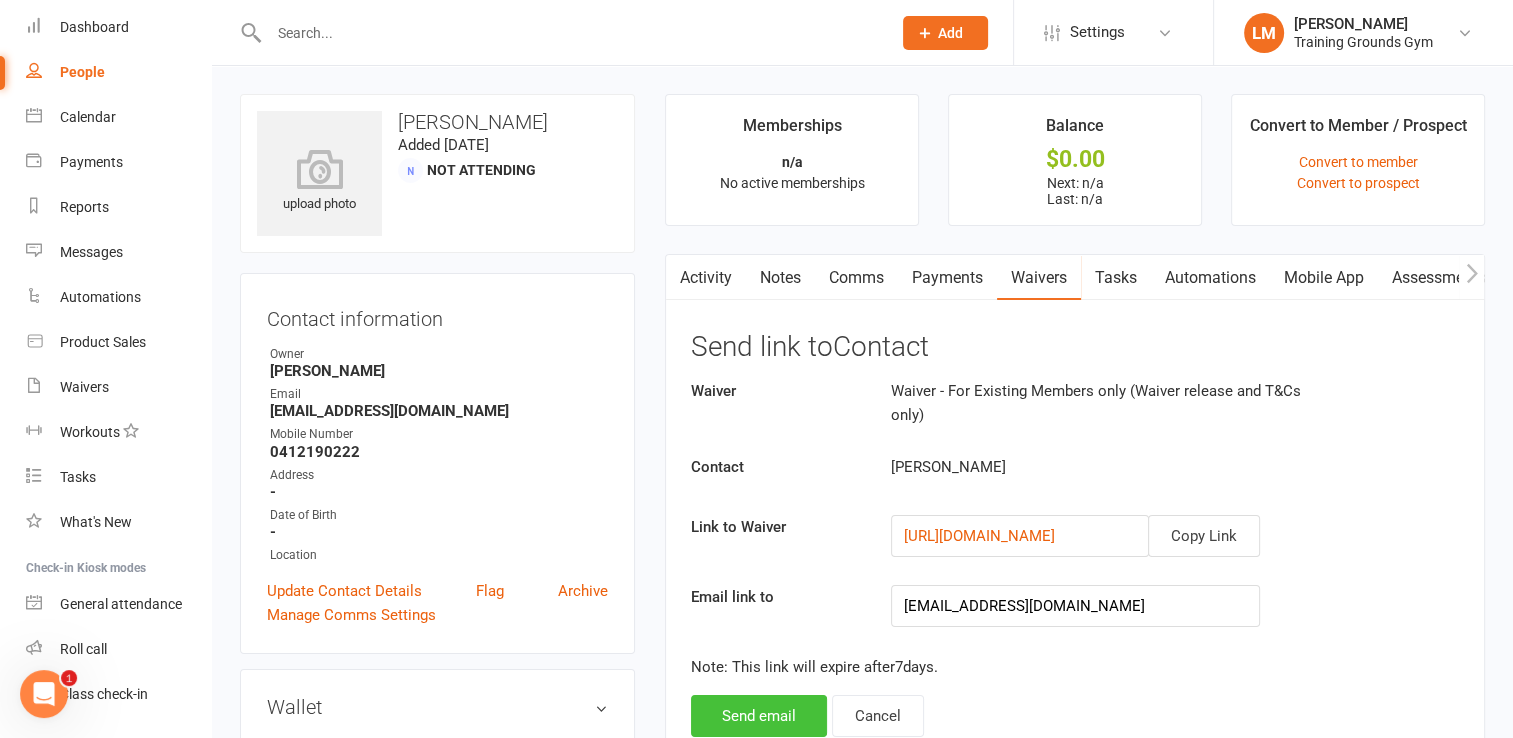 click on "Send email" at bounding box center [759, 716] 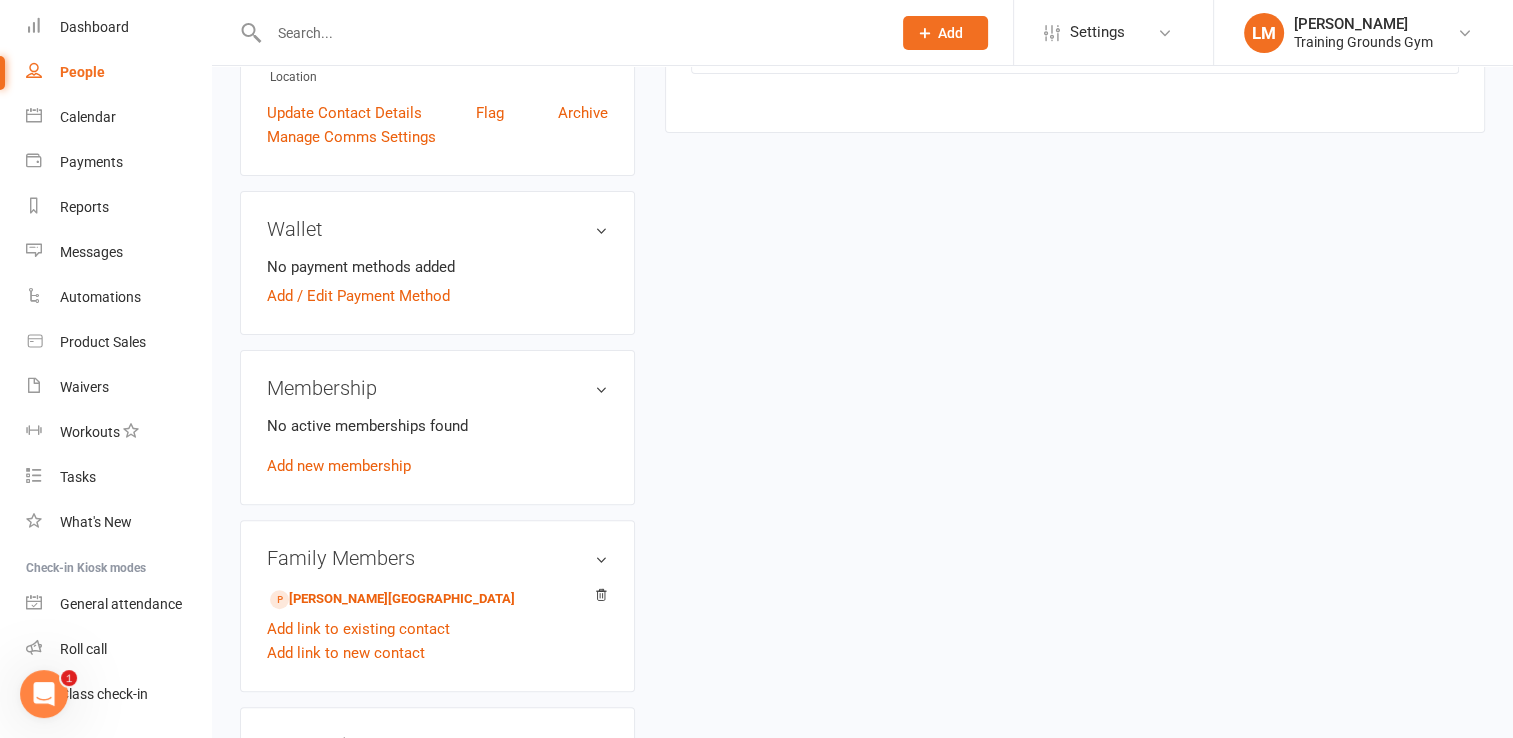 scroll, scrollTop: 505, scrollLeft: 0, axis: vertical 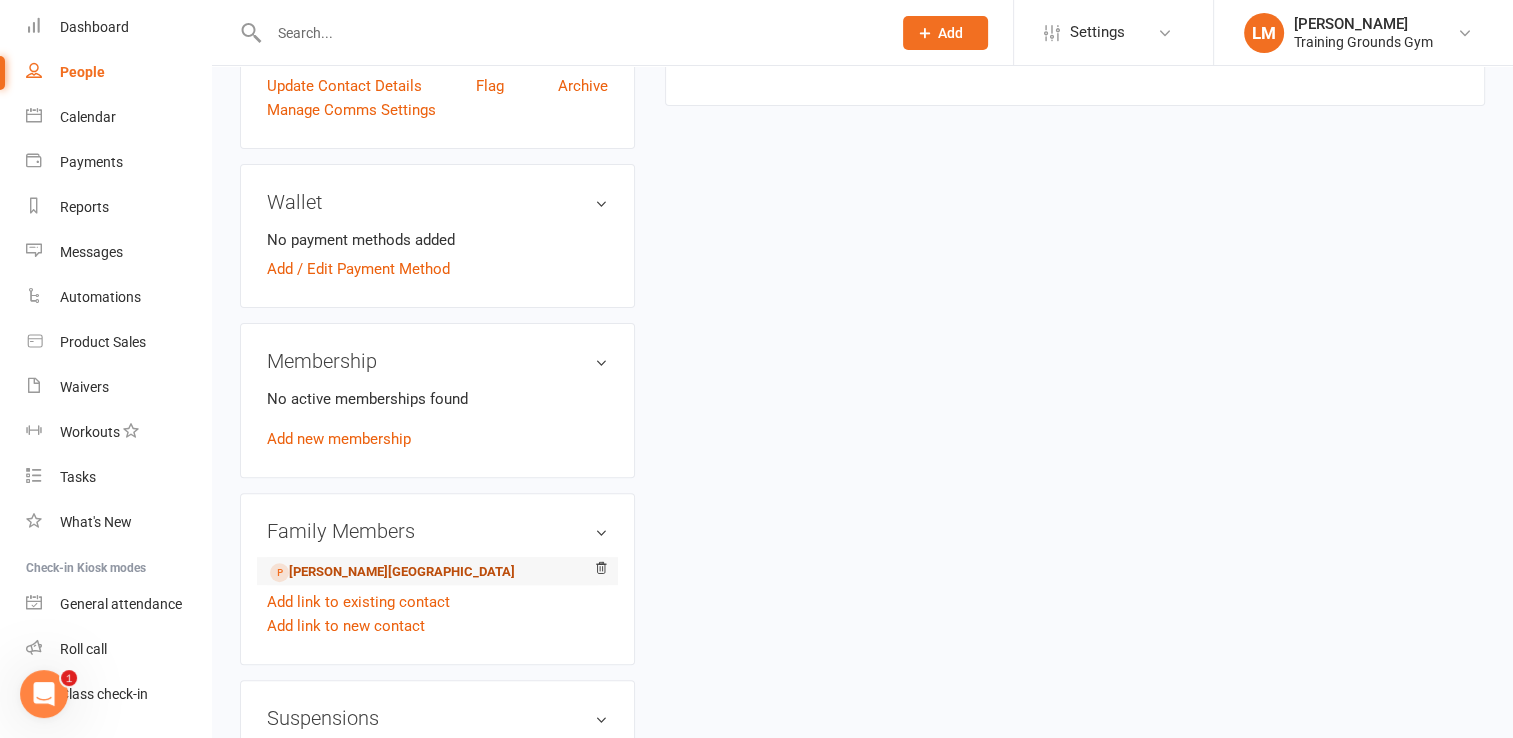 click on "[PERSON_NAME][GEOGRAPHIC_DATA]" at bounding box center (392, 572) 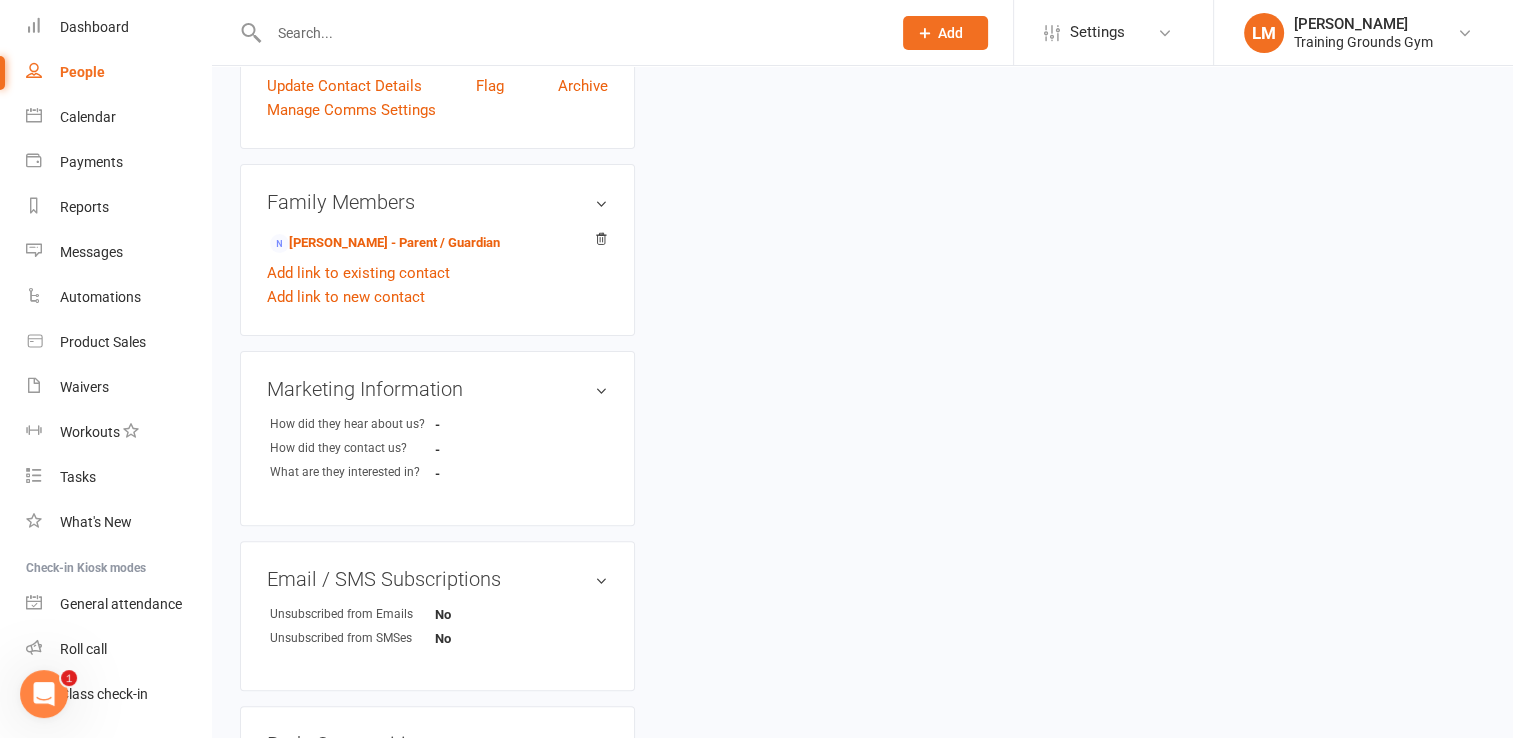 scroll, scrollTop: 0, scrollLeft: 0, axis: both 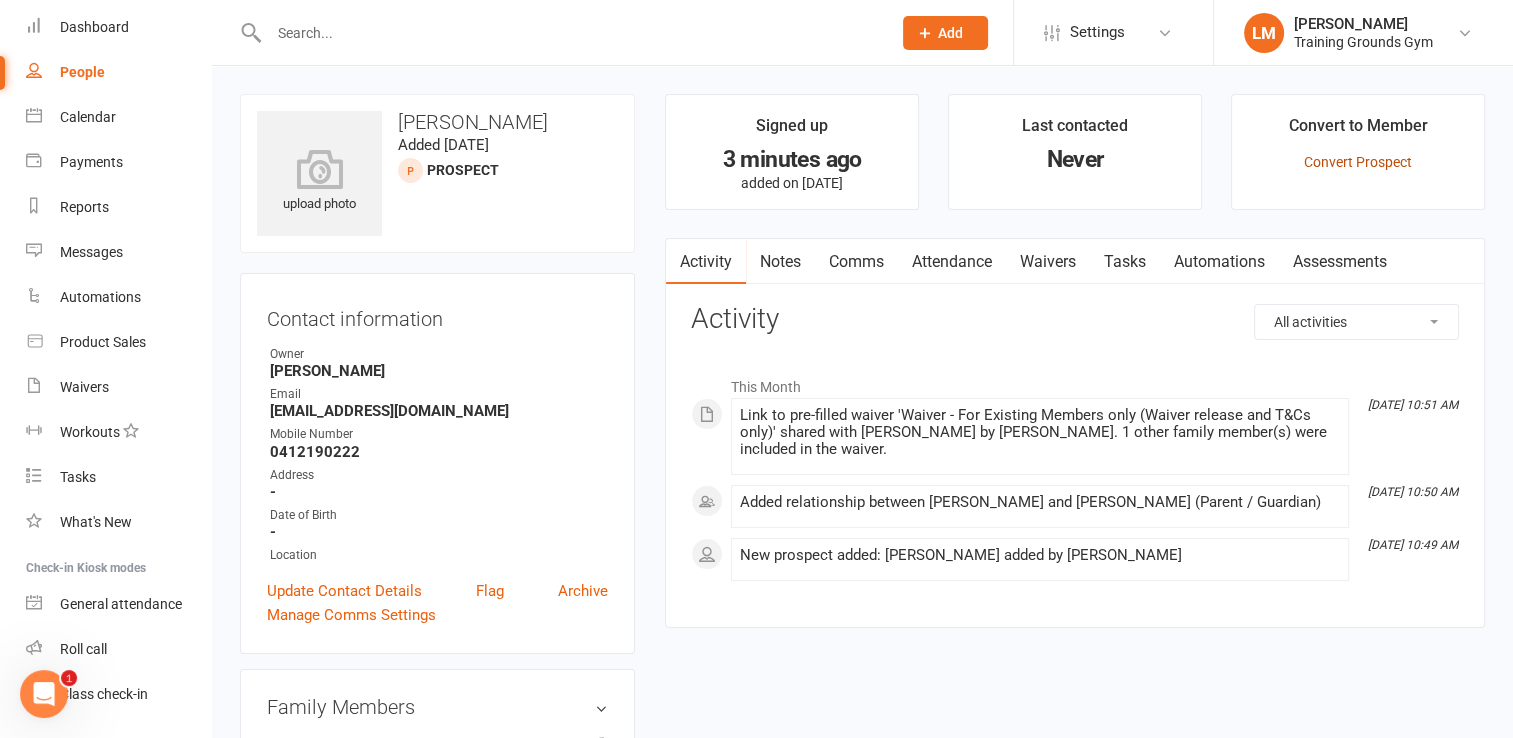 click on "Convert Prospect" at bounding box center (1358, 162) 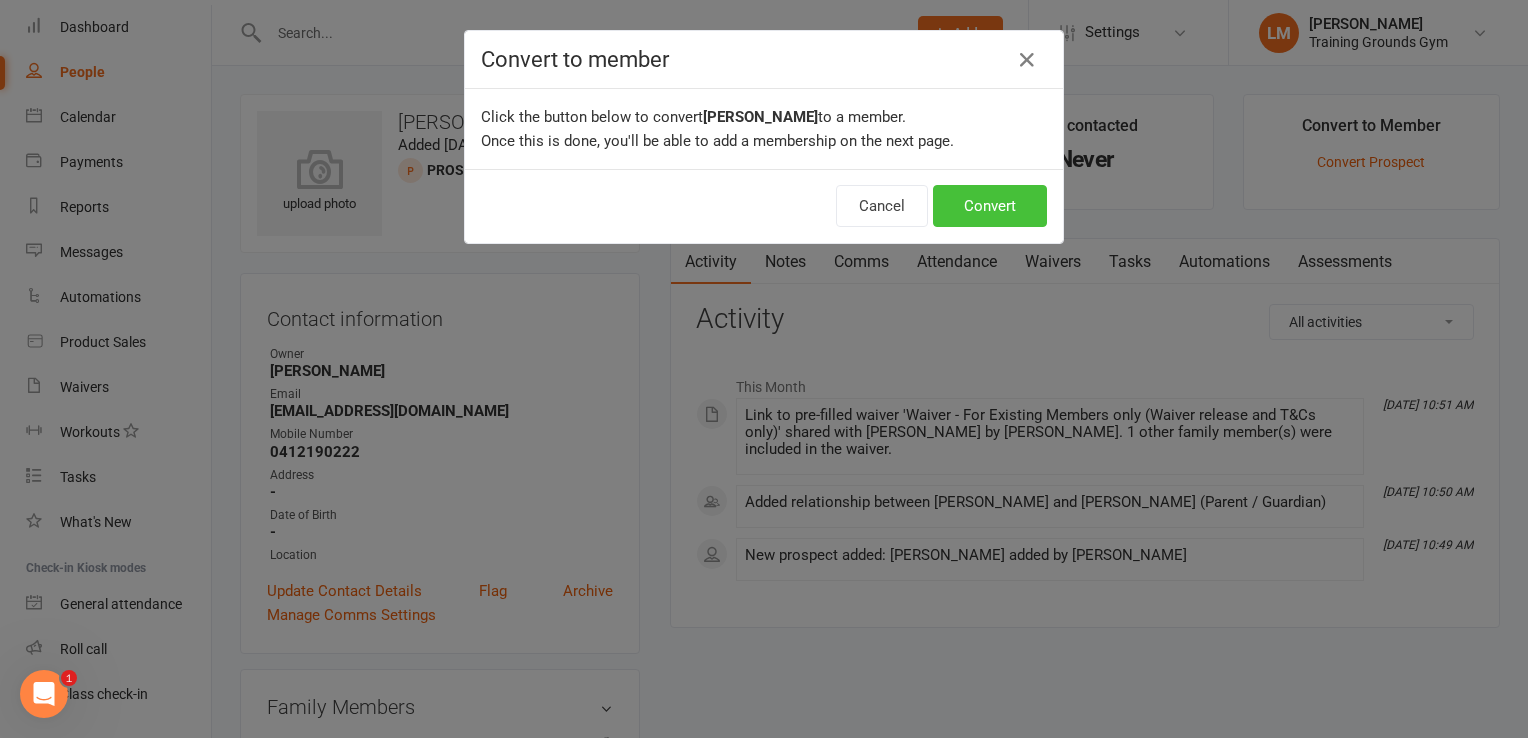 click on "Convert" at bounding box center (990, 206) 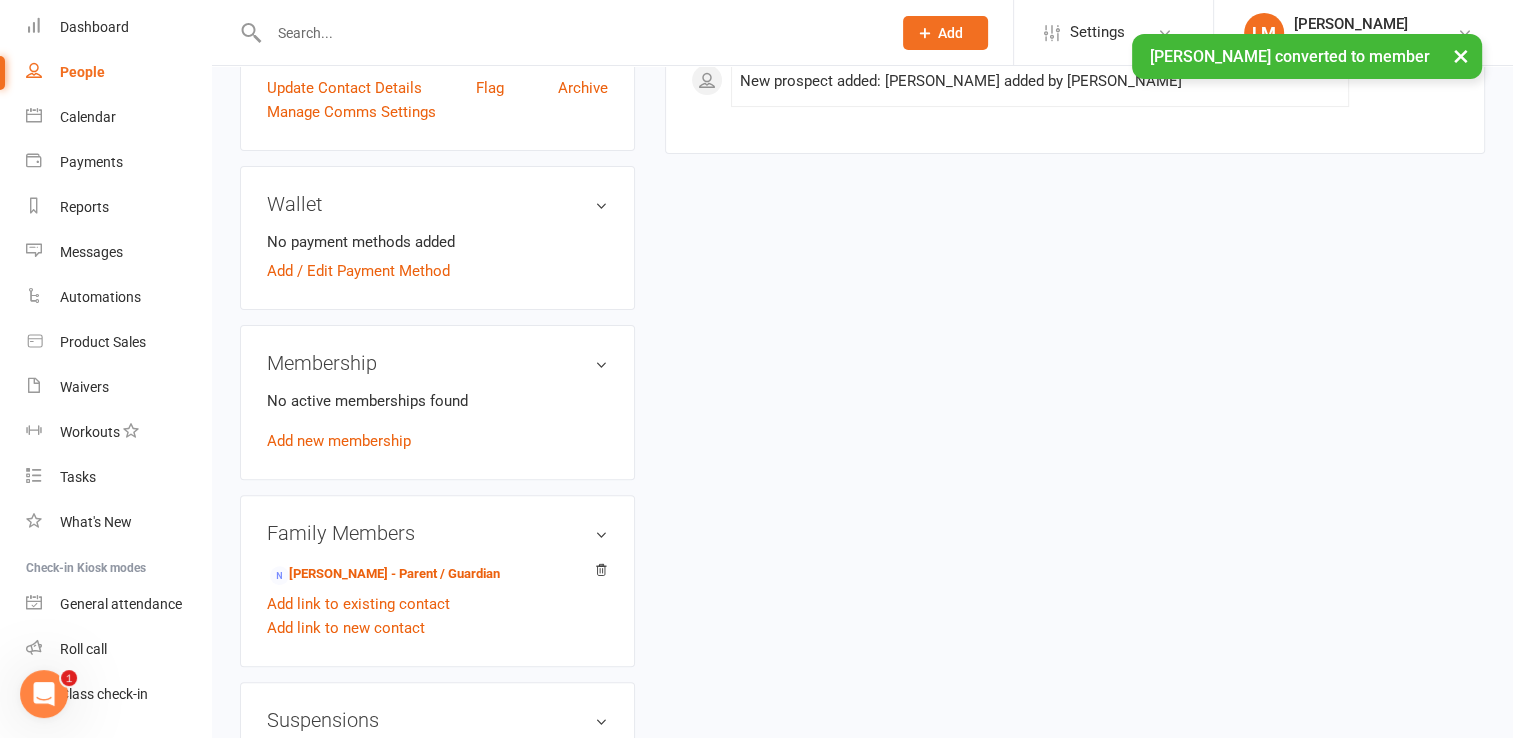 scroll, scrollTop: 624, scrollLeft: 0, axis: vertical 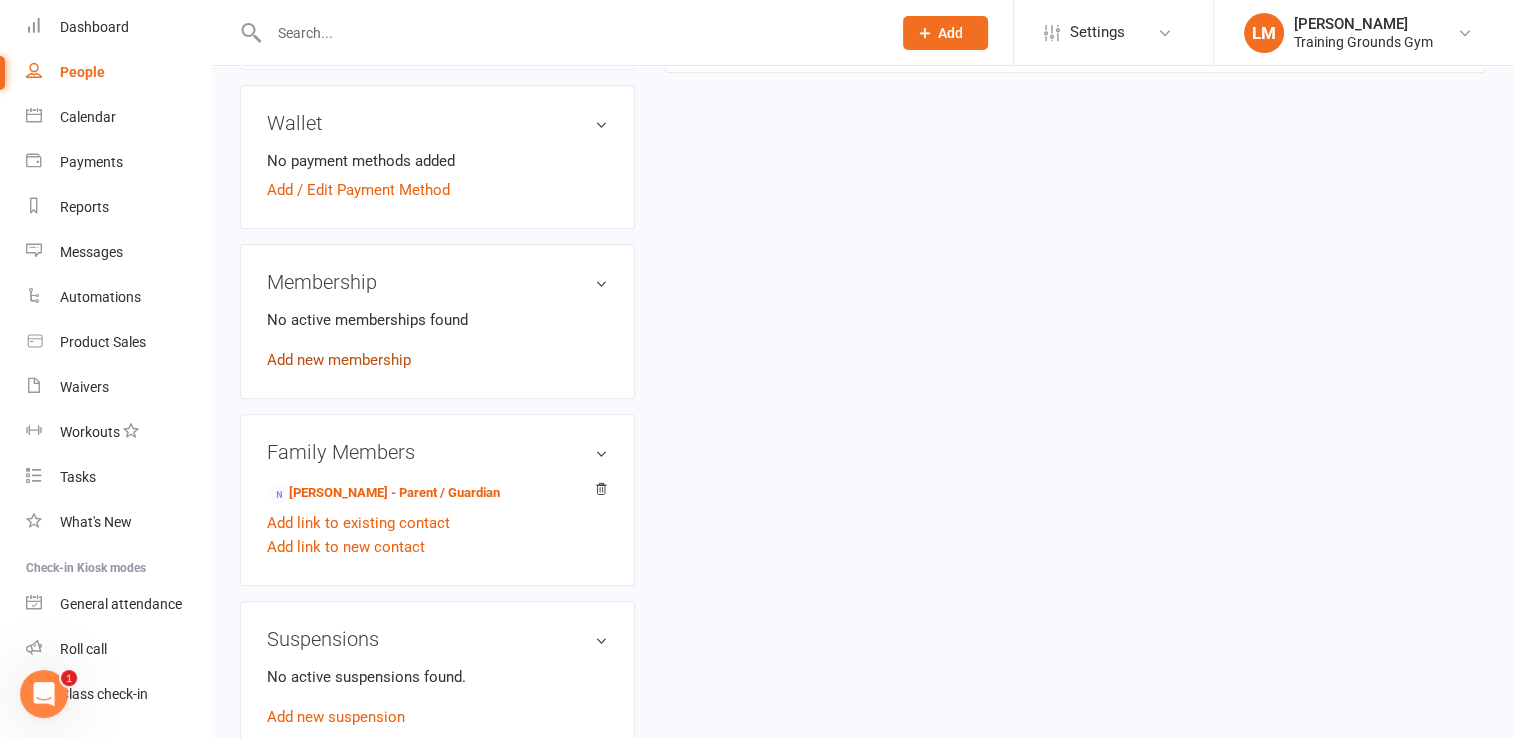 click on "Add new membership" at bounding box center [339, 360] 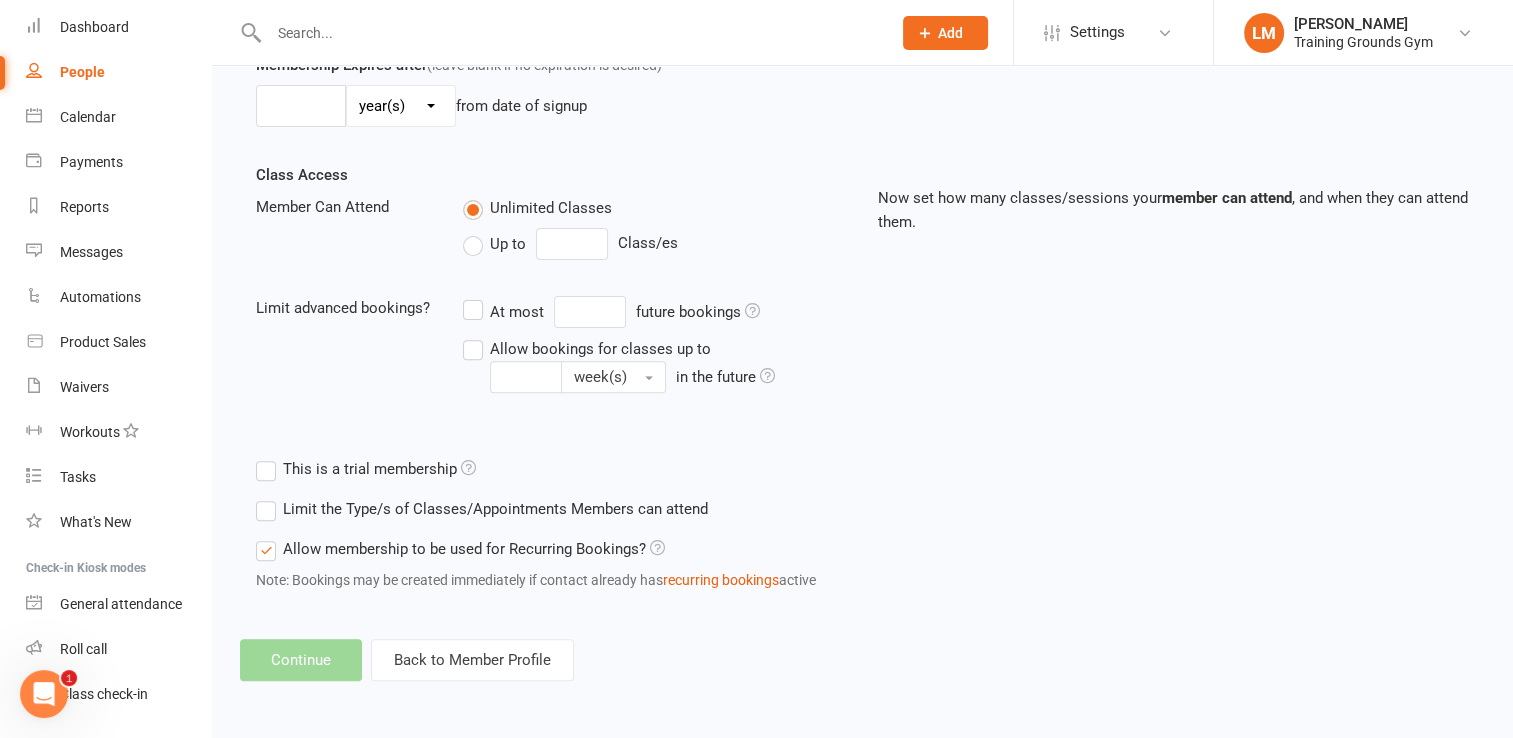 scroll, scrollTop: 0, scrollLeft: 0, axis: both 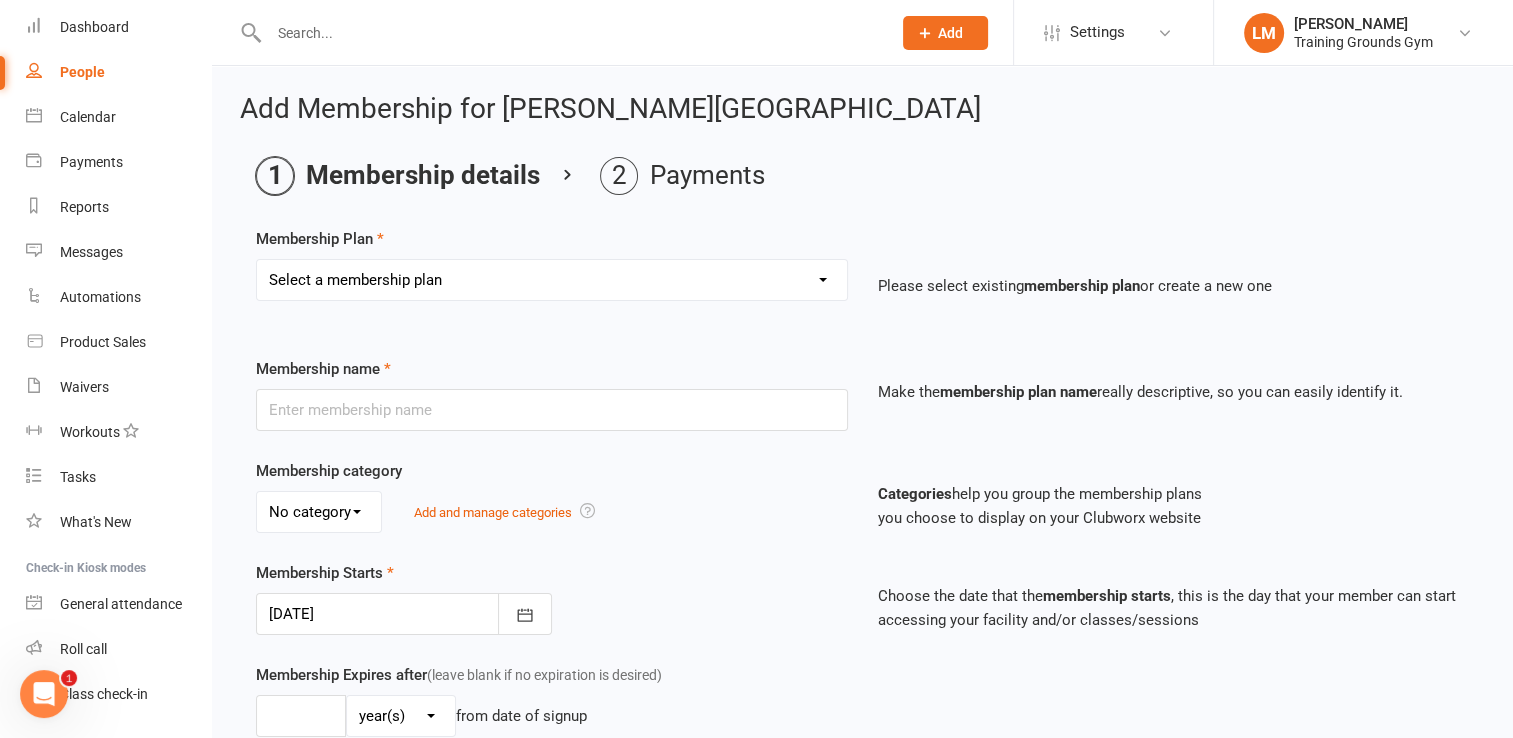 click on "Select a membership plan Create new Membership Plan Trial Basic for beginners and intermediate levels 16yrs+ Only Trial Plus for 18+yrs experienced people only. Please attend a fundamentals class first to get the OK from coach for intemrediate and advanced classes Toddler Kickstart (1 kids class per week) Kickstart paid 6mths with 5% discount (1 kids class per week) Kickstart for 12mths with 10% discount (1 kids class per week) Takedown - 2 Kids classes per week Takedown paid 6mths with 5% discount -  2 Kids classes per week Spinkick - Unlimited Kids Classes Spinkick paid 6mths with 5% discount - Unlimited Kids Classes Teen Kickstart - 1 Class per week for 16yrs Teen Kickstart paid 6mths - 1 Class per week for 16yrs Teen Takedown - 2 Classes per week for 16yrs + Teen Spinkick - Unlimited classes for 16yrs 10 Sessions 20 Sessions Novice paid Fortnightly (1 adults class per week) Novice paid monthly (1 adults class per week) Novice paid 6mths with 5% discount (1 adults class per week) Unlimited BJJ paid Monthly" at bounding box center (552, 280) 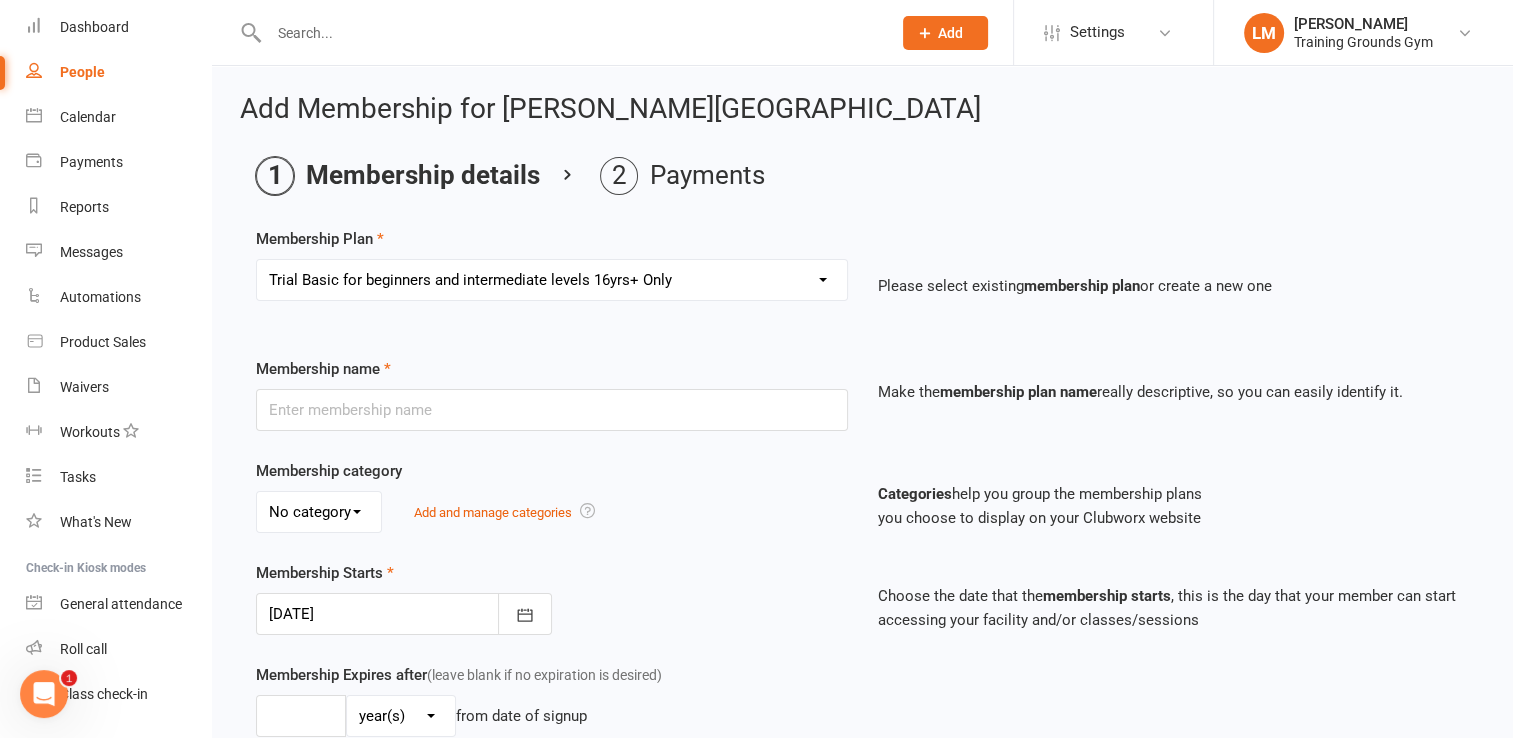click on "Select a membership plan Create new Membership Plan Trial Basic for beginners and intermediate levels 16yrs+ Only Trial Plus for 18+yrs experienced people only. Please attend a fundamentals class first to get the OK from coach for intemrediate and advanced classes Toddler Kickstart (1 kids class per week) Kickstart paid 6mths with 5% discount (1 kids class per week) Kickstart for 12mths with 10% discount (1 kids class per week) Takedown - 2 Kids classes per week Takedown paid 6mths with 5% discount -  2 Kids classes per week Spinkick - Unlimited Kids Classes Spinkick paid 6mths with 5% discount - Unlimited Kids Classes Teen Kickstart - 1 Class per week for 16yrs Teen Kickstart paid 6mths - 1 Class per week for 16yrs Teen Takedown - 2 Classes per week for 16yrs + Teen Spinkick - Unlimited classes for 16yrs 10 Sessions 20 Sessions Novice paid Fortnightly (1 adults class per week) Novice paid monthly (1 adults class per week) Novice paid 6mths with 5% discount (1 adults class per week) Unlimited BJJ paid Monthly" at bounding box center (552, 280) 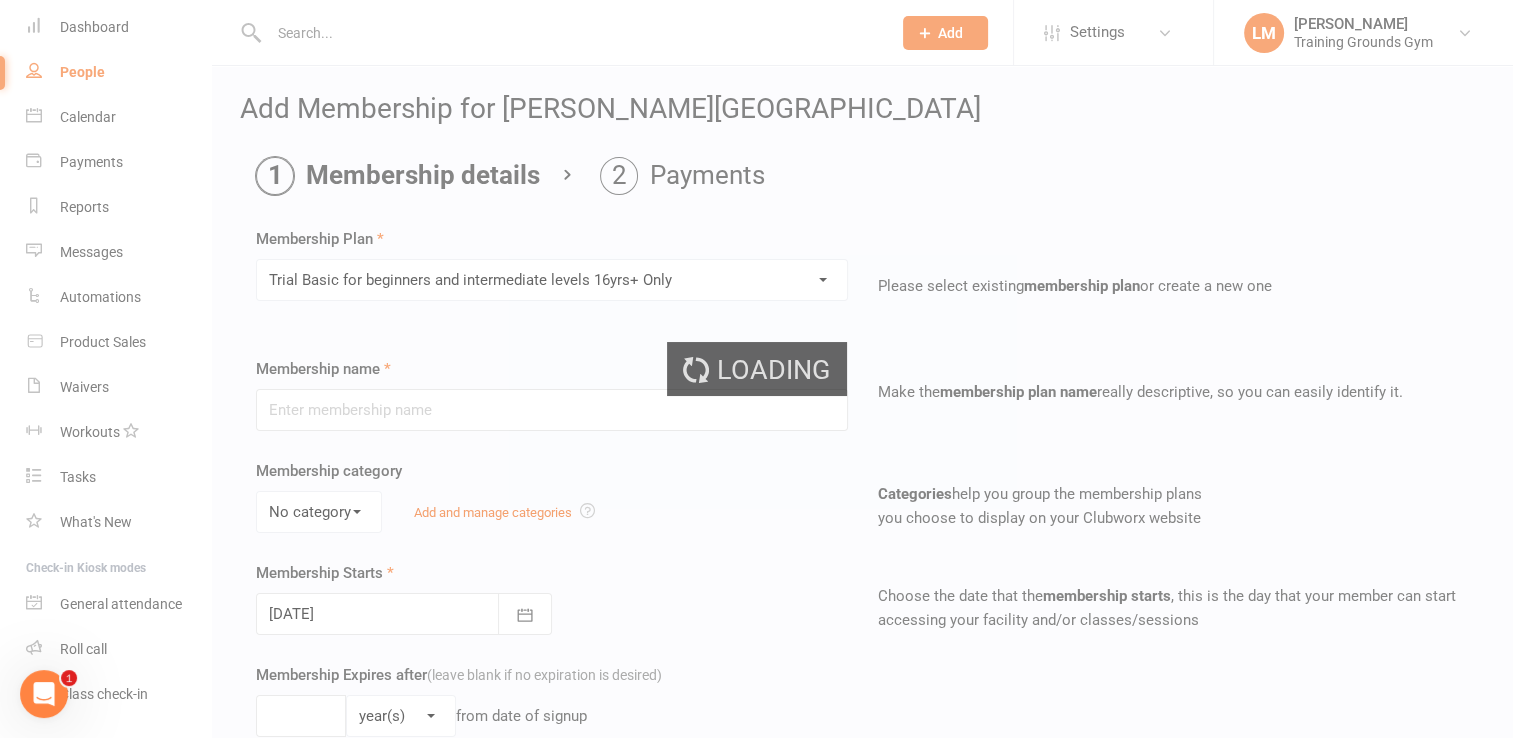 type on "Trial Basic for beginners and intermediate levels 16yrs+ Only" 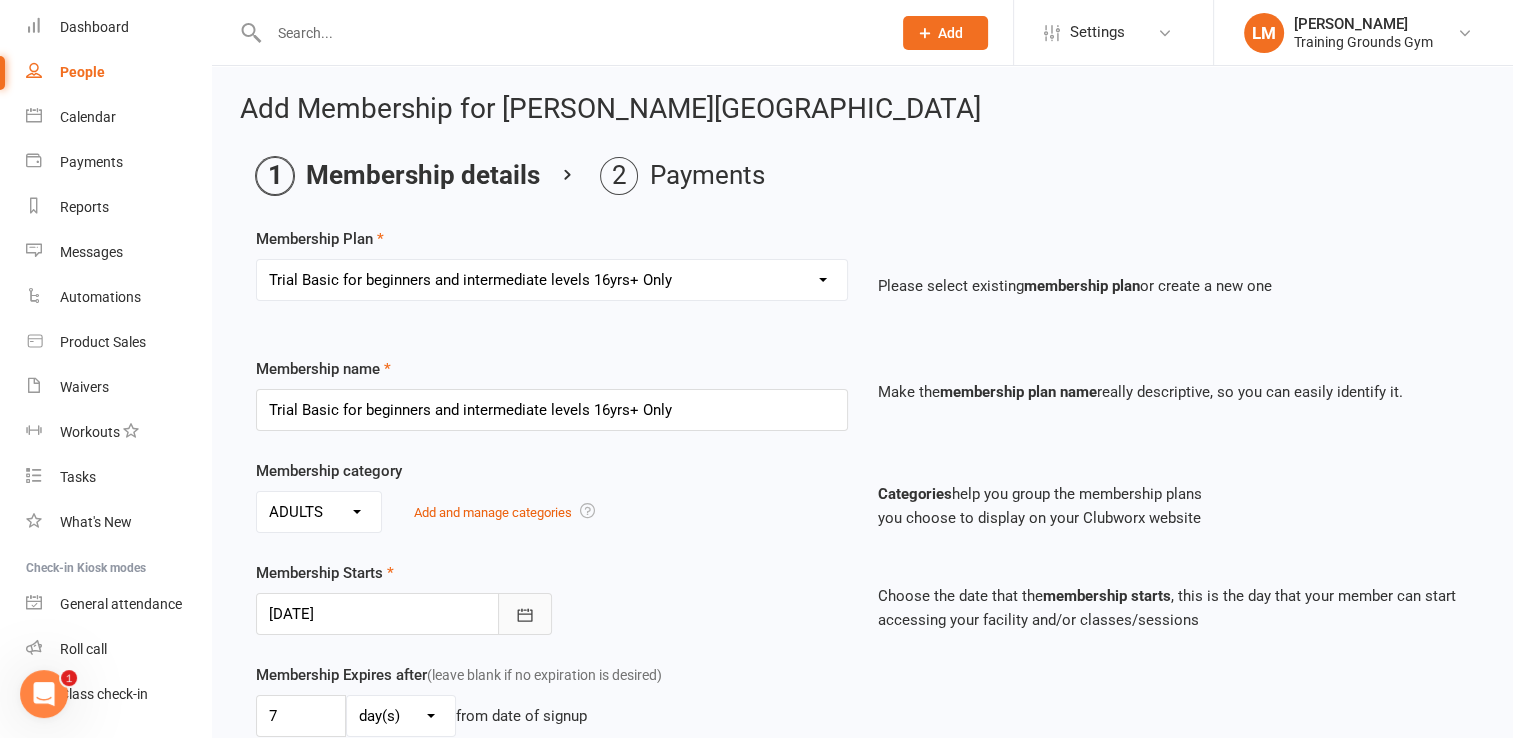click at bounding box center [525, 614] 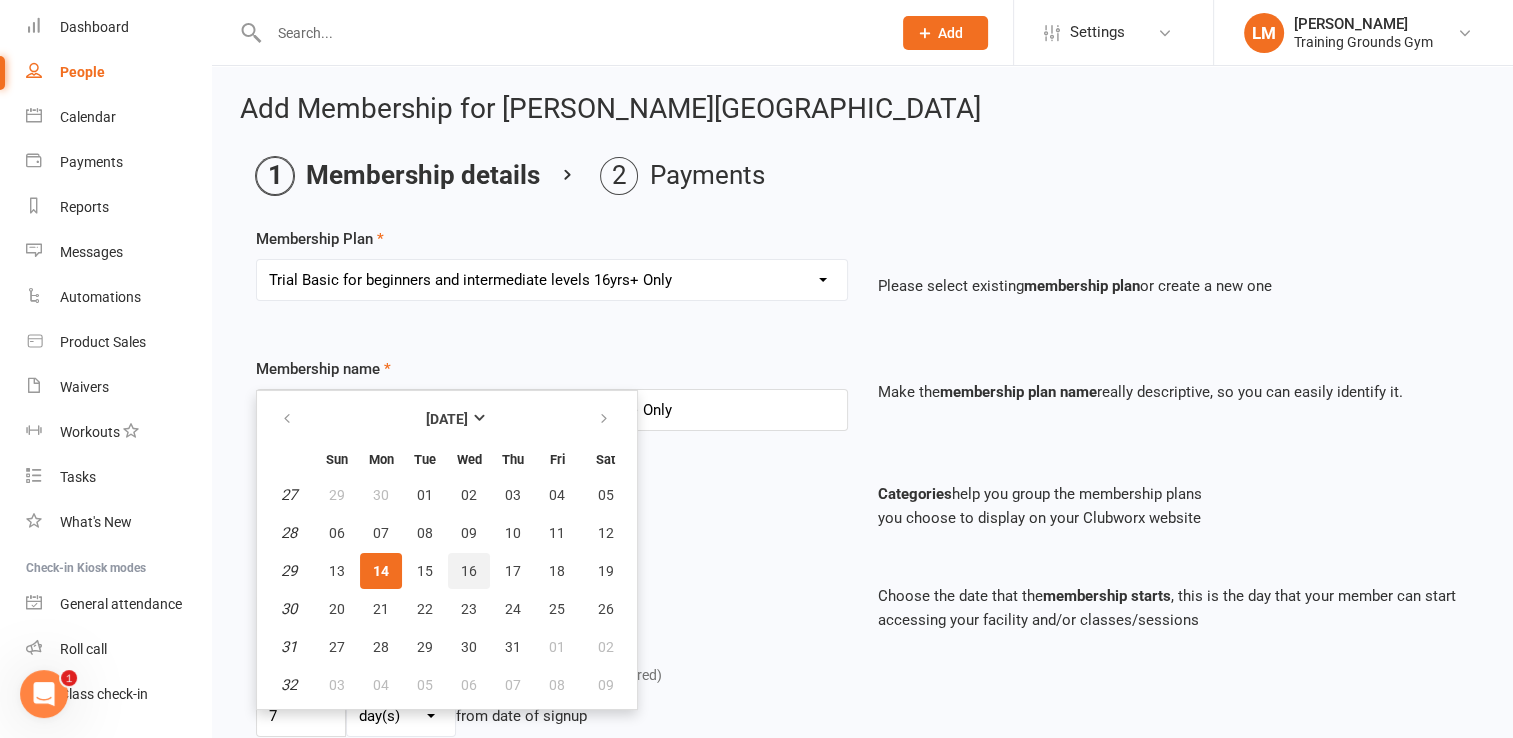 click on "16" at bounding box center (469, 571) 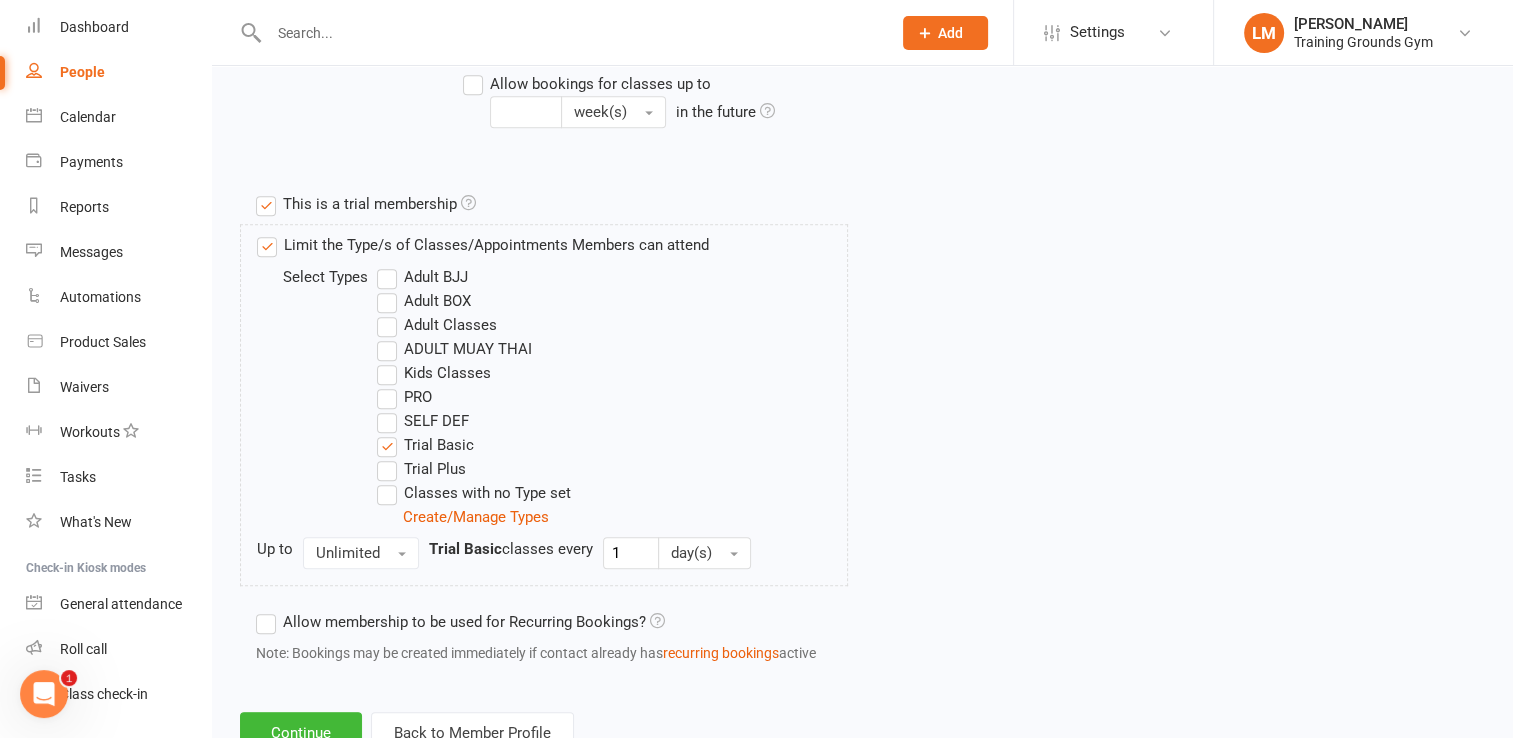 scroll, scrollTop: 944, scrollLeft: 0, axis: vertical 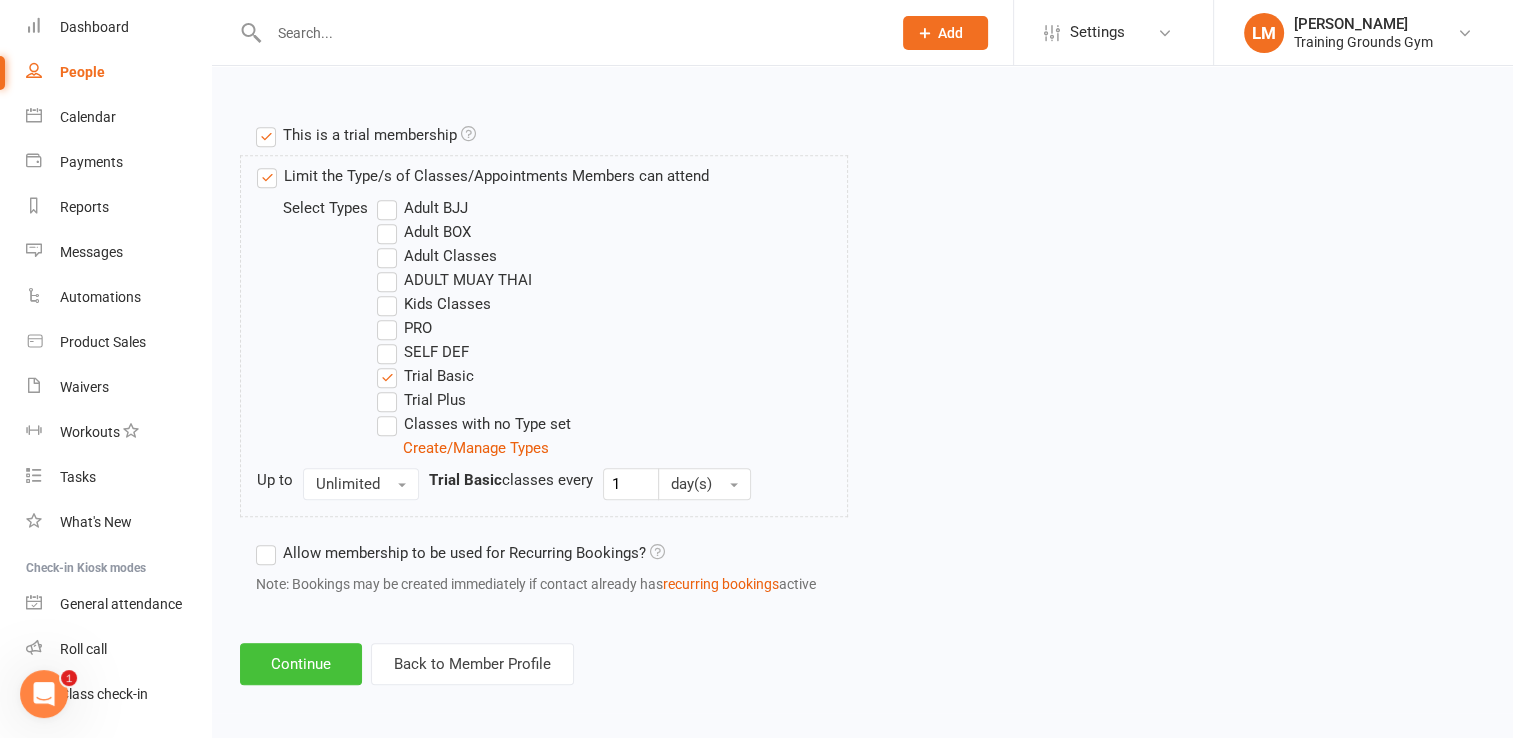 click on "Continue" at bounding box center (301, 664) 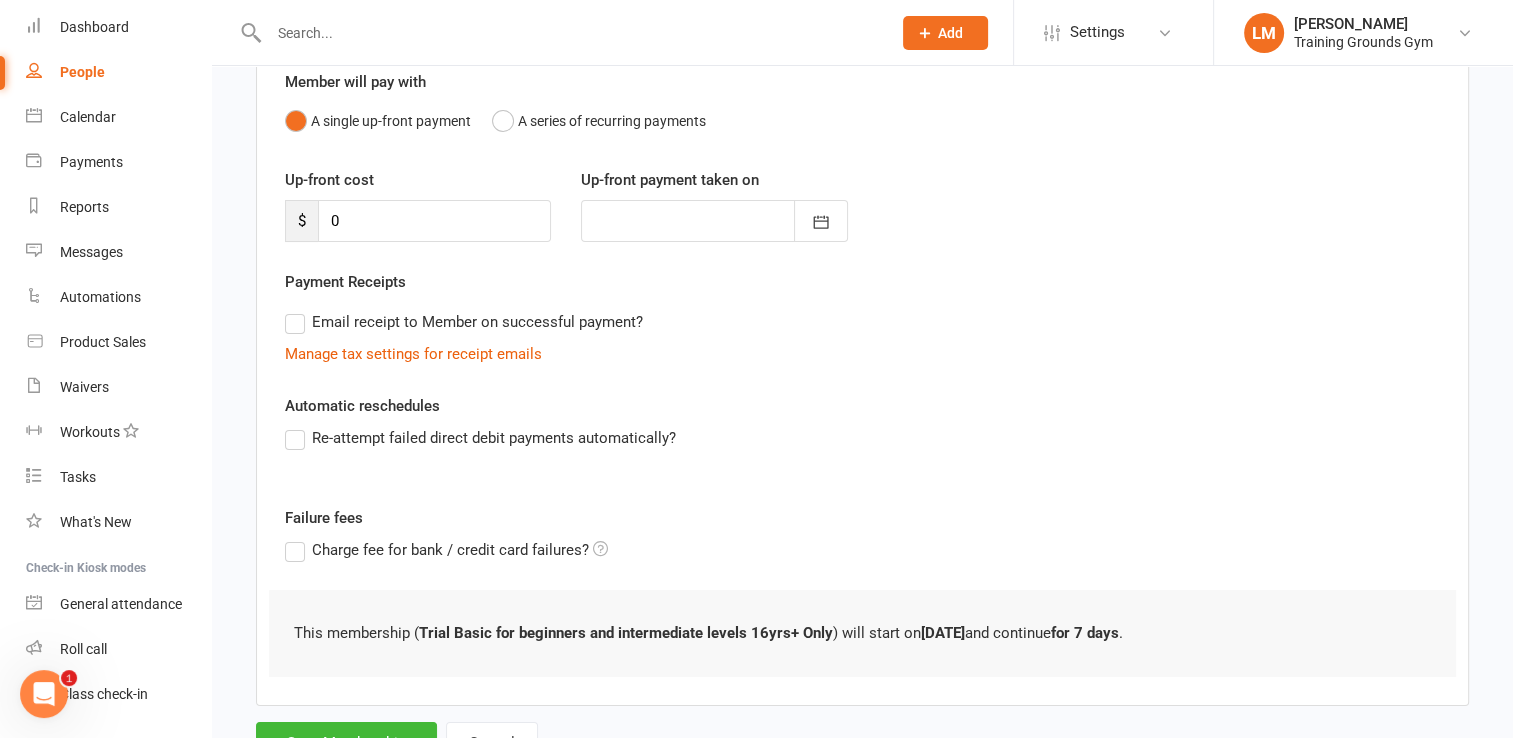 scroll, scrollTop: 269, scrollLeft: 0, axis: vertical 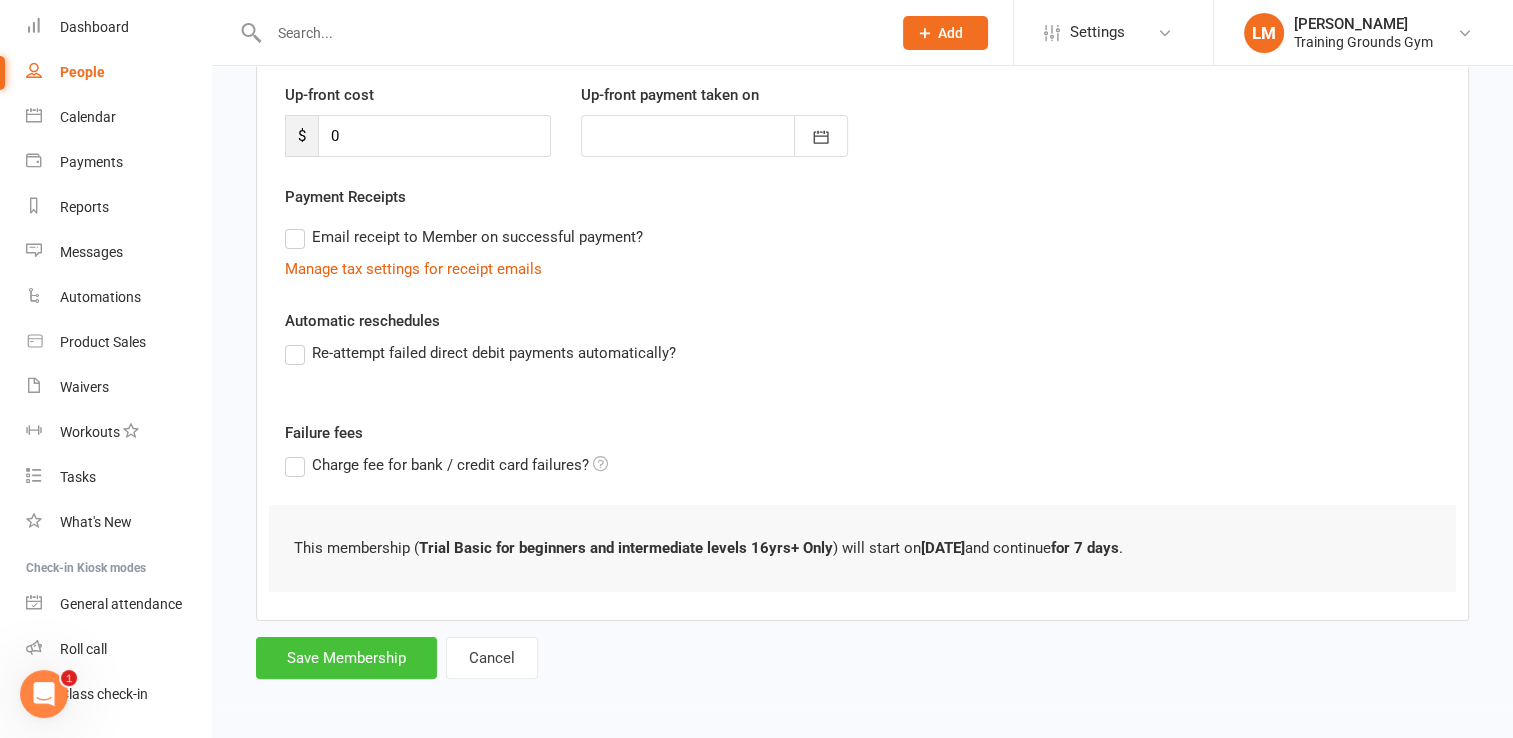 click on "Save Membership" at bounding box center (346, 658) 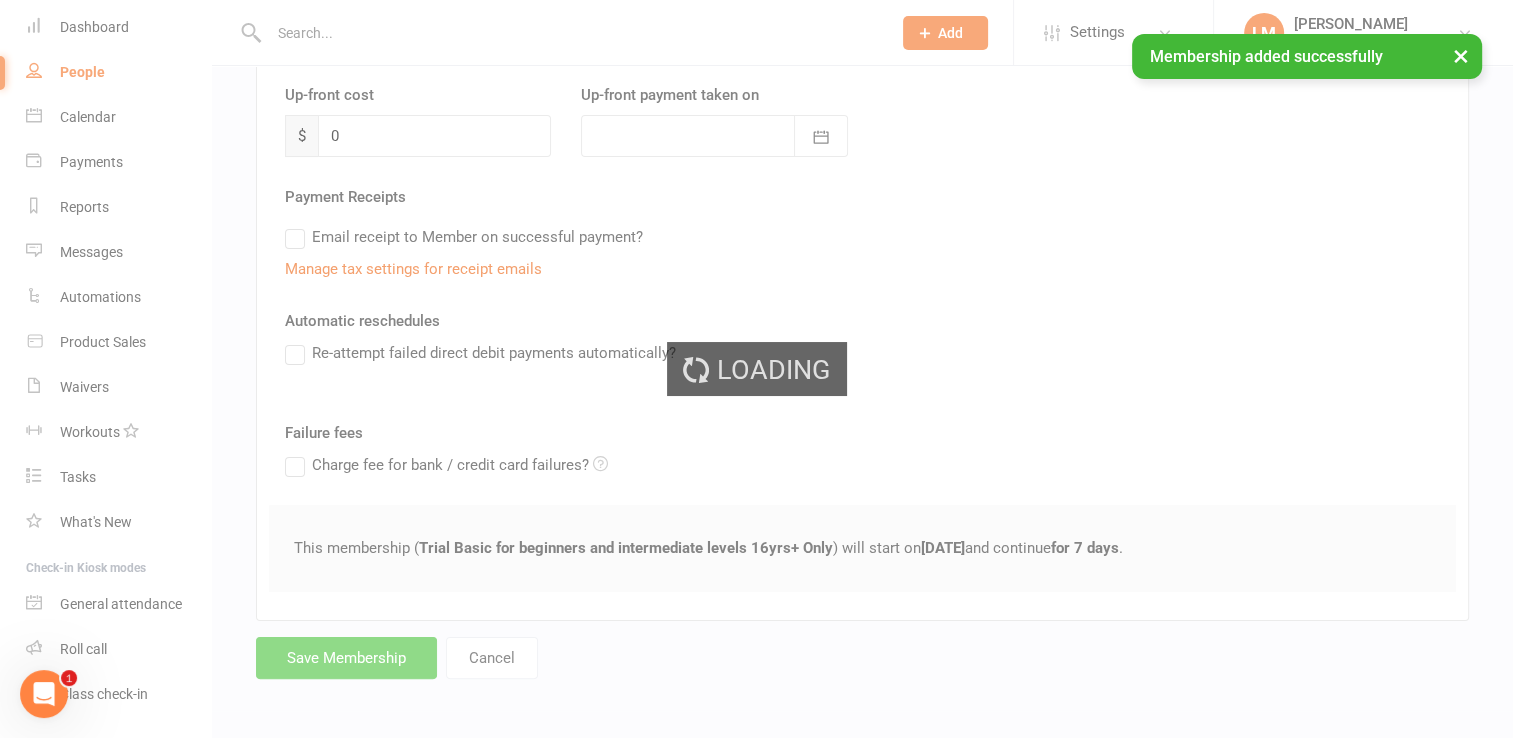 scroll, scrollTop: 0, scrollLeft: 0, axis: both 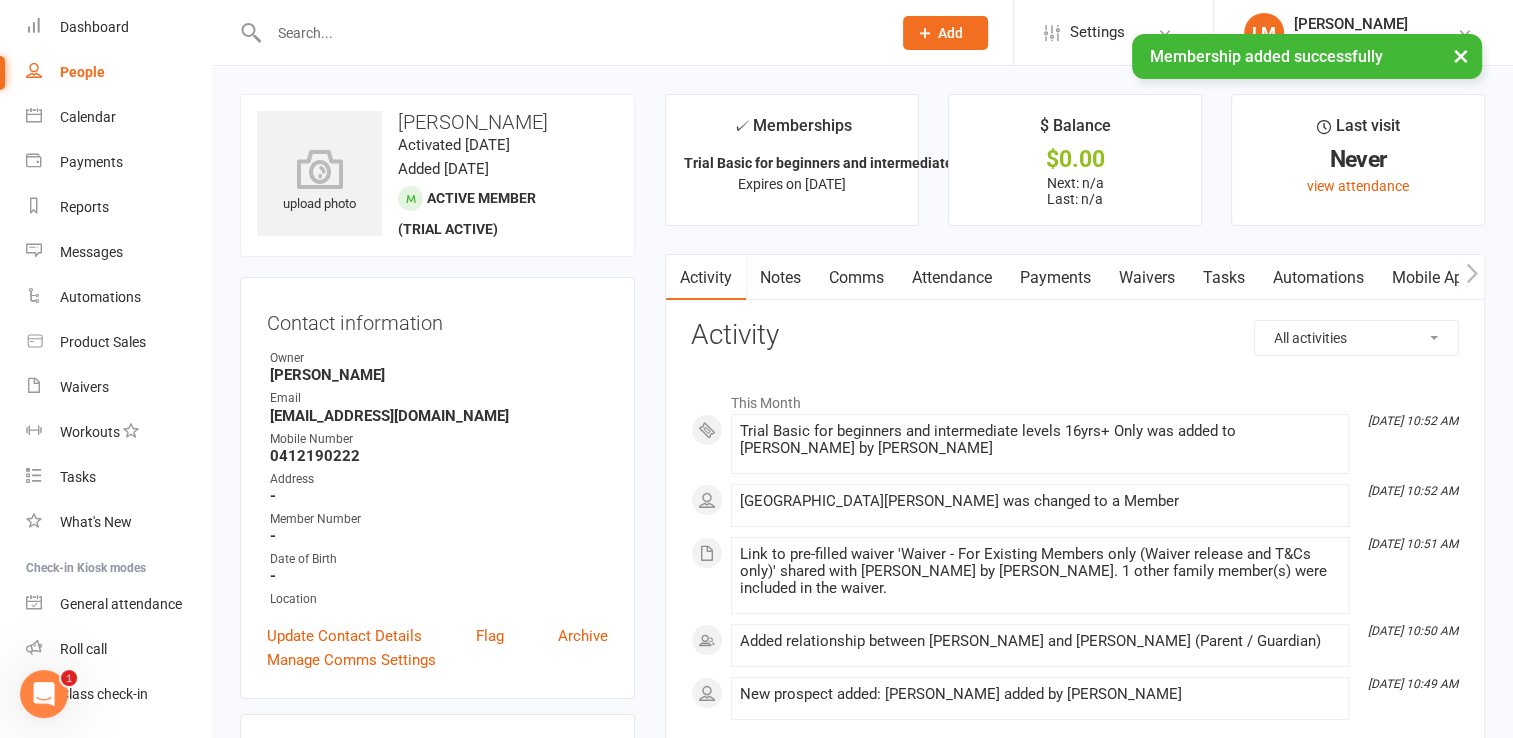 click on "Attendance" at bounding box center [952, 278] 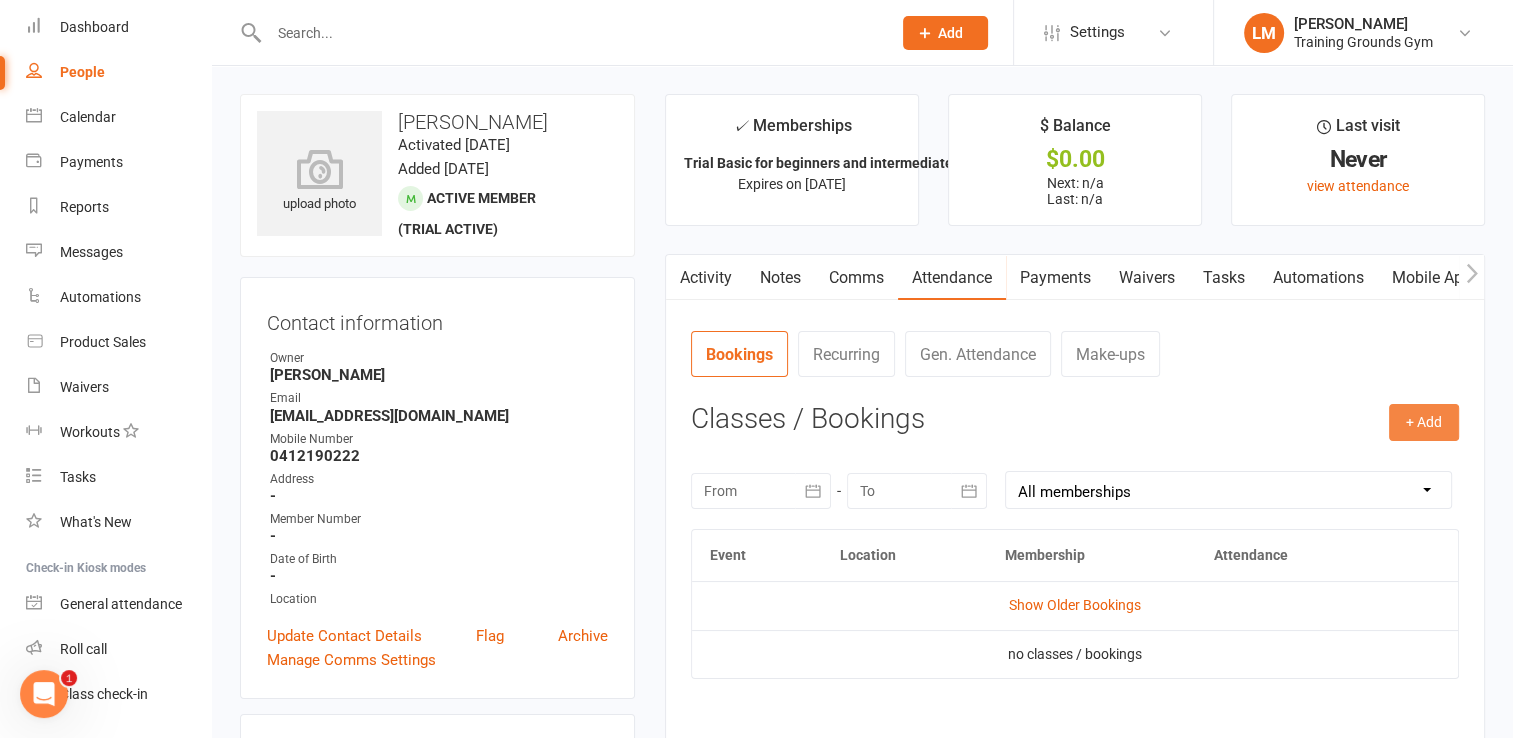 click on "+ Add" at bounding box center [1424, 422] 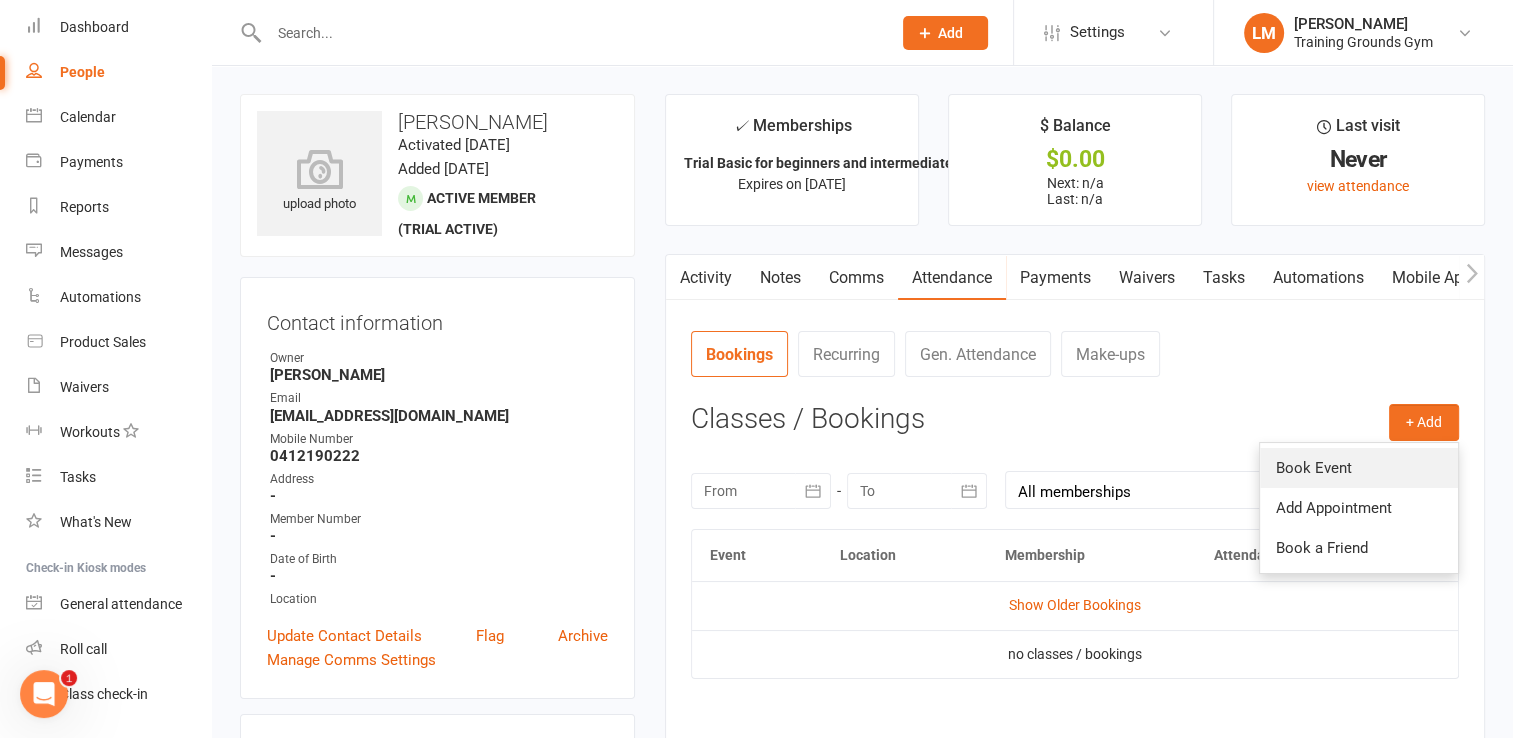 click on "Book Event" at bounding box center (1359, 468) 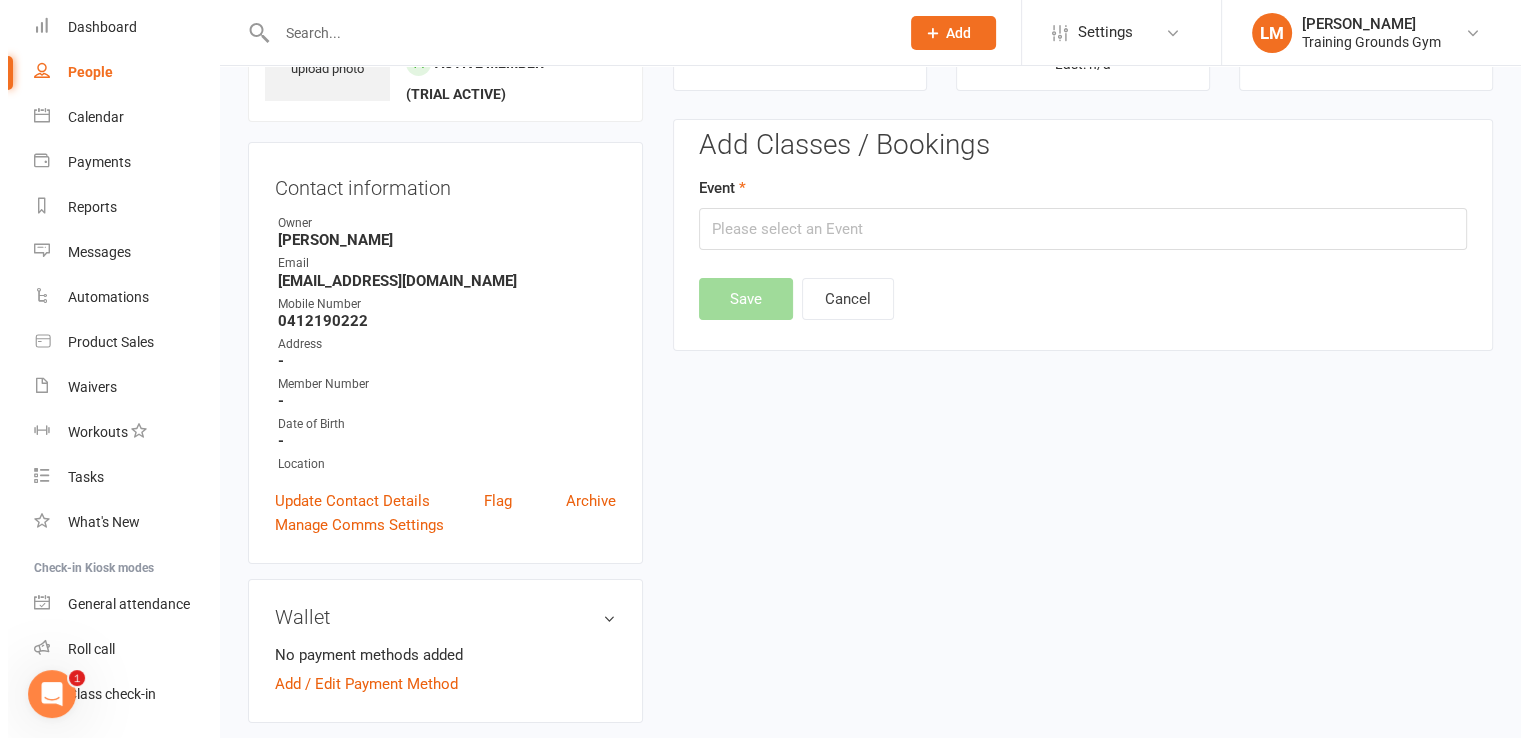 scroll, scrollTop: 153, scrollLeft: 0, axis: vertical 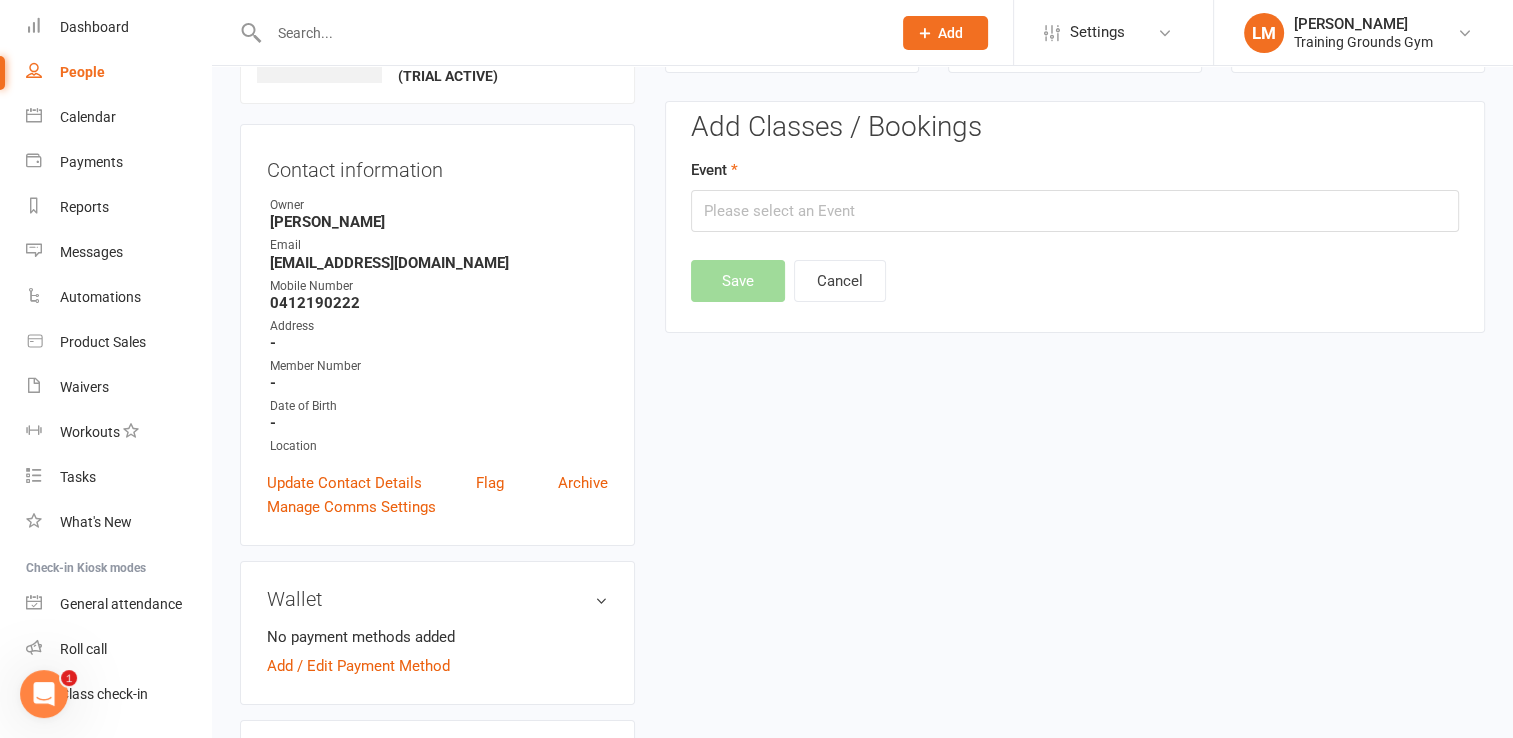 click on "Event" at bounding box center (1075, 195) 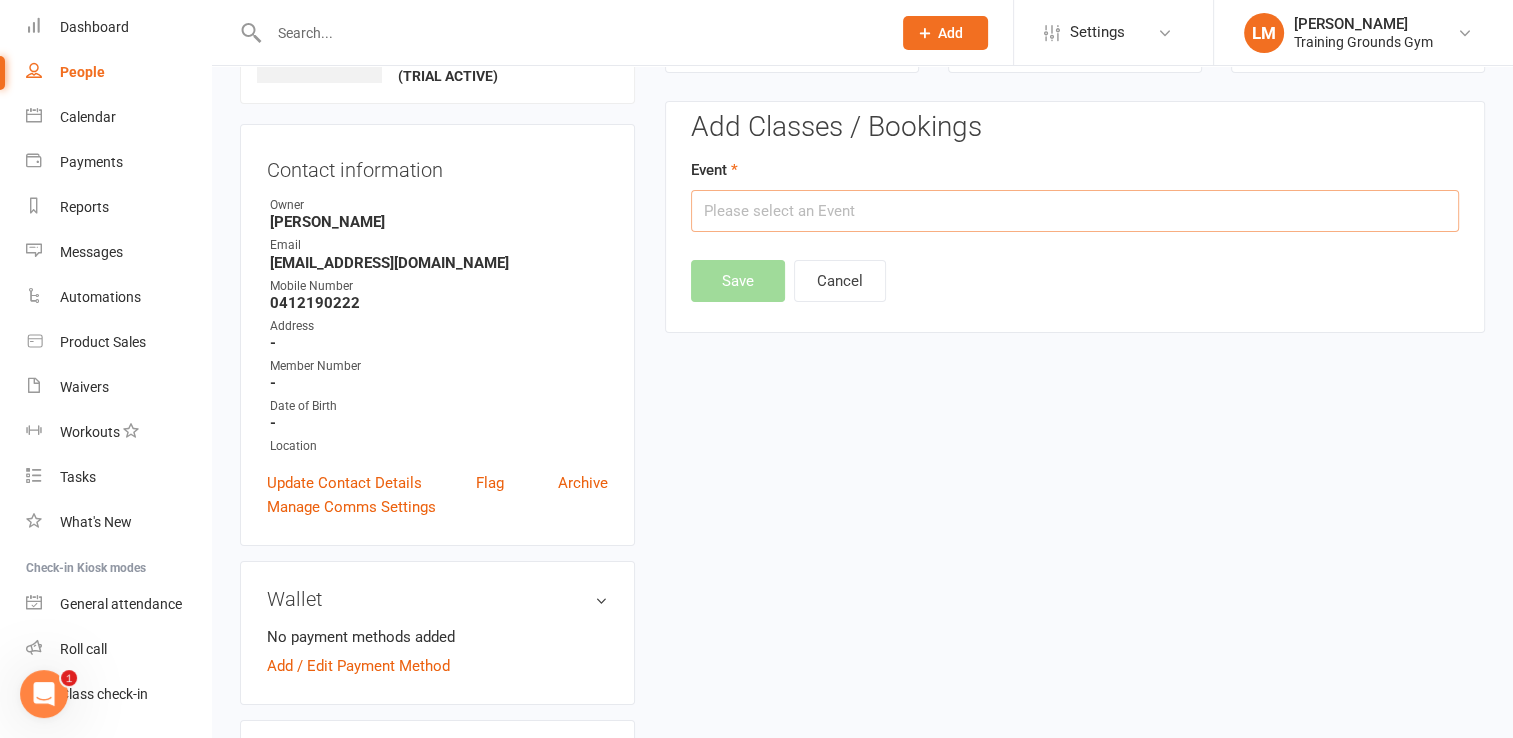 click at bounding box center [1075, 211] 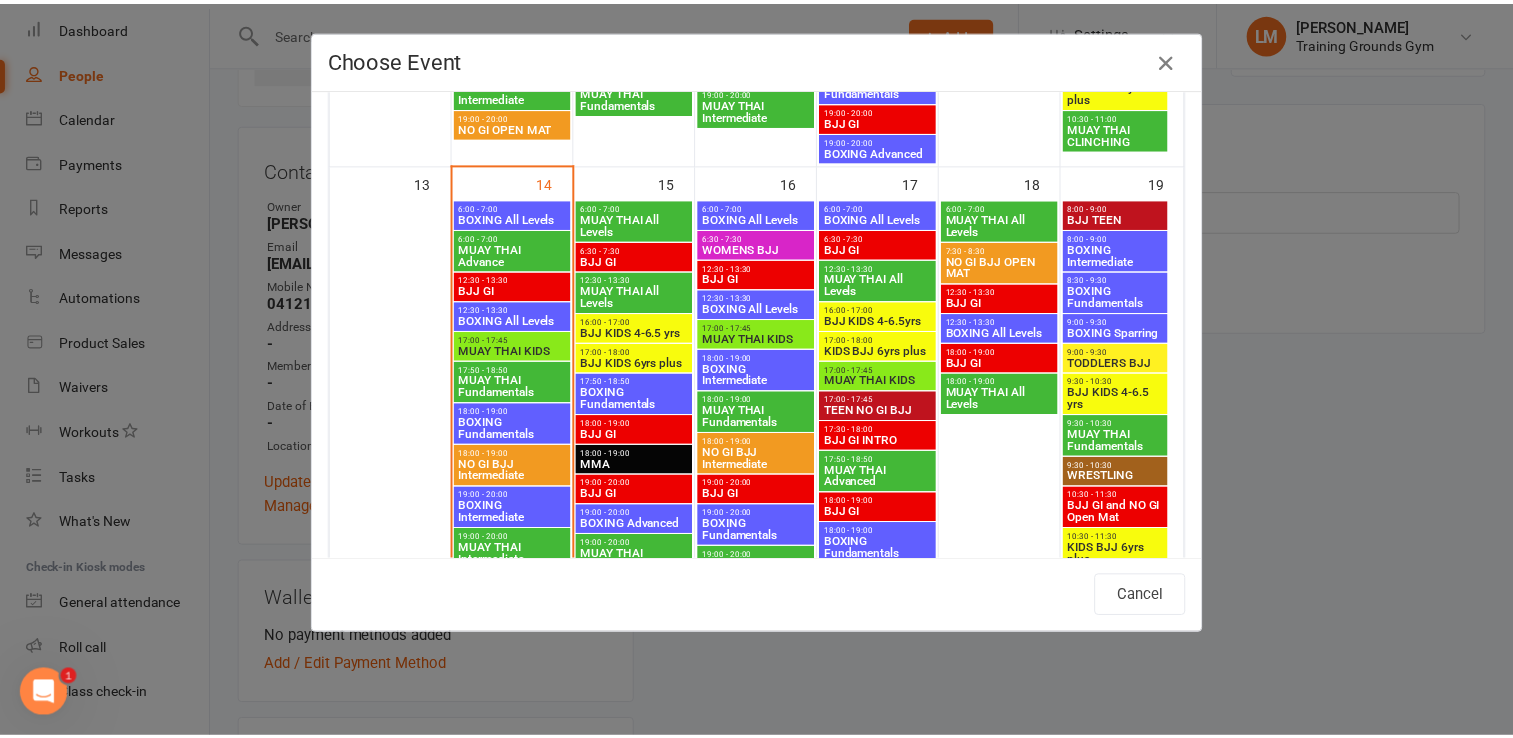 scroll, scrollTop: 1004, scrollLeft: 0, axis: vertical 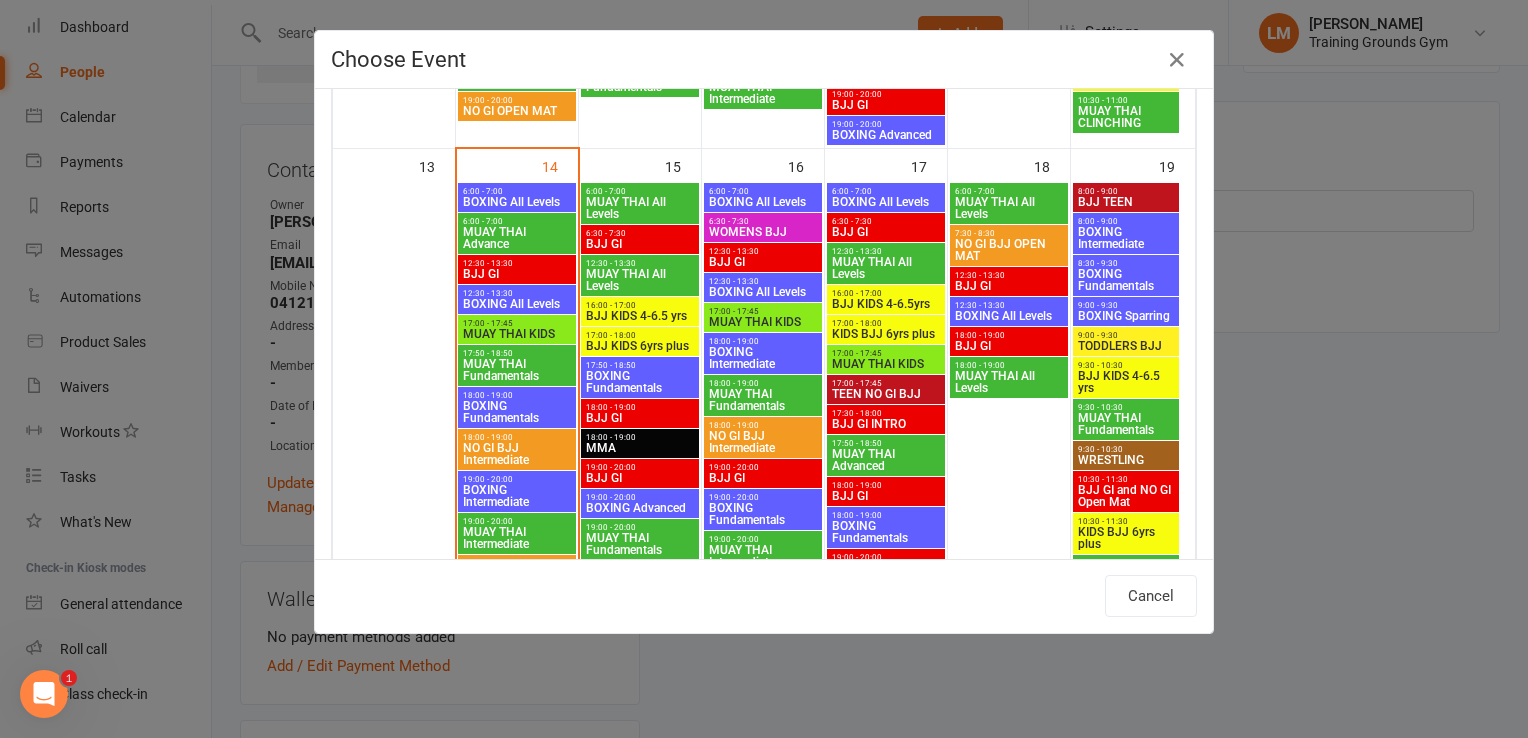 click on "BOXING All Levels" at bounding box center [763, 292] 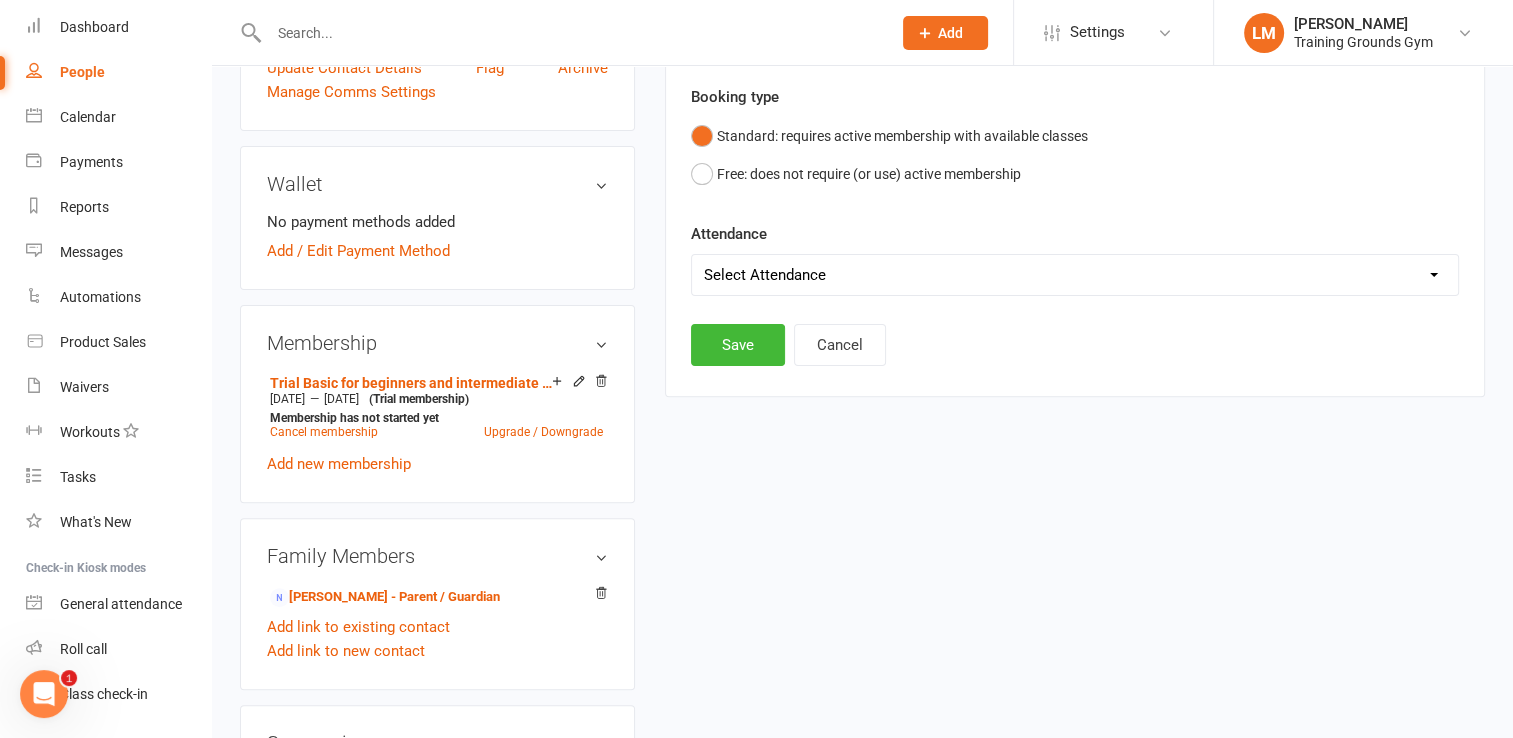 scroll, scrollTop: 571, scrollLeft: 0, axis: vertical 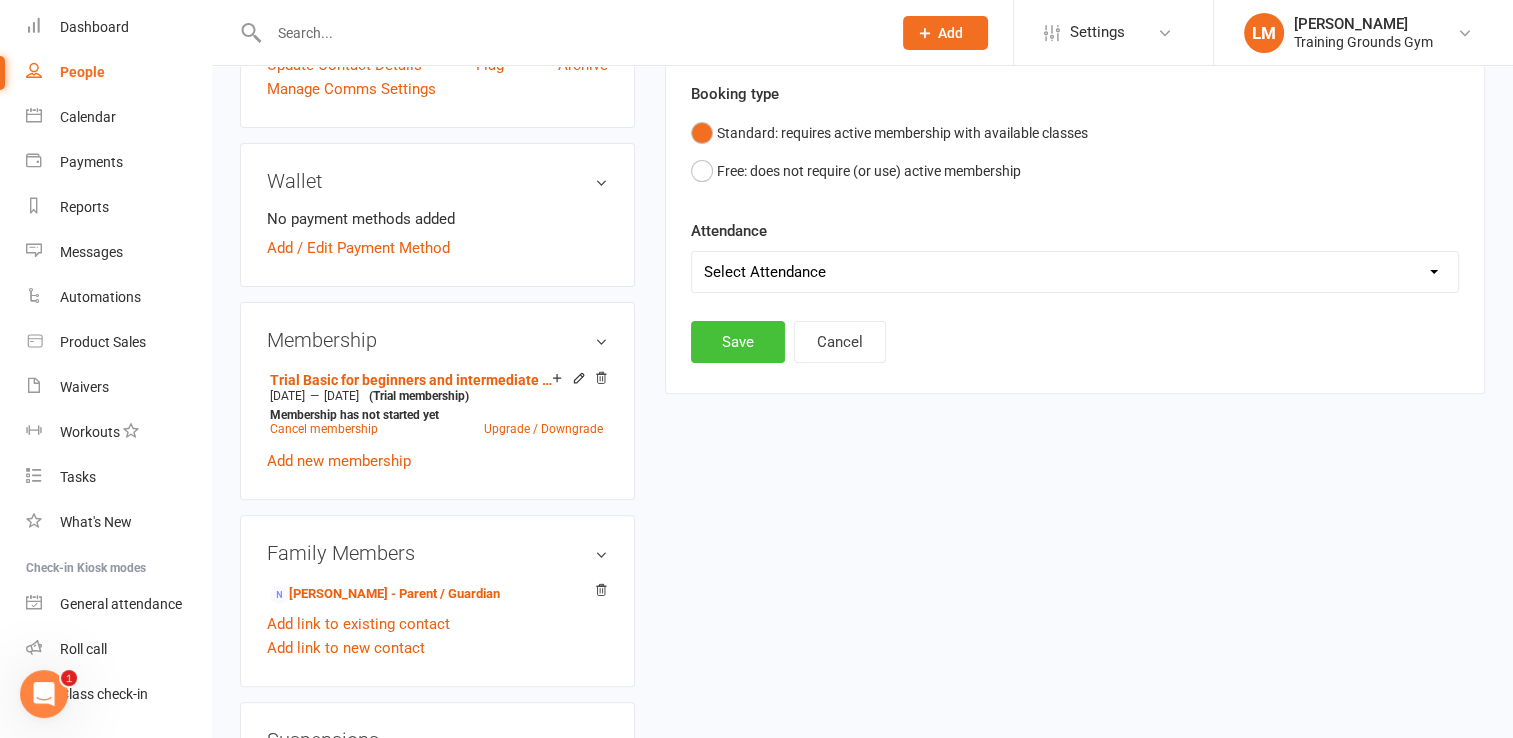 click on "Save" at bounding box center [738, 342] 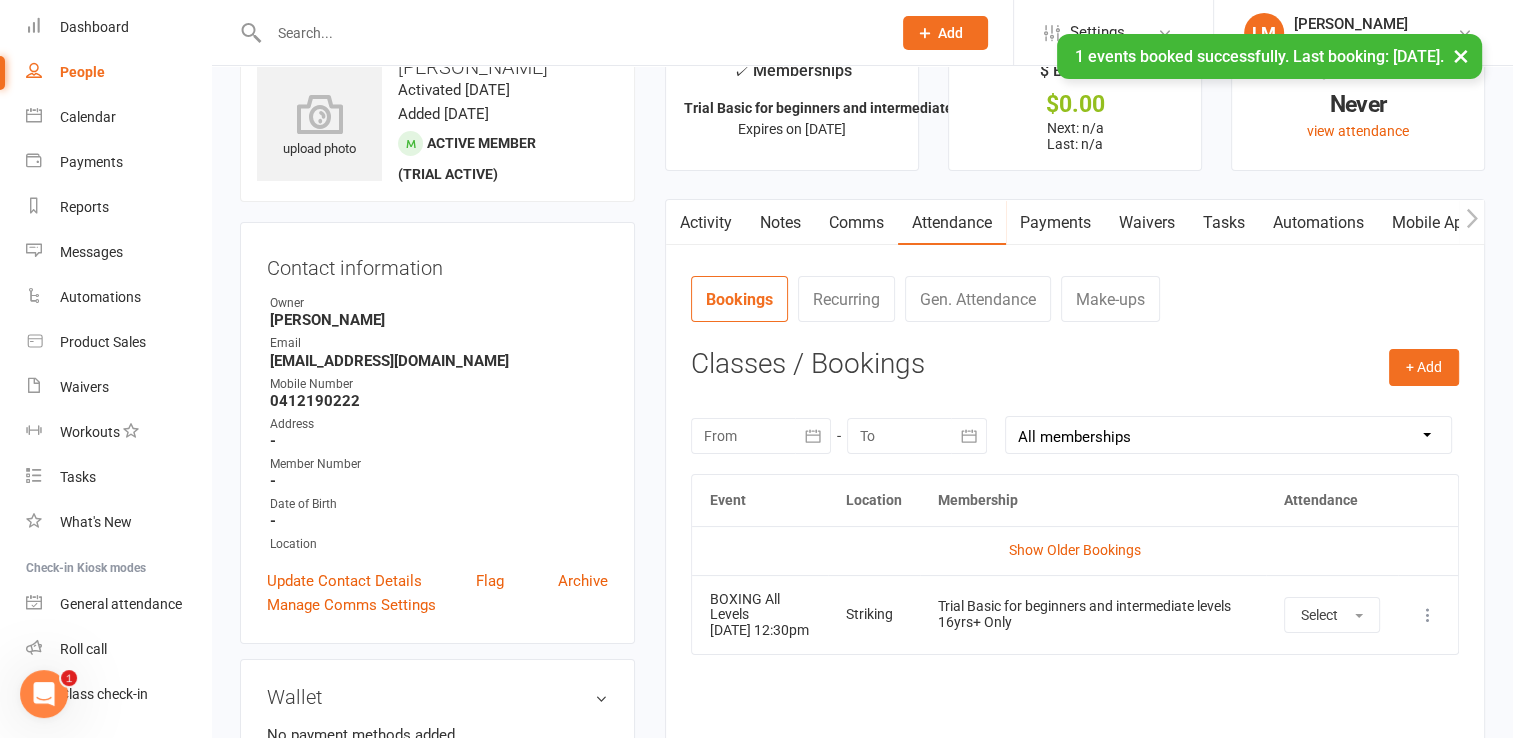 scroll, scrollTop: 0, scrollLeft: 0, axis: both 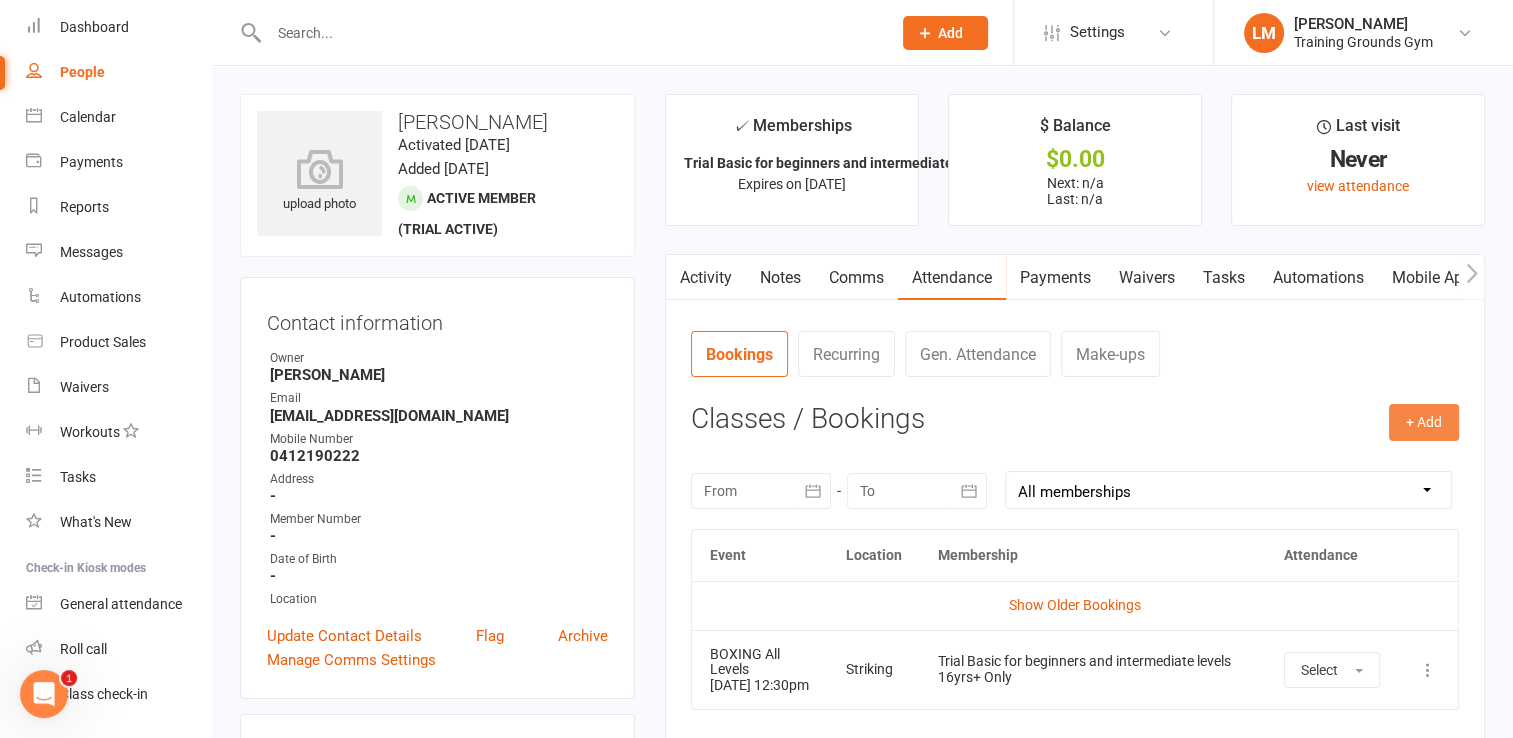 click on "+ Add" at bounding box center [1424, 422] 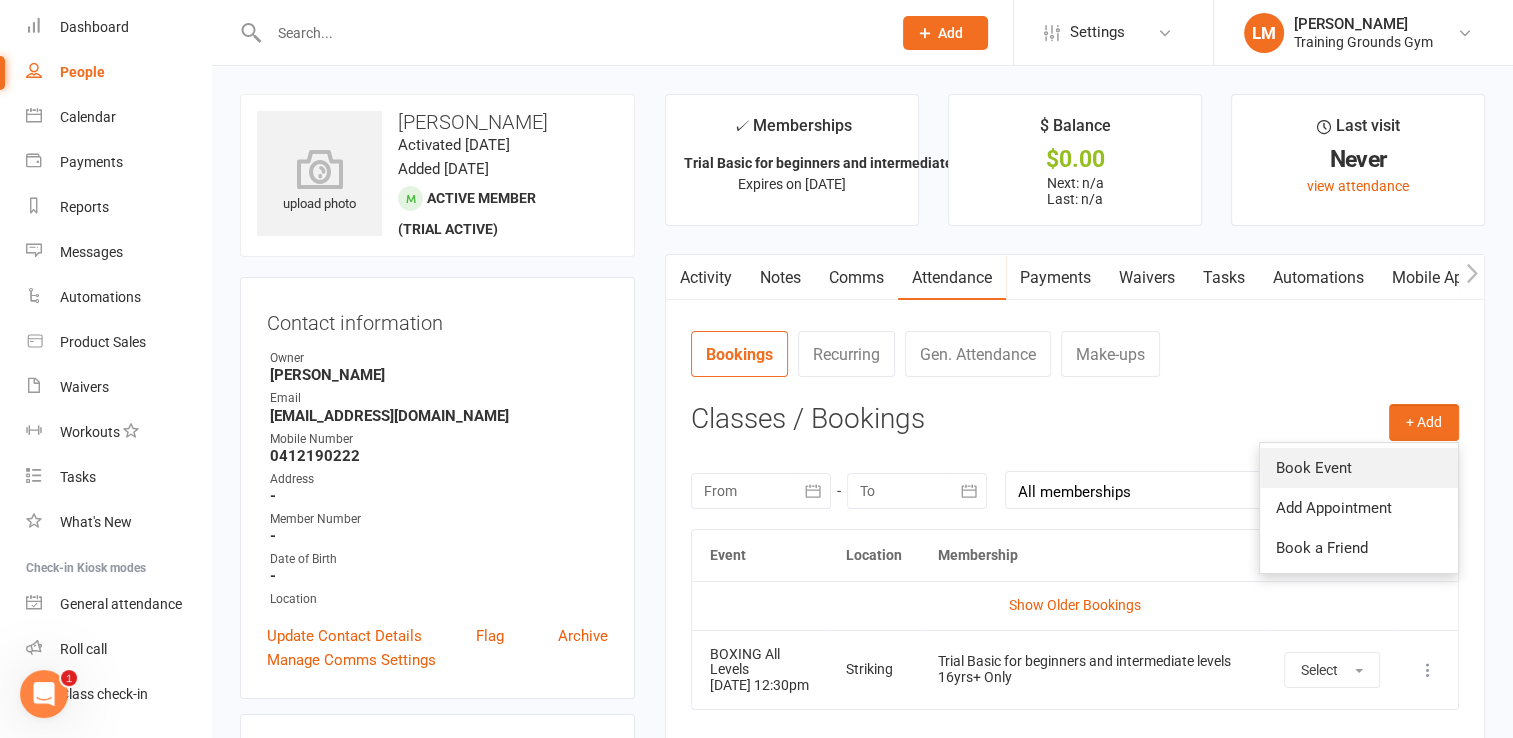 click on "Book Event" at bounding box center [1359, 468] 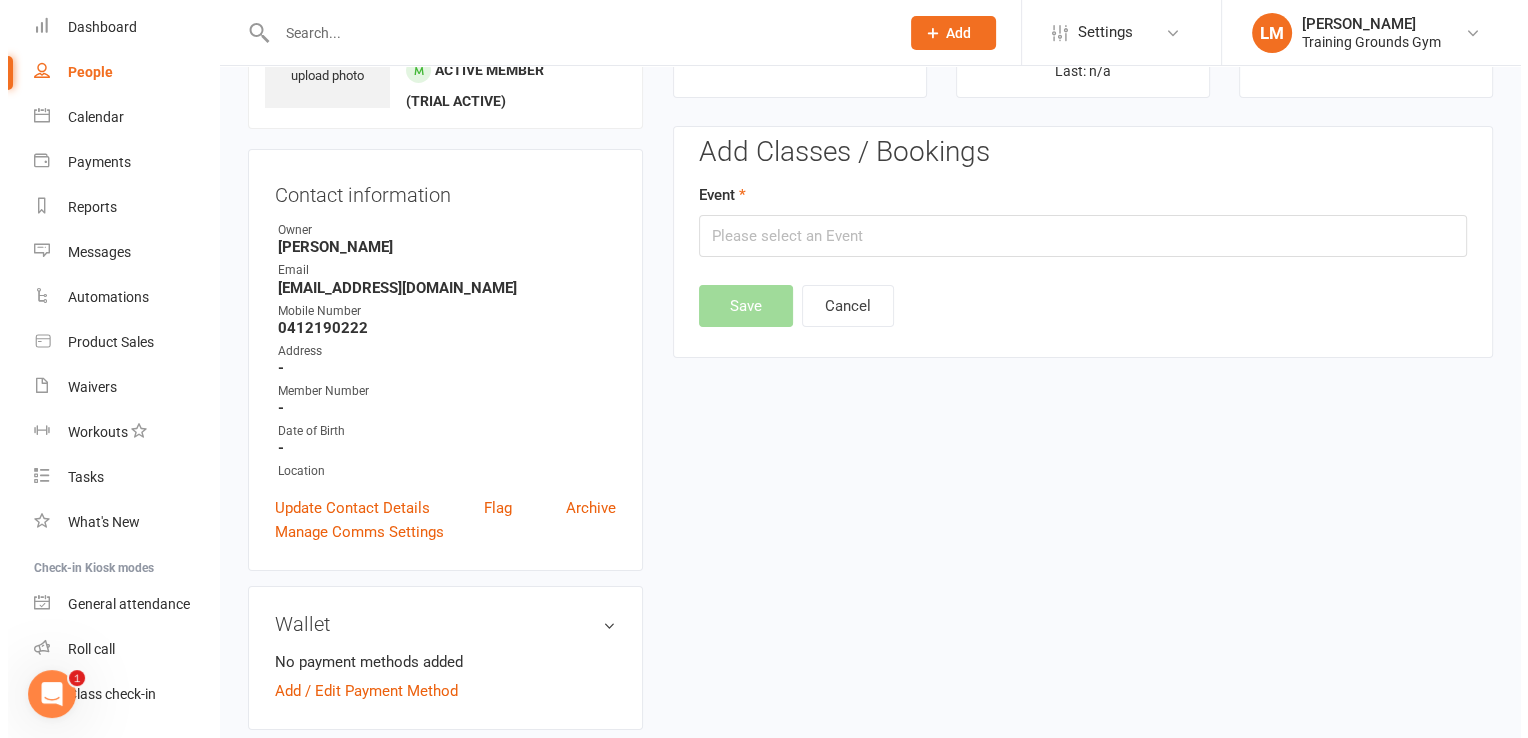 scroll, scrollTop: 153, scrollLeft: 0, axis: vertical 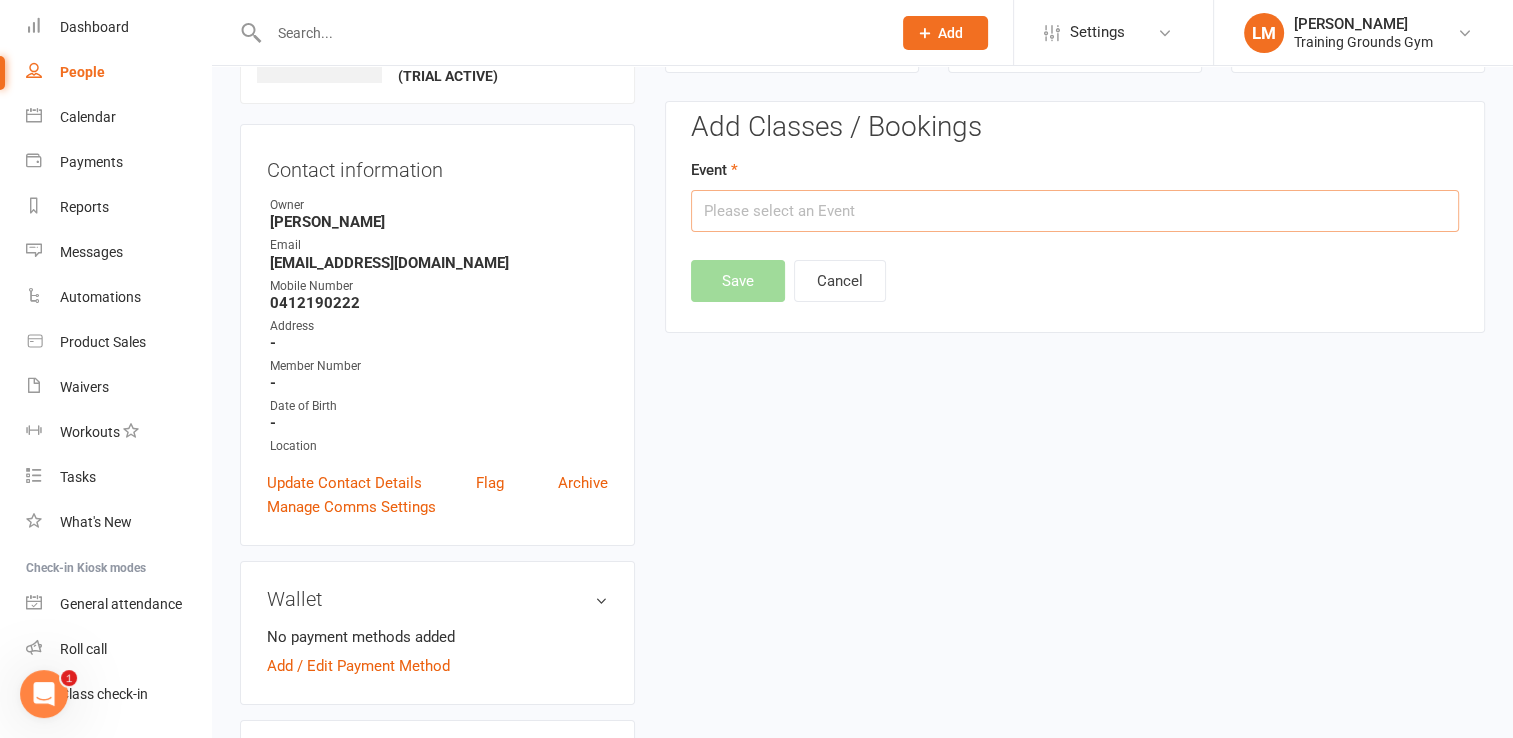 click at bounding box center (1075, 211) 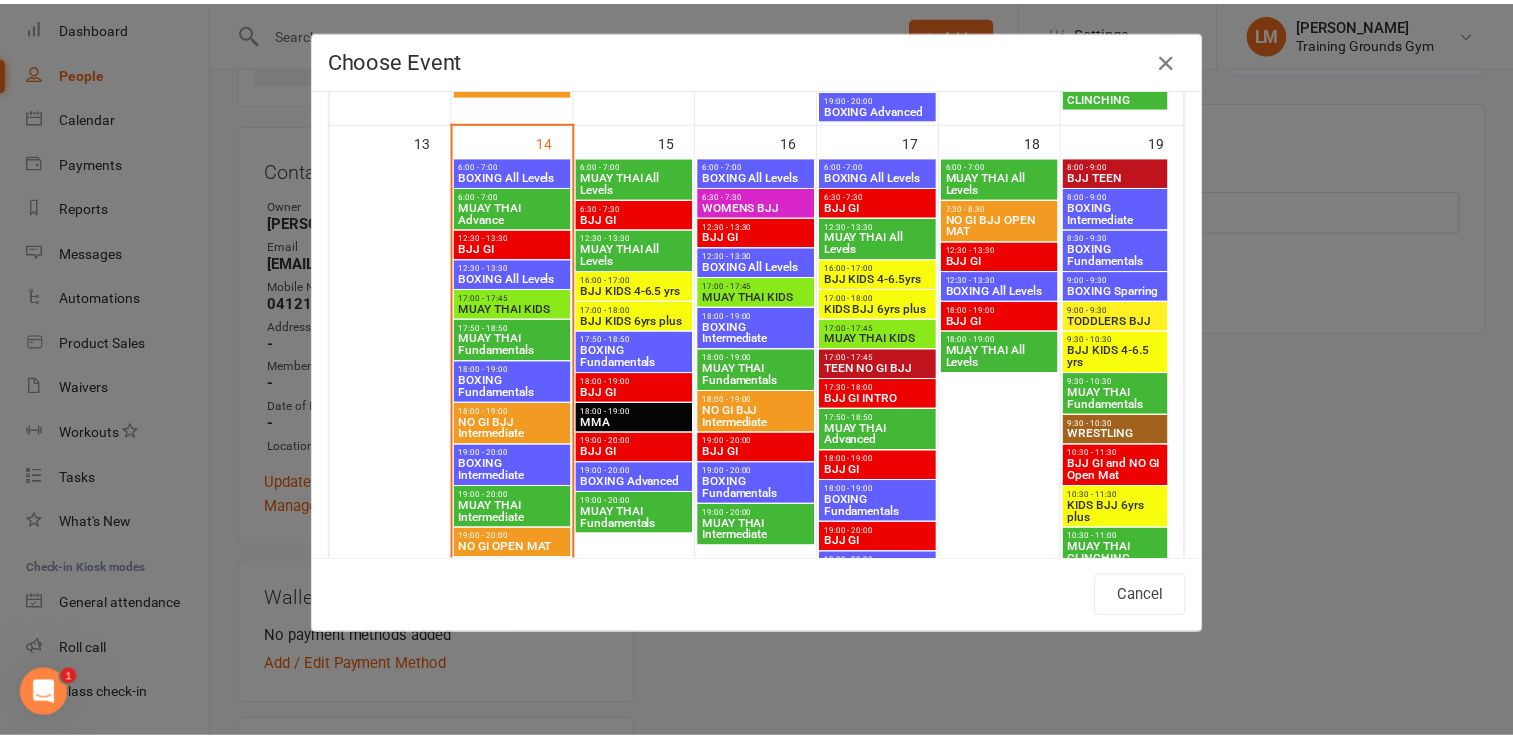 scroll, scrollTop: 1024, scrollLeft: 0, axis: vertical 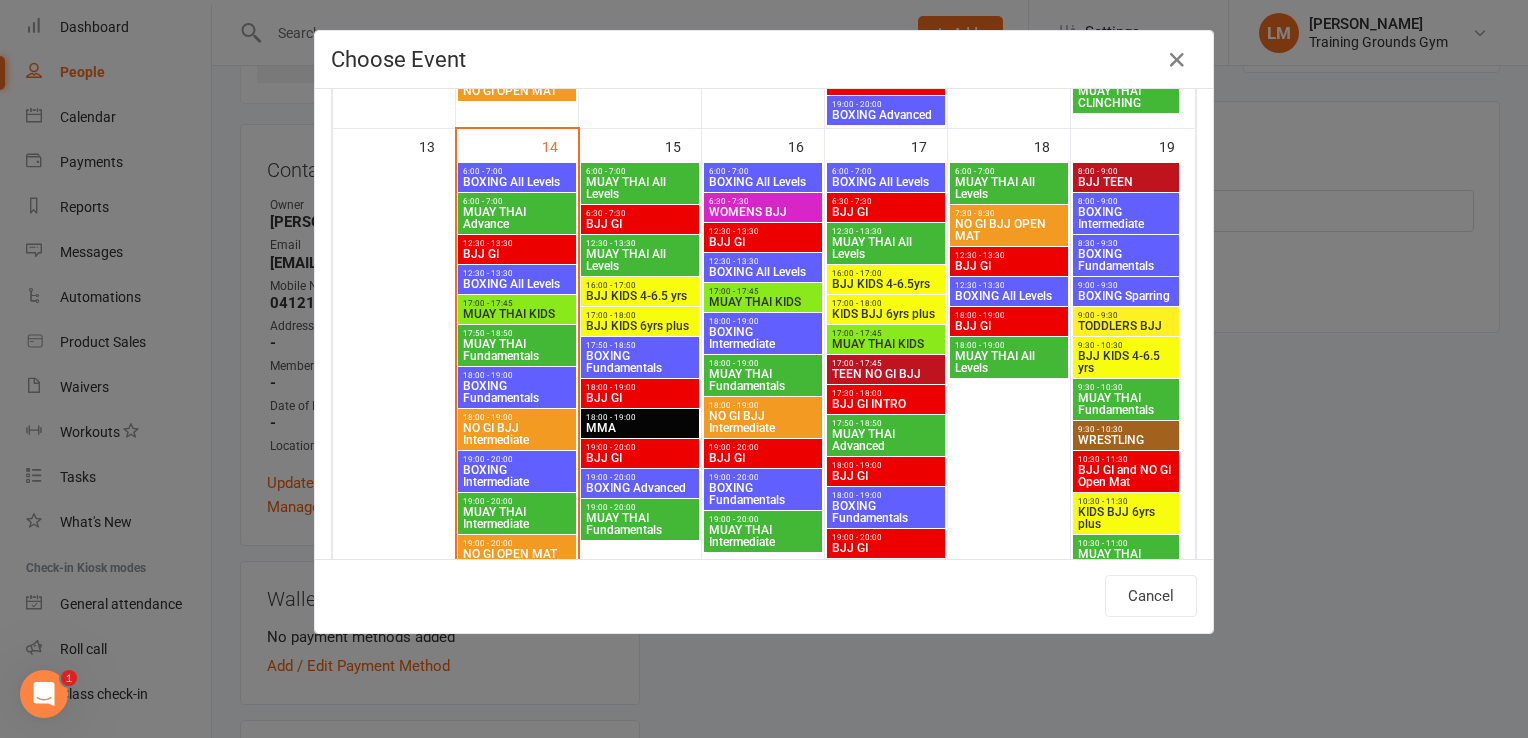 click on "BOXING Fundamentals" at bounding box center (886, 512) 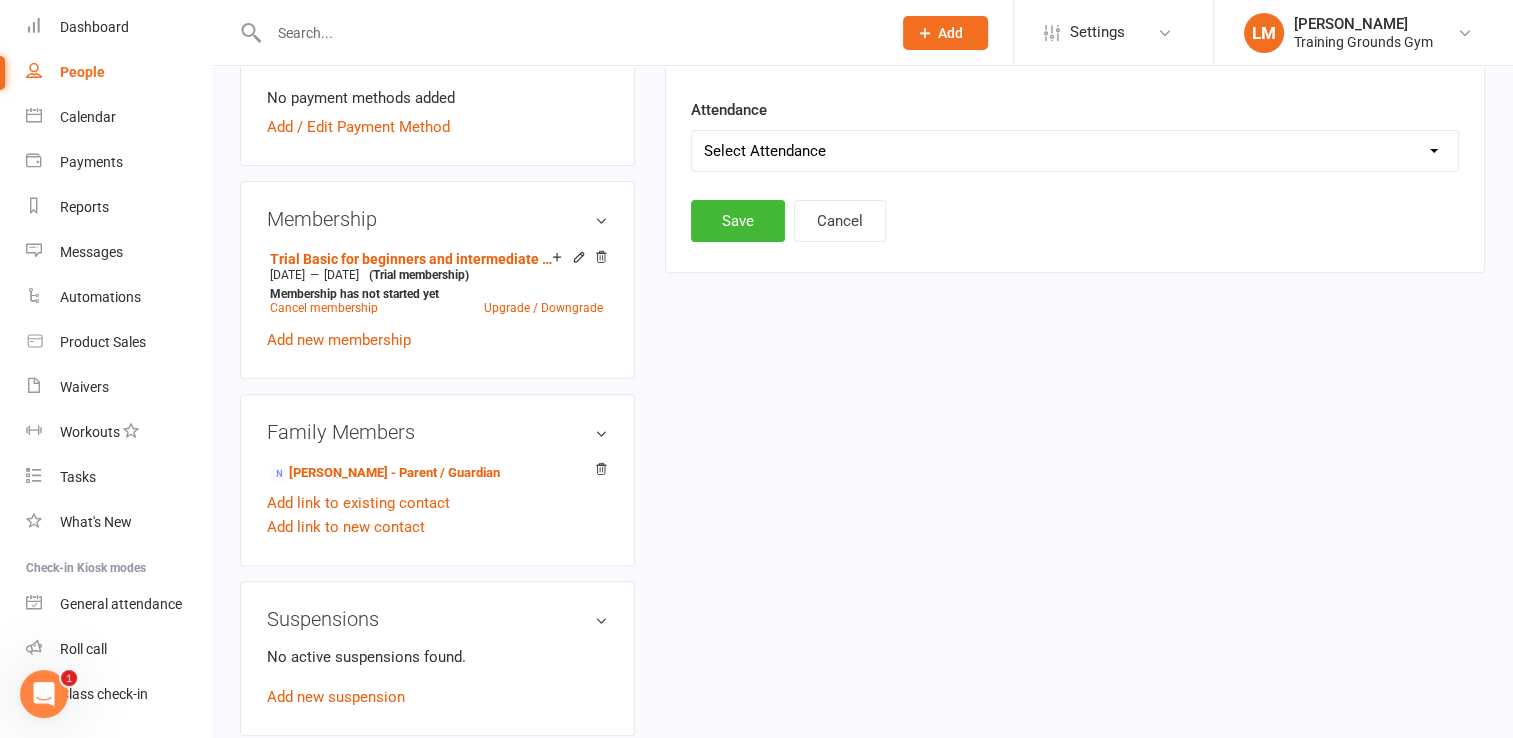 scroll, scrollTop: 711, scrollLeft: 0, axis: vertical 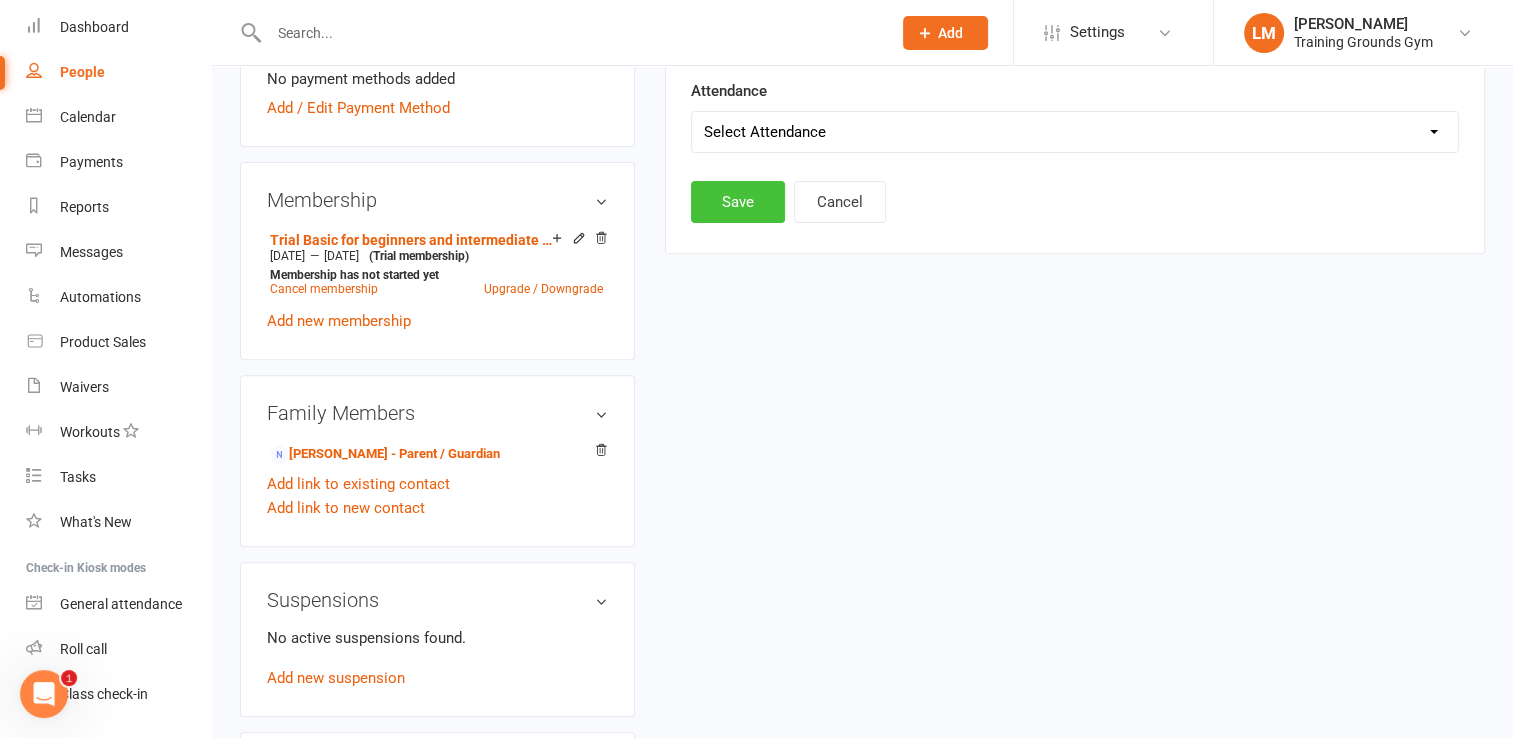 click on "Save" at bounding box center [738, 202] 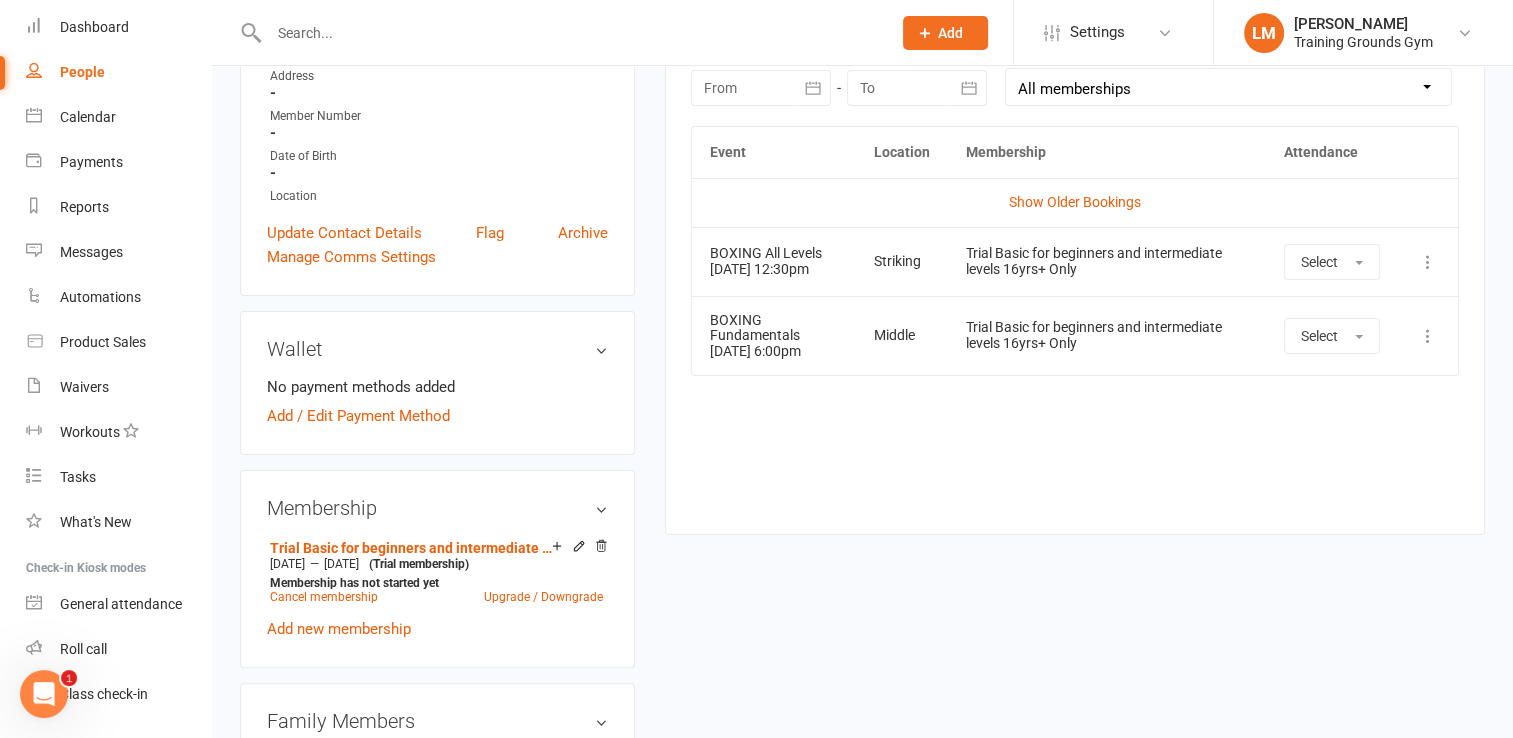 scroll, scrollTop: 197, scrollLeft: 0, axis: vertical 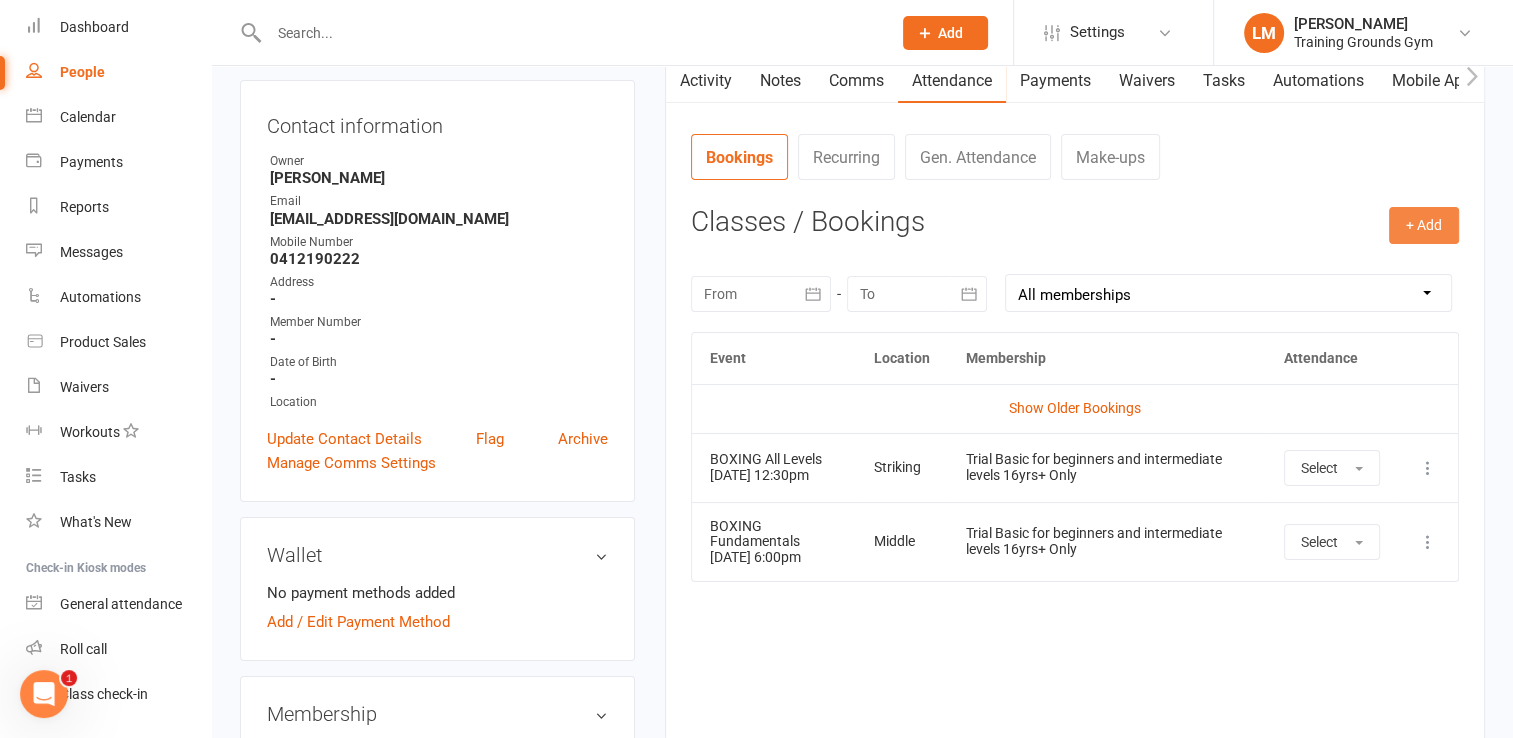 click on "+ Add" at bounding box center [1424, 225] 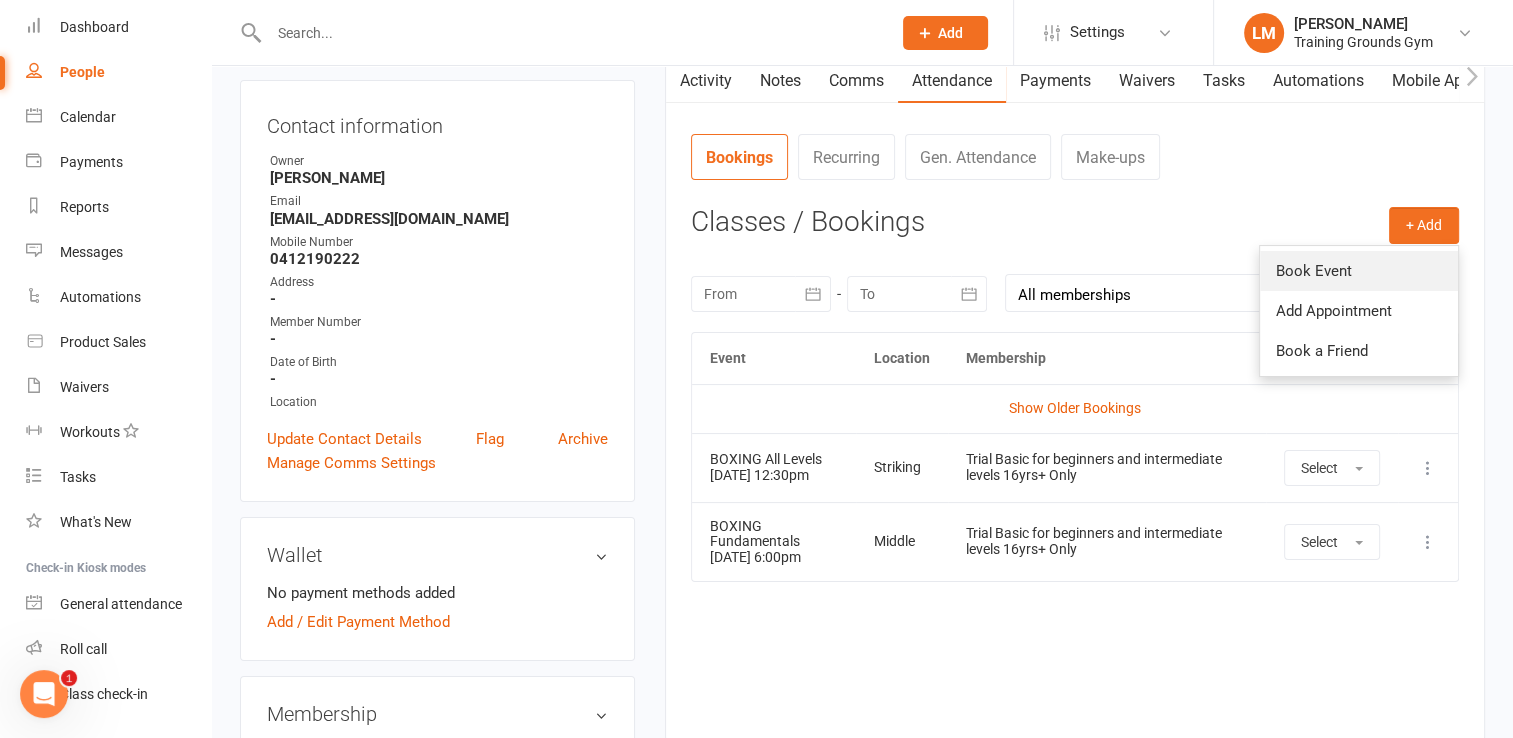 click on "Book Event" at bounding box center [1359, 271] 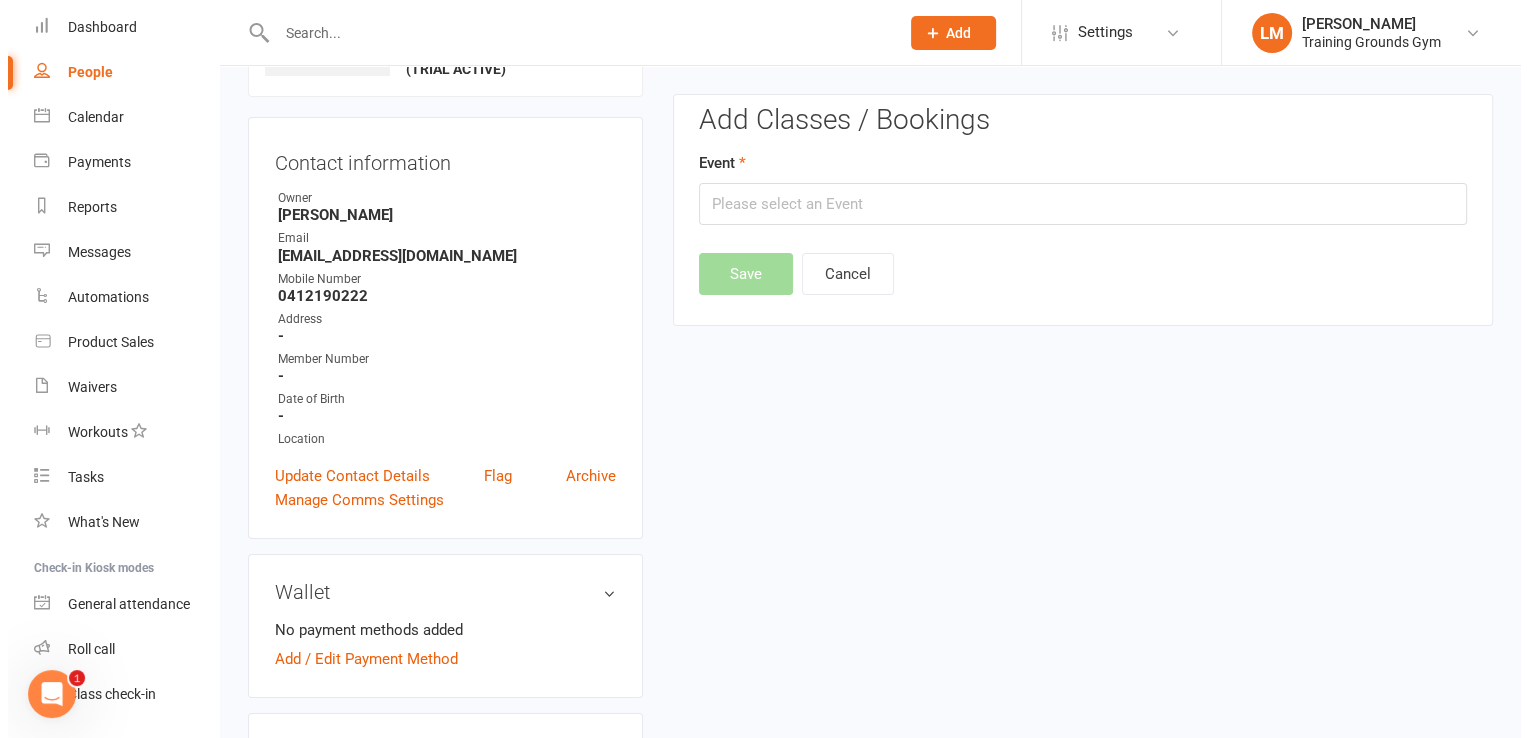 scroll, scrollTop: 153, scrollLeft: 0, axis: vertical 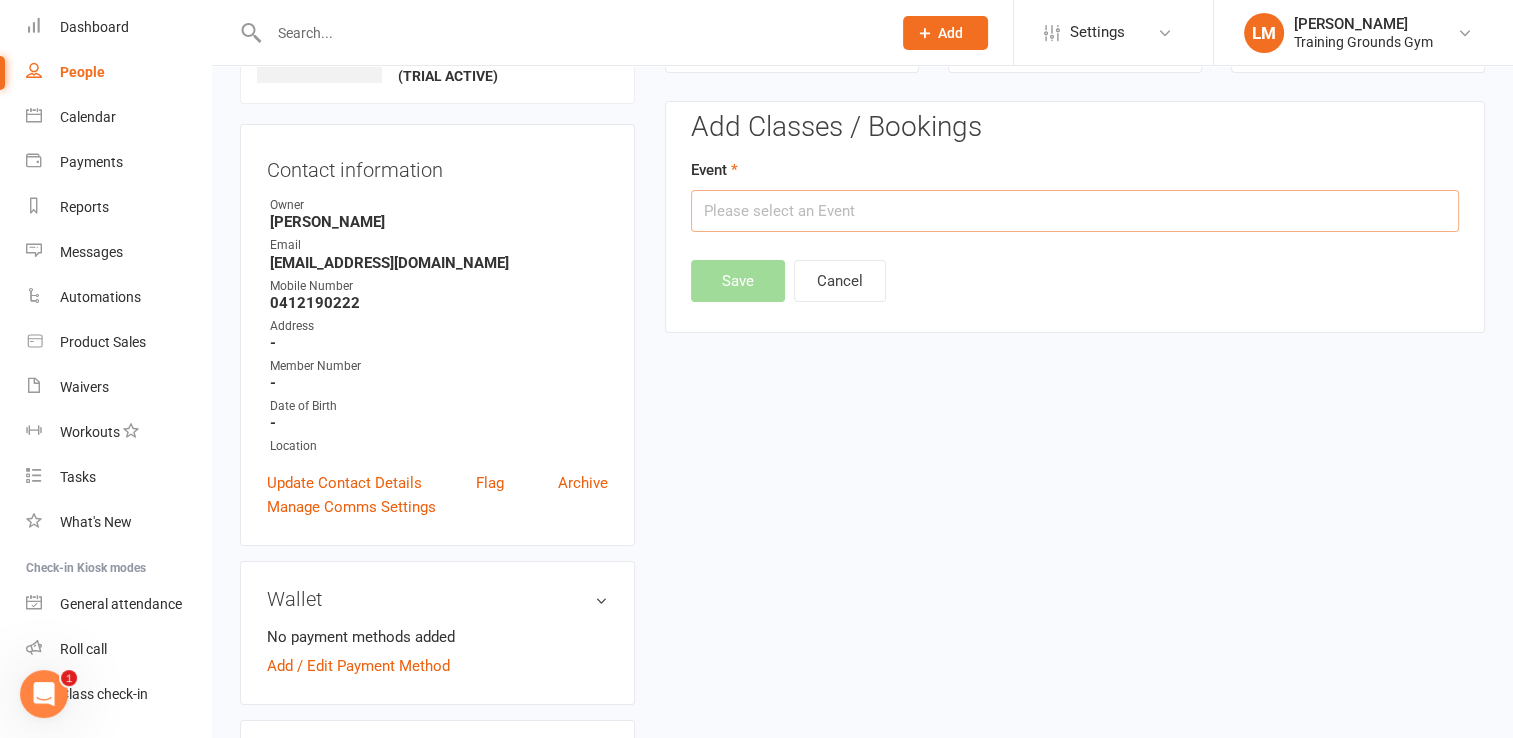 click at bounding box center (1075, 211) 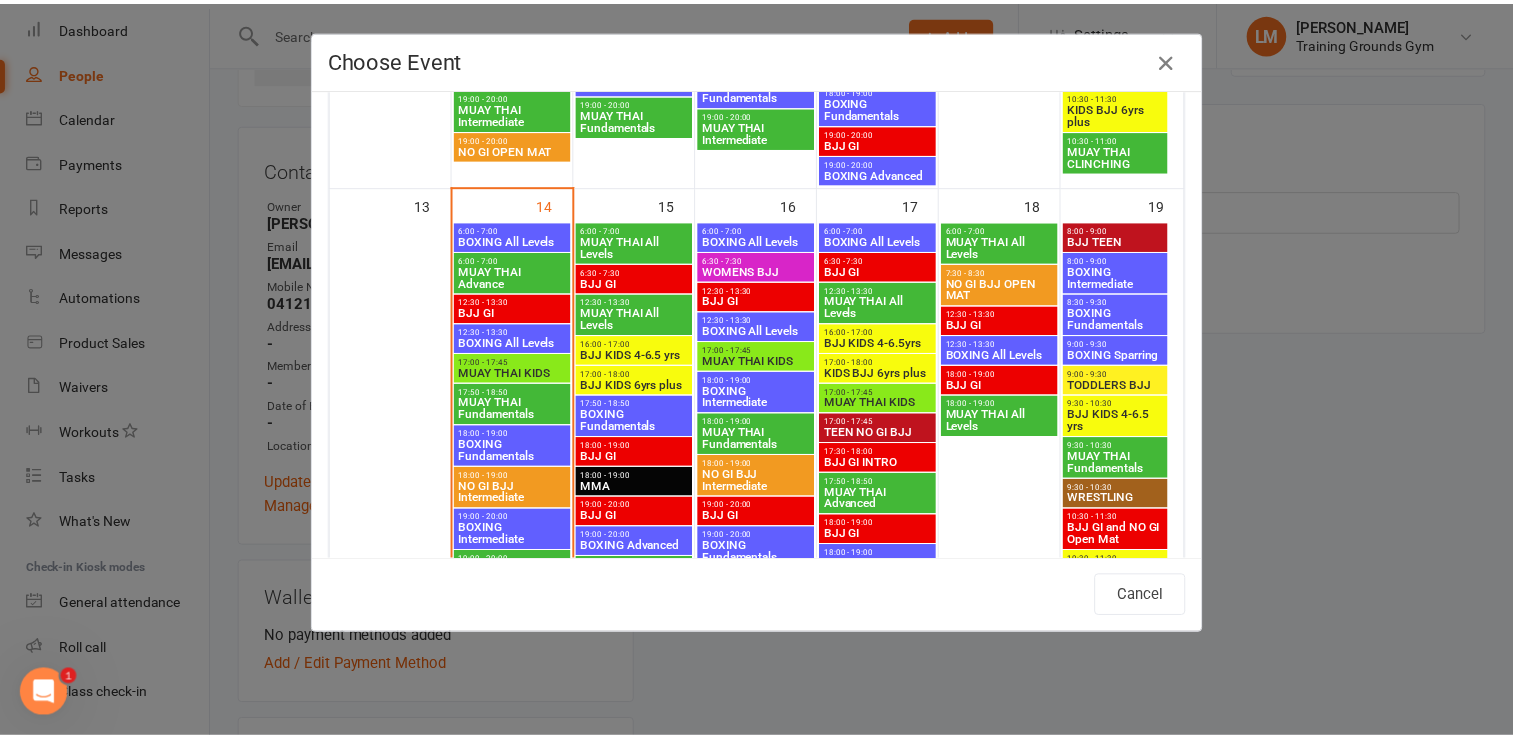 scroll, scrollTop: 988, scrollLeft: 0, axis: vertical 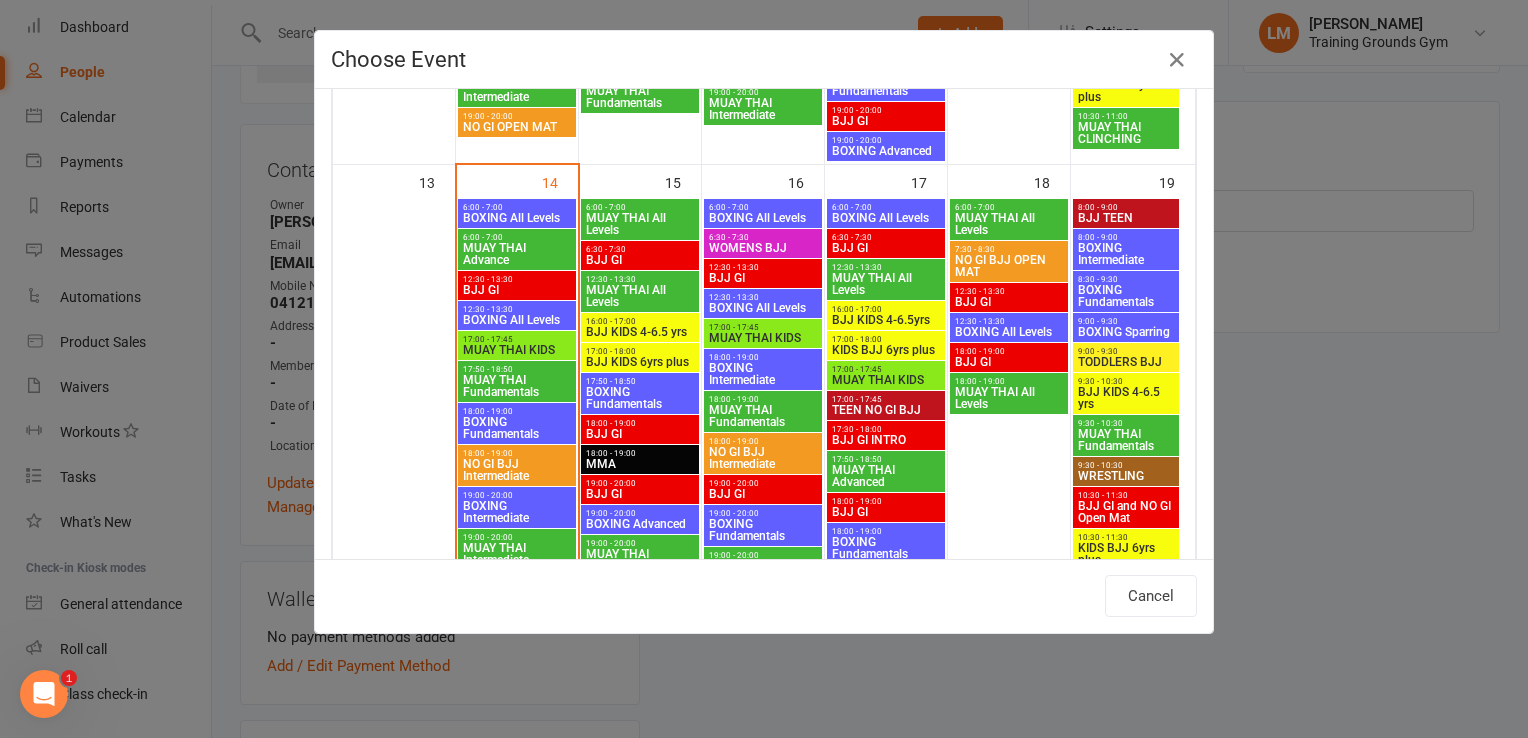 click on "12:30 - 13:30" at bounding box center [1009, 321] 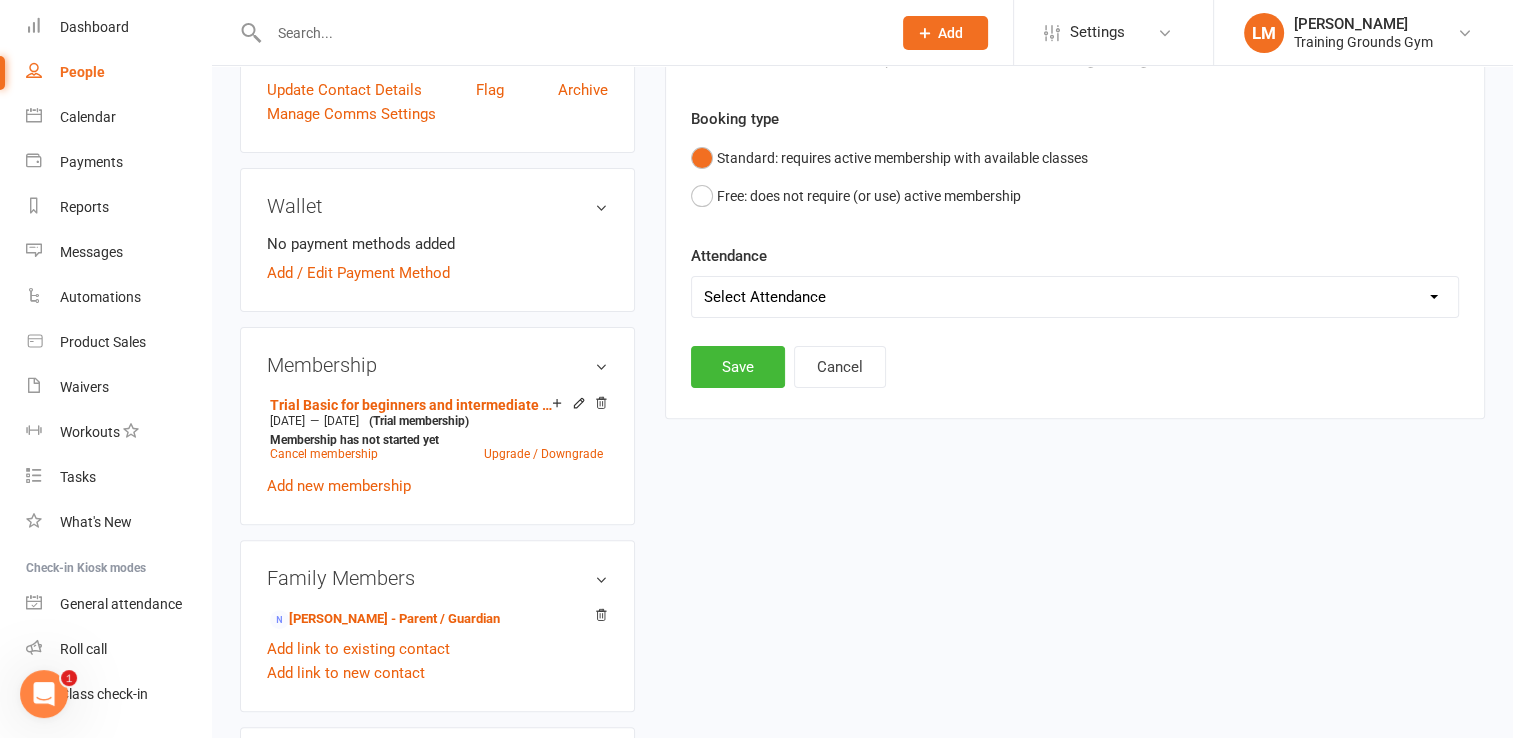 scroll, scrollTop: 560, scrollLeft: 0, axis: vertical 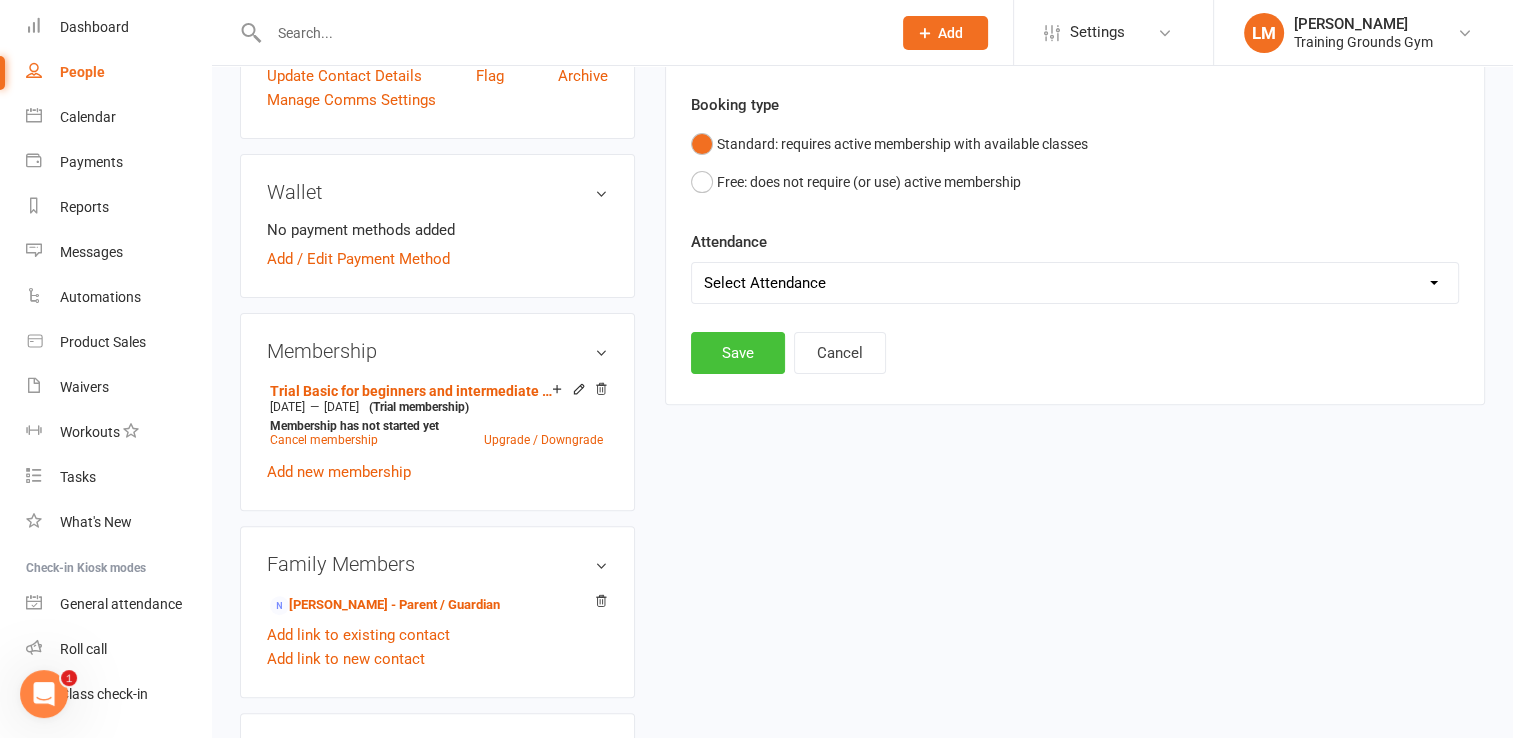 click on "Save" at bounding box center (738, 353) 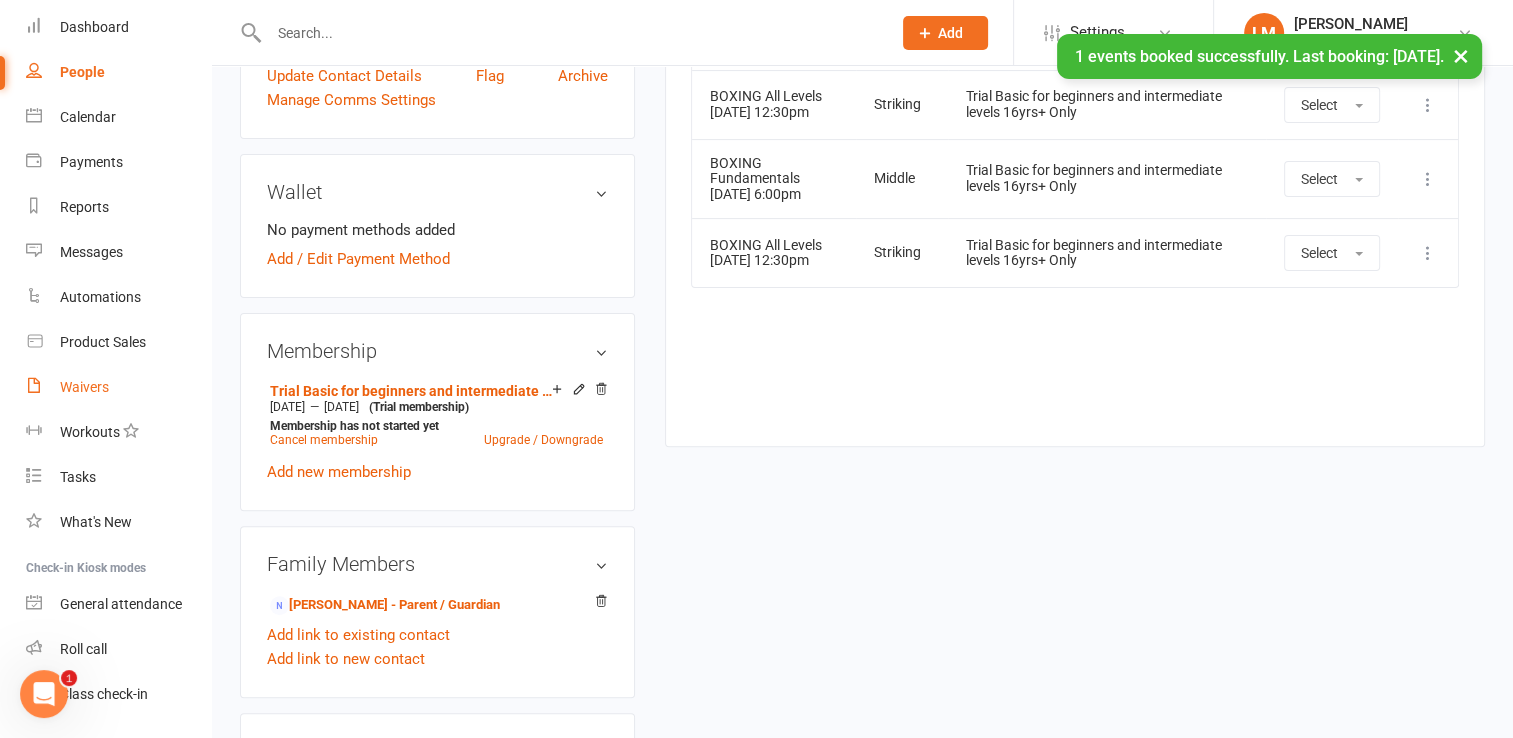 click on "Waivers" at bounding box center (84, 387) 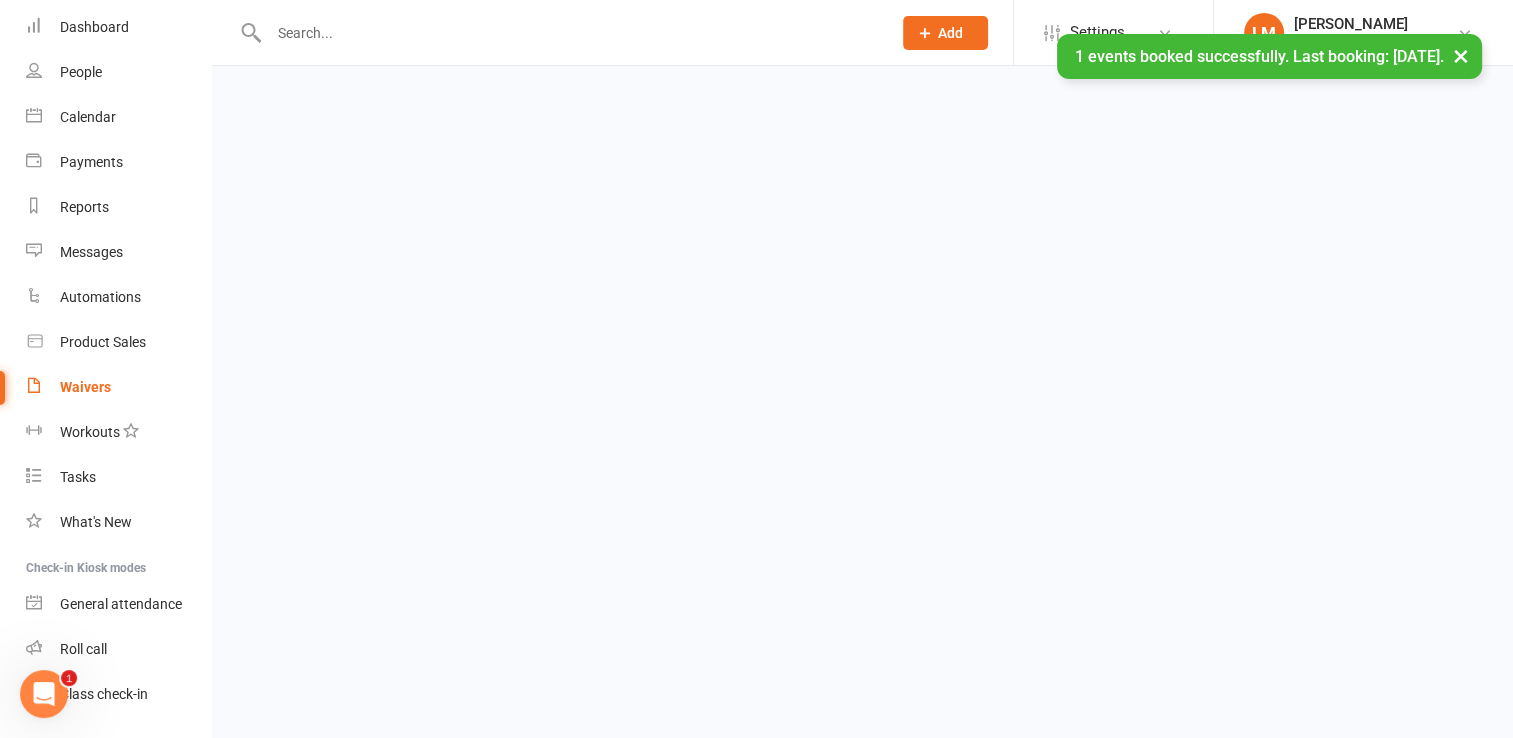 scroll, scrollTop: 0, scrollLeft: 0, axis: both 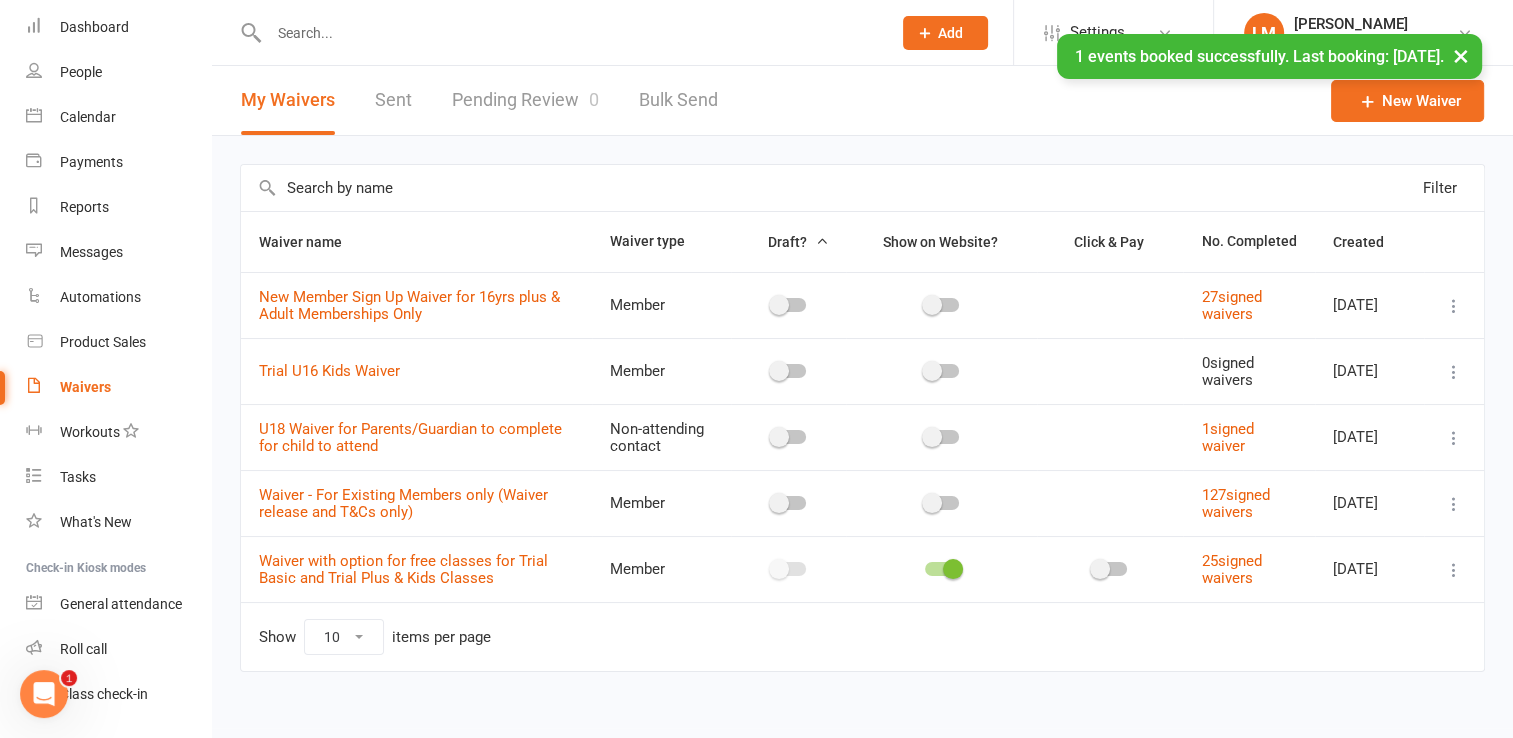 click on "× 1 events booked successfully. Last booking: [DATE]." at bounding box center [743, 34] 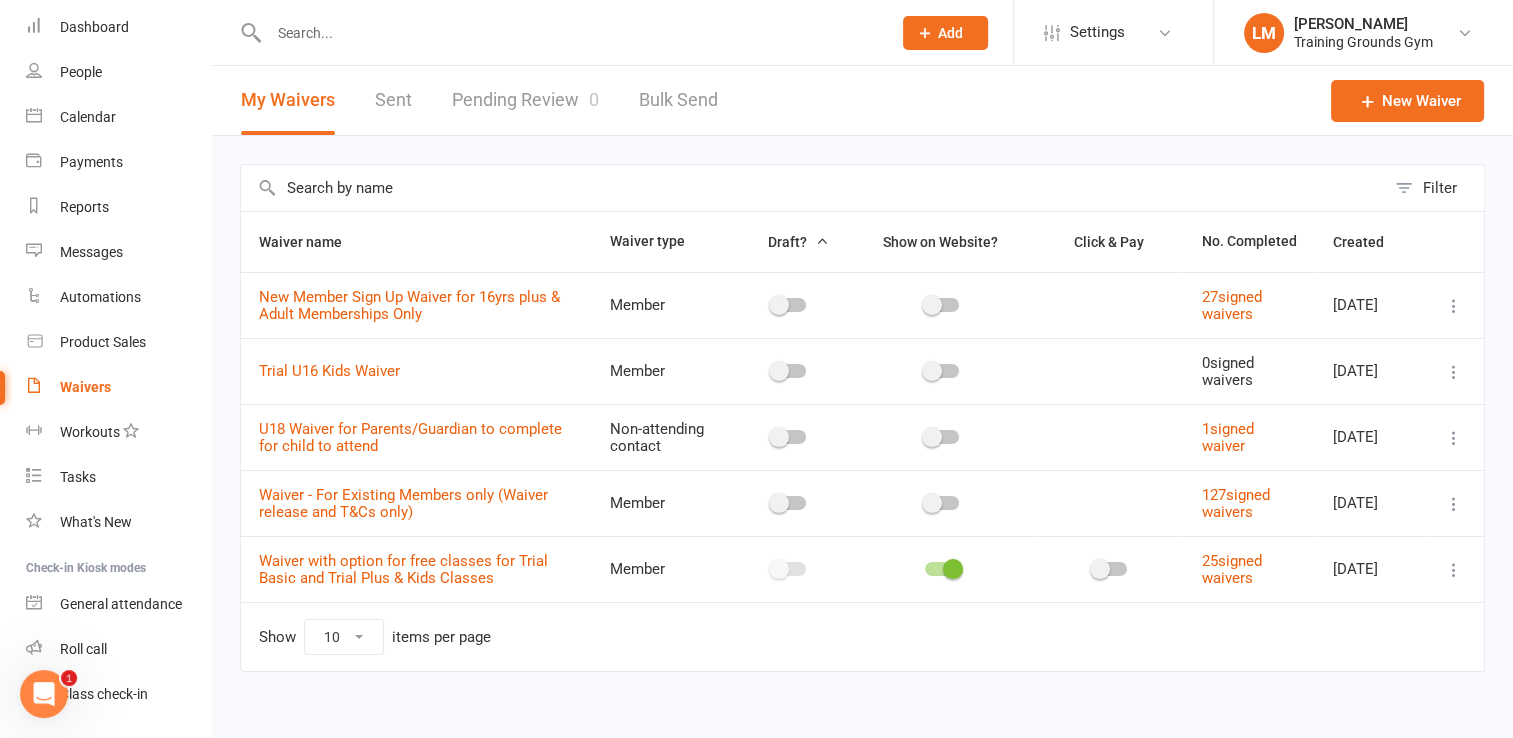 click on "Pending Review 0" at bounding box center (525, 100) 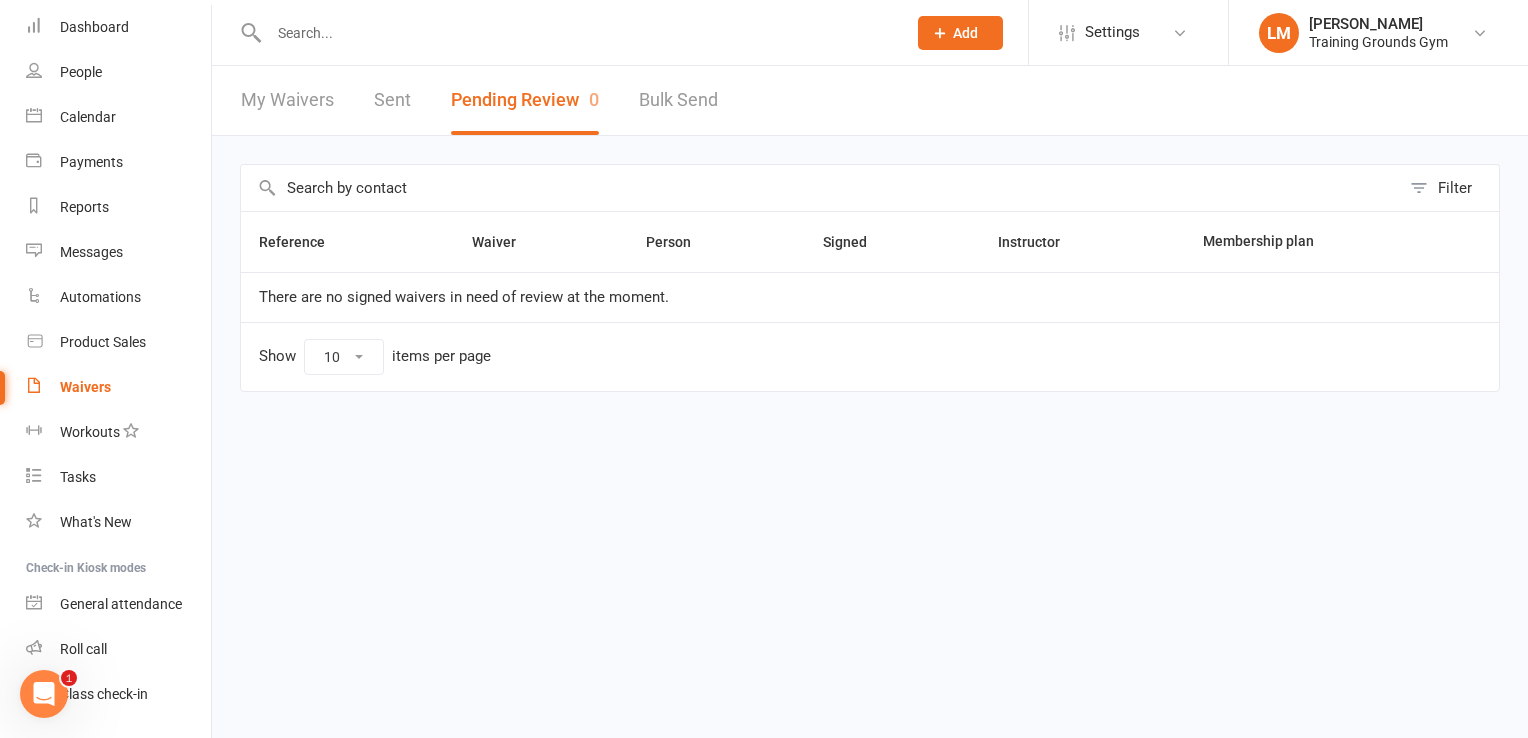 click at bounding box center [577, 33] 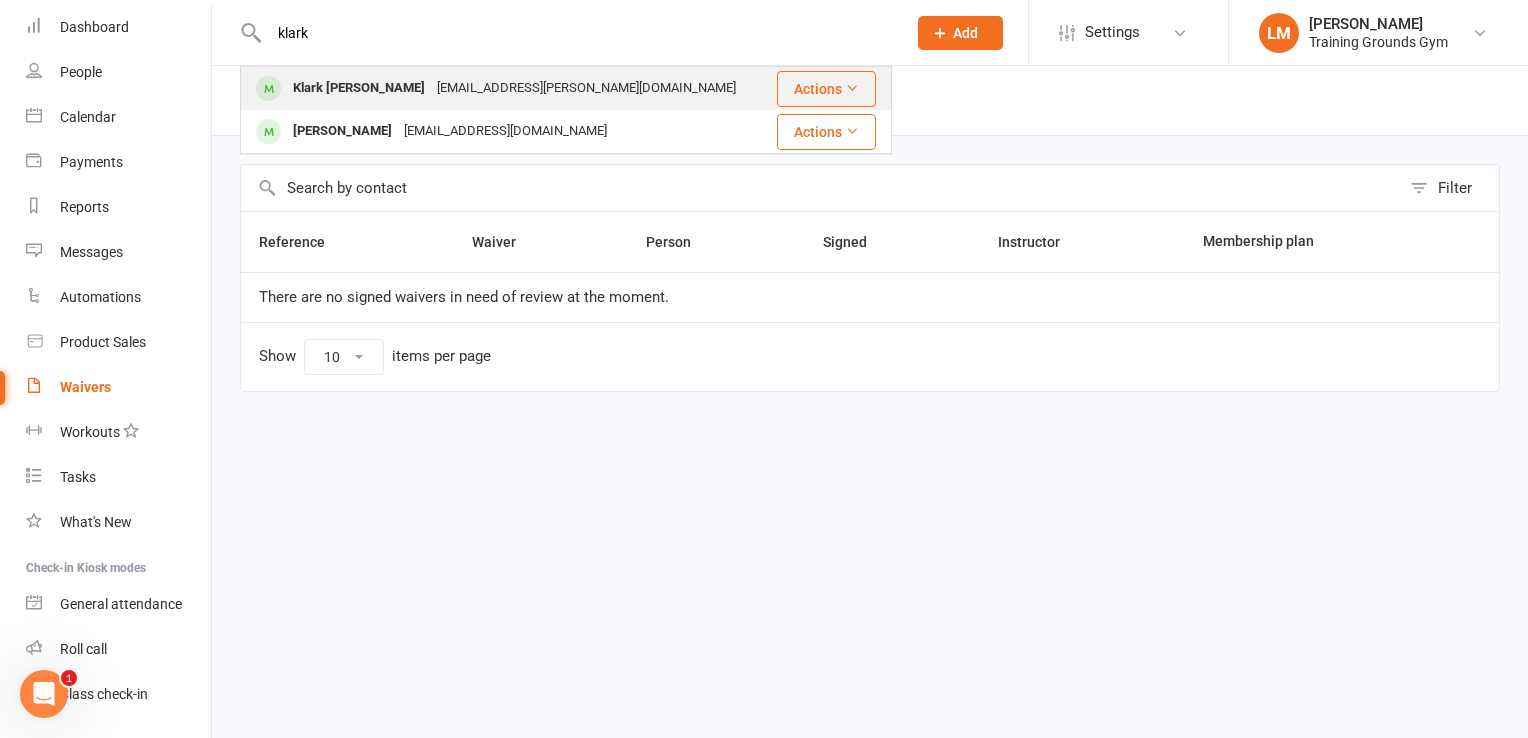 type on "klark" 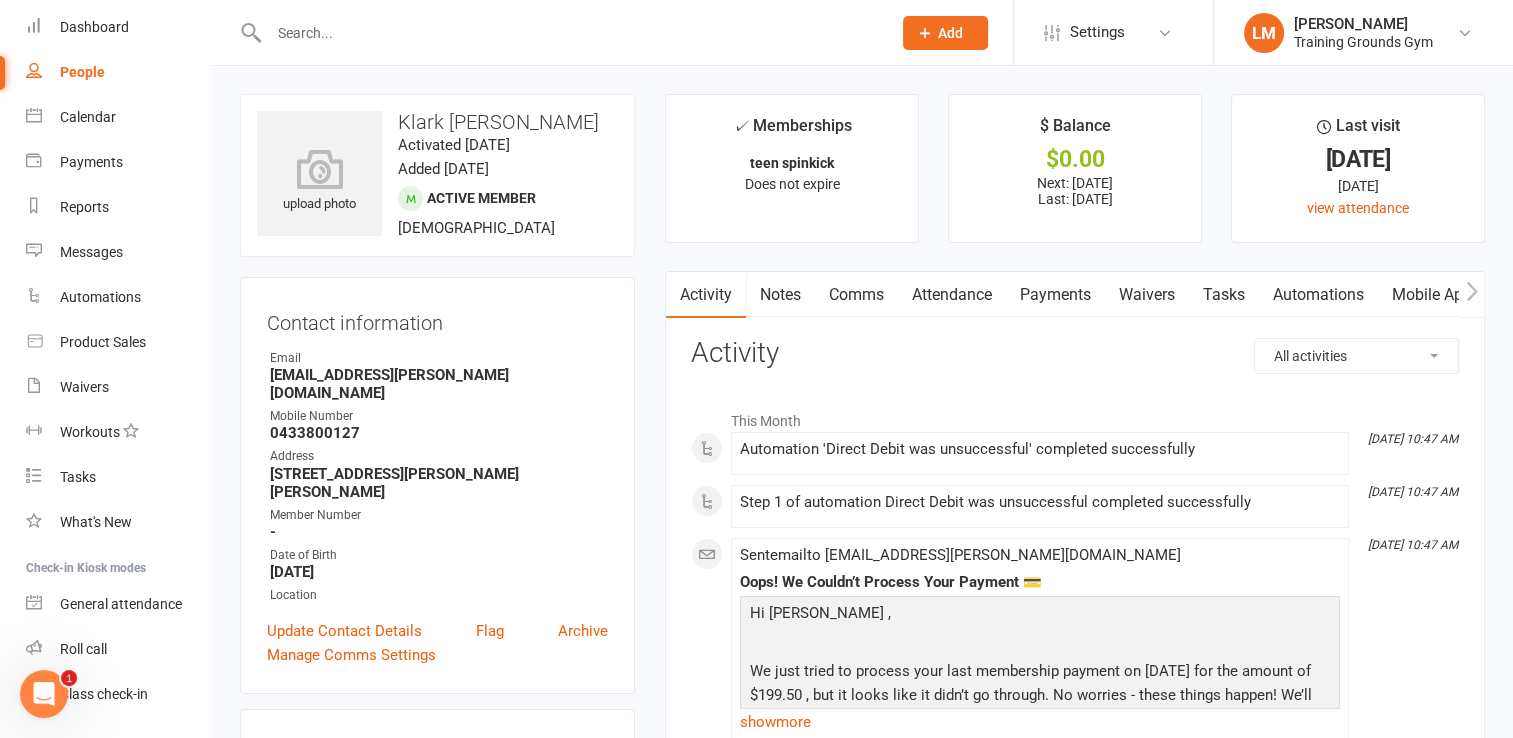 click on "Payments" at bounding box center (1055, 295) 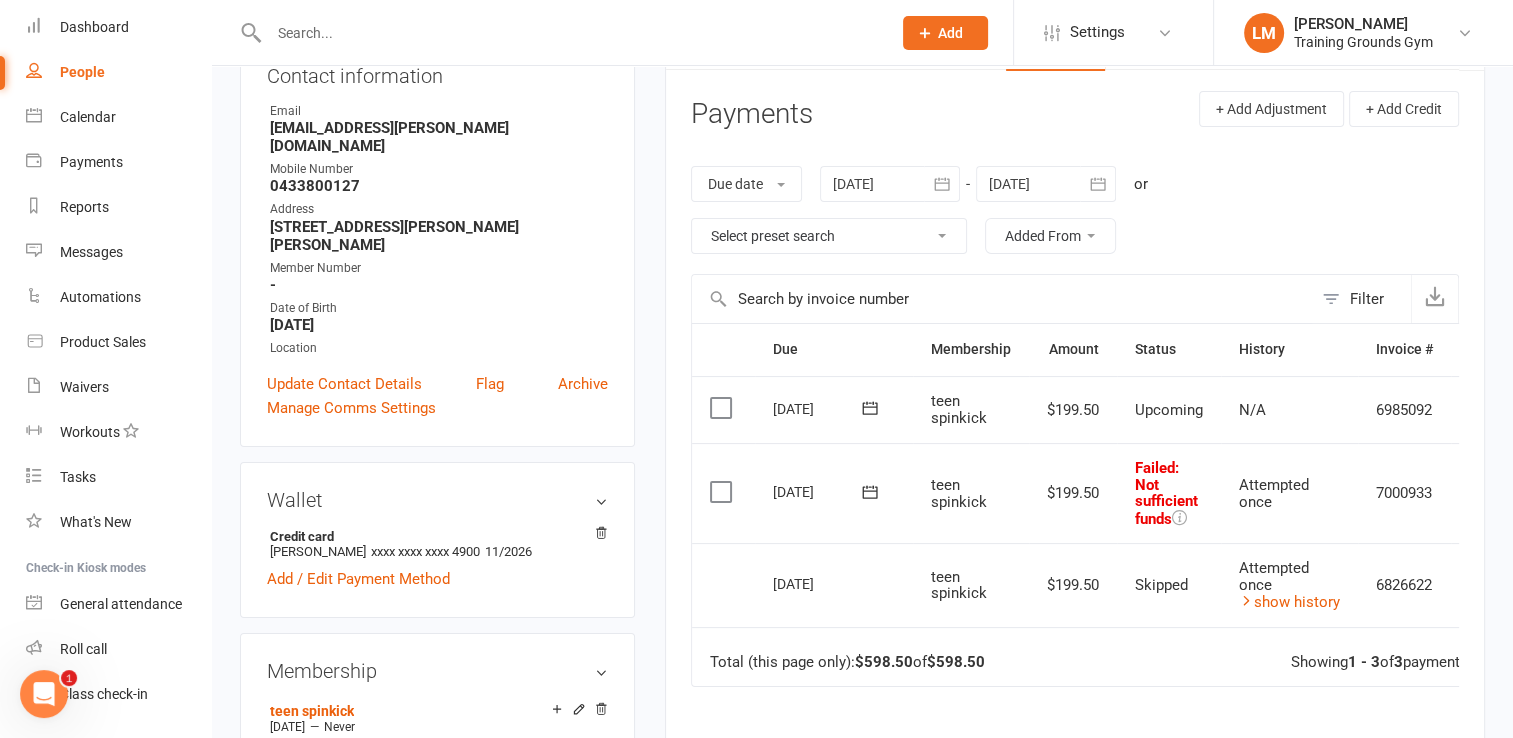 scroll, scrollTop: 249, scrollLeft: 0, axis: vertical 